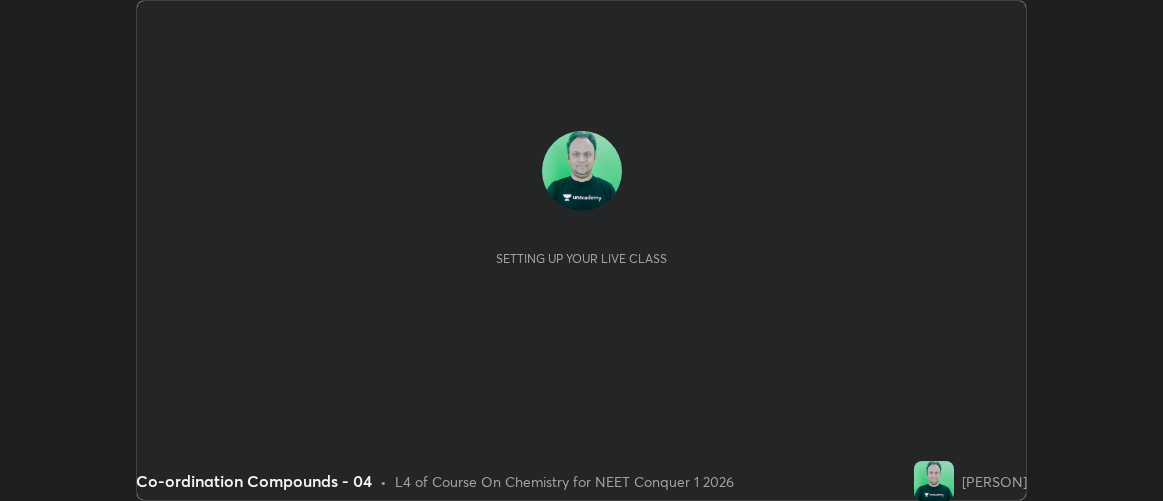scroll, scrollTop: 0, scrollLeft: 0, axis: both 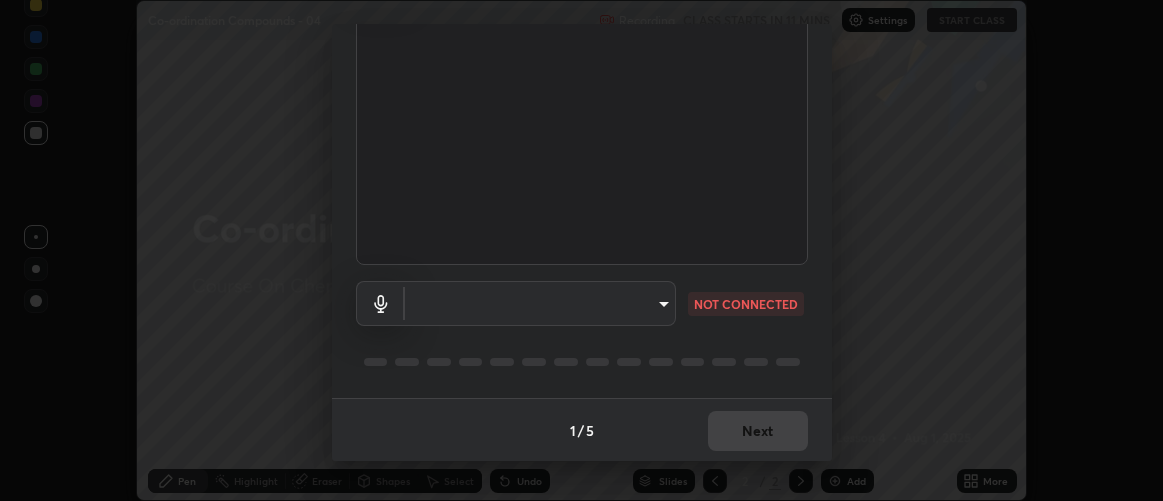 type on "d9b519daceb8a772394af6ea8e45353be5bbf62d8cb1cf3345c472de64055974" 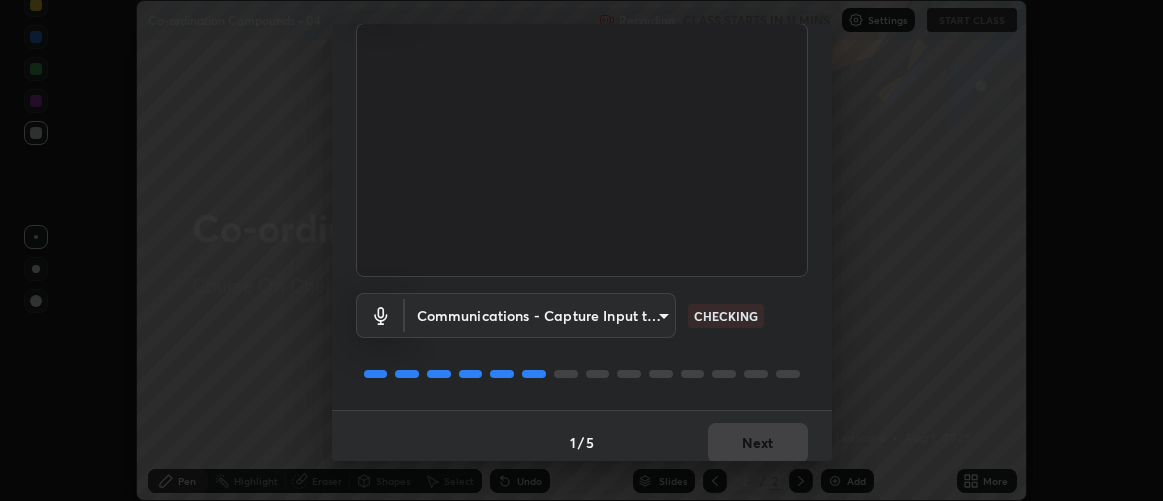 scroll, scrollTop: 154, scrollLeft: 0, axis: vertical 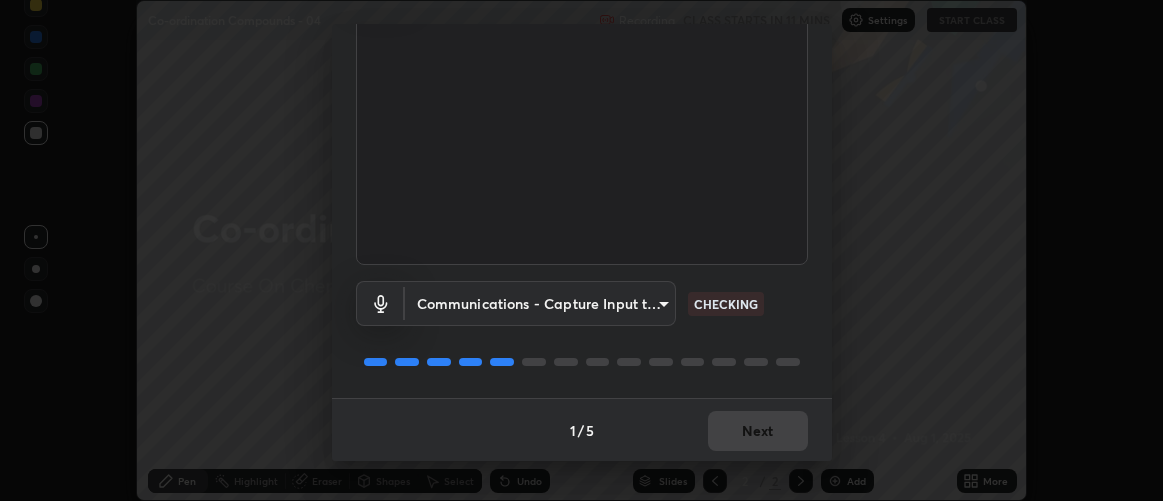click on "Erase all Co-ordination Compounds - 04 Recording CLASS STARTS IN 11 MINS Settings START CLASS Setting up your live class Co-ordination Compounds - 04 • L4 of Course On Chemistry for NEET Conquer 1 2026 [PERSON] Pen Highlight Eraser Shapes Select Undo Slides 2 / 2 Add More No doubts shared Encourage your learners to ask a doubt for better clarity Report an issue Reason for reporting Buffering Chat not working Audio - Video sync issue Educator video quality low ​ Attach an image Report Media settings Cam Link 4K (0fd9:0066) d9b519daceb8a772394af6ea8e45353be5bbf62d8cb1cf3345c472de64055974 CHECKING Communications - Capture Input terminal (Digital Array MIC) communications CHECKING 1 / 5 Next" at bounding box center [581, 250] 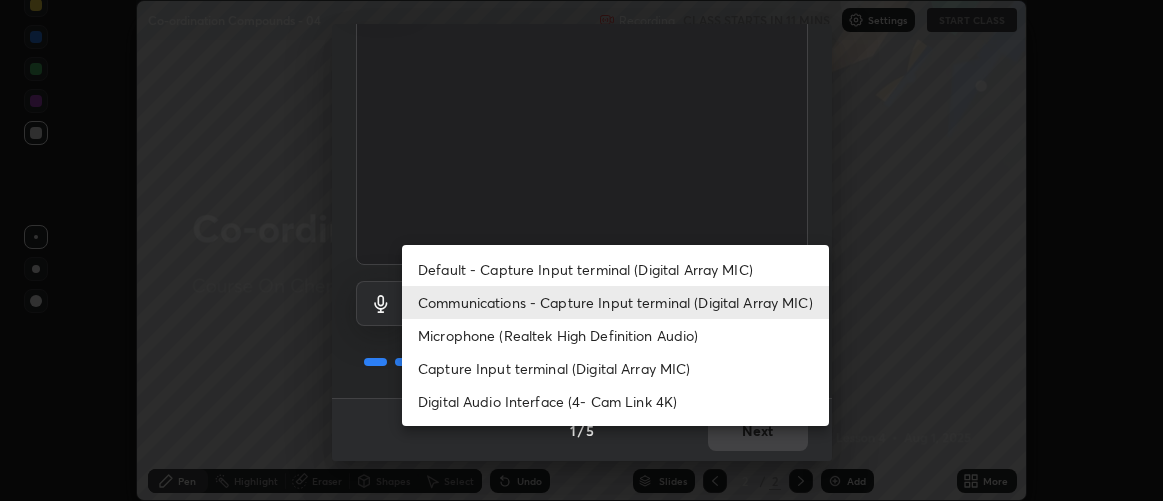 click on "Digital Audio Interface (4- Cam Link 4K)" at bounding box center (615, 401) 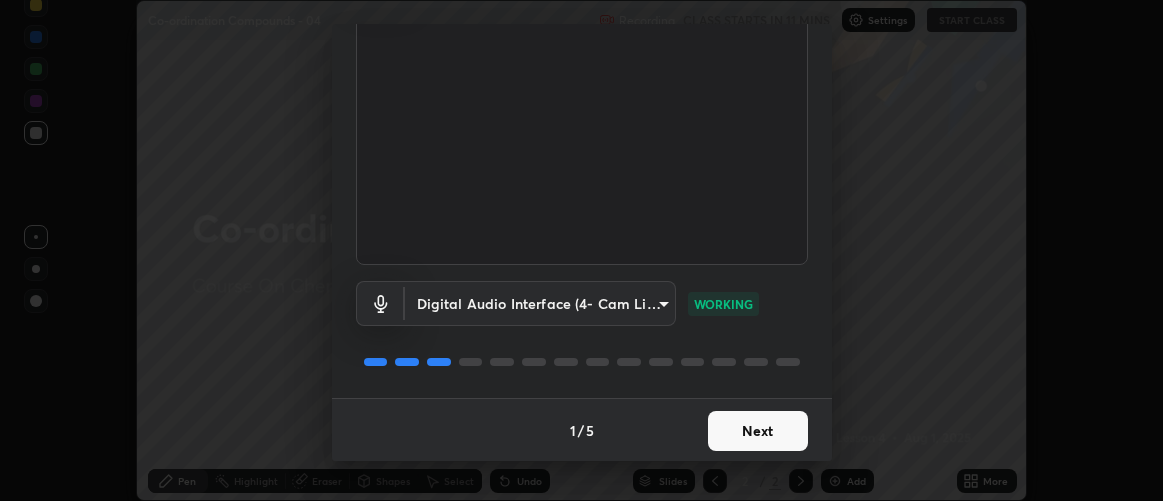 click on "Next" at bounding box center [758, 431] 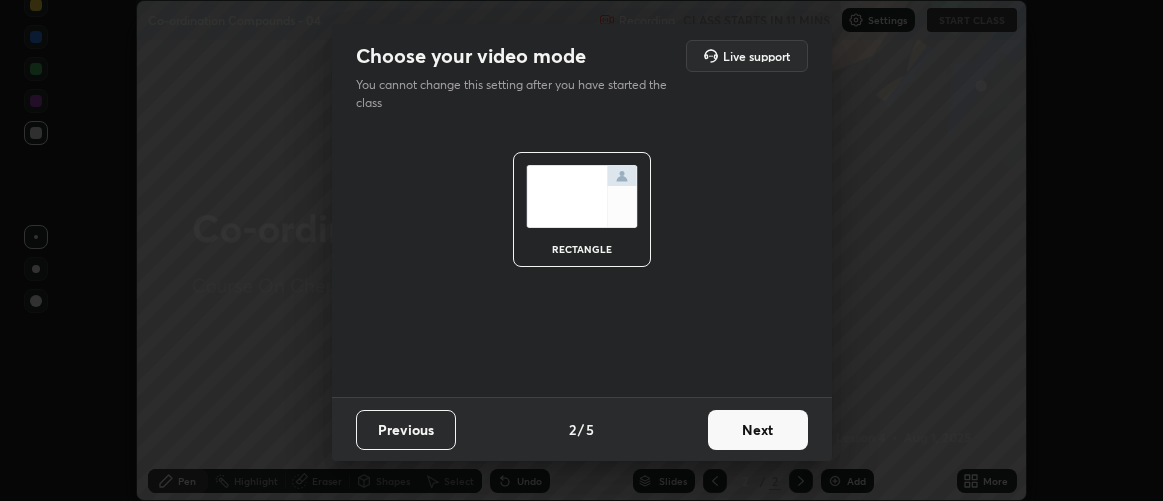 scroll, scrollTop: 0, scrollLeft: 0, axis: both 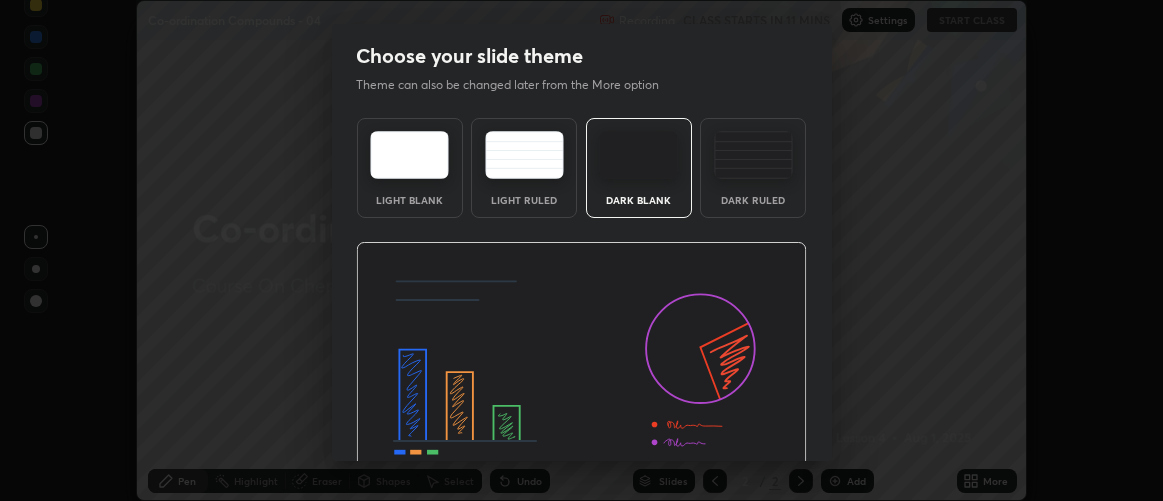 click at bounding box center [581, 369] 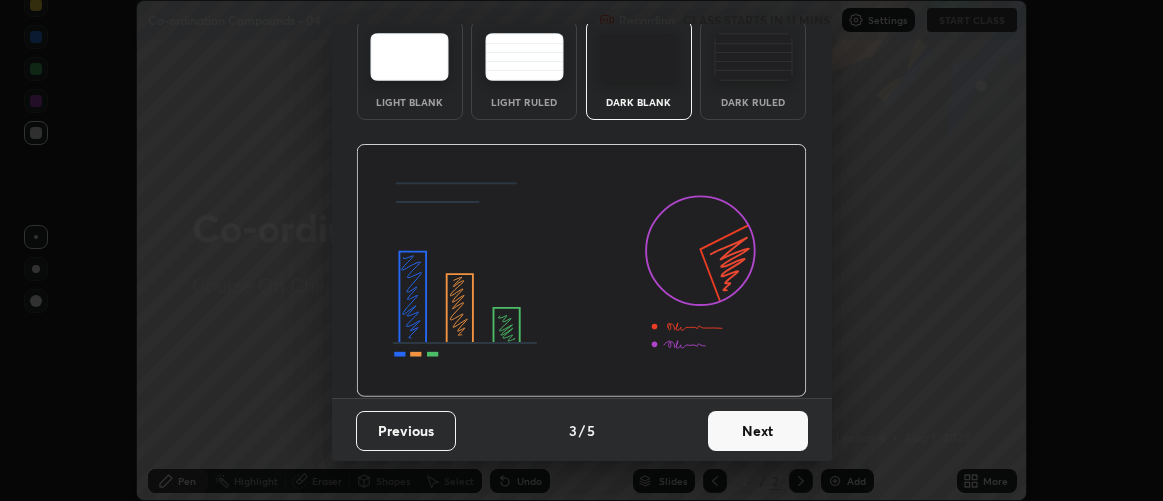 click on "Next" at bounding box center [758, 431] 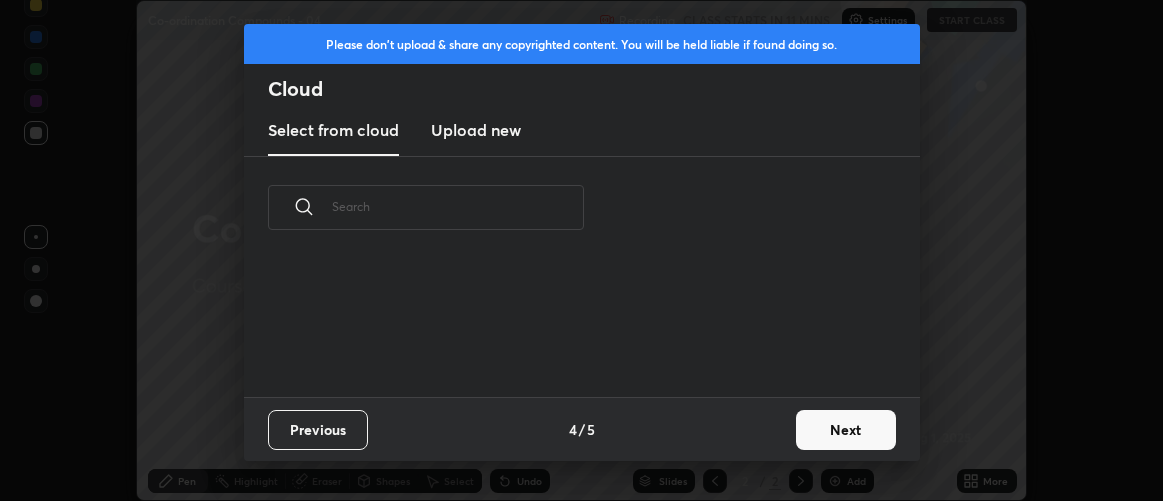 click on "Previous 4 / 5 Next" at bounding box center [582, 429] 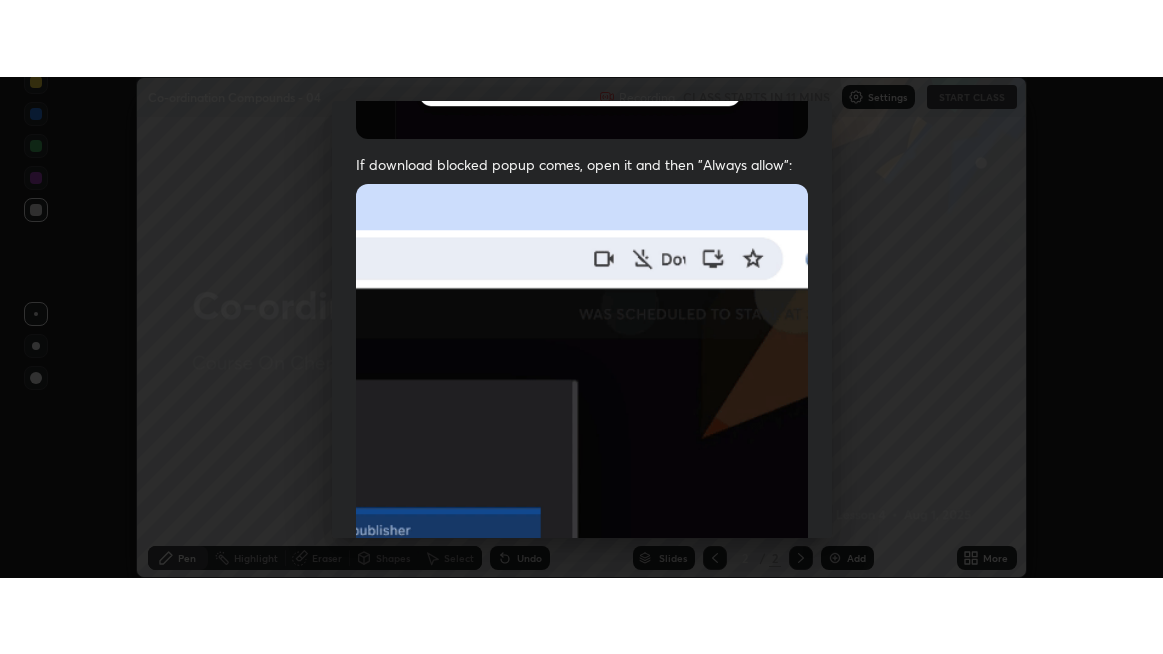 scroll, scrollTop: 563, scrollLeft: 0, axis: vertical 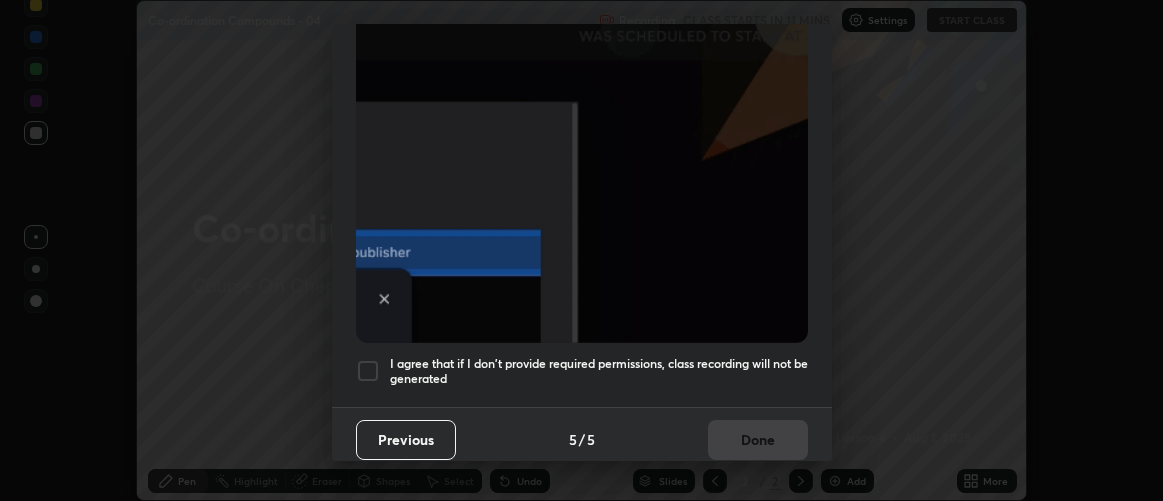 click on "I agree that if I don't provide required permissions, class recording will not be generated" at bounding box center (599, 371) 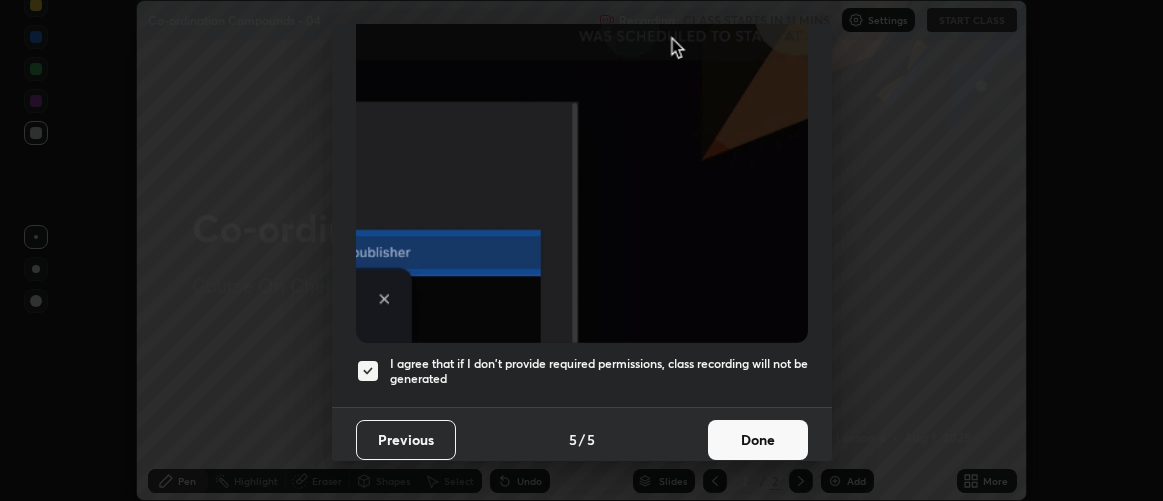 click on "Done" at bounding box center [758, 440] 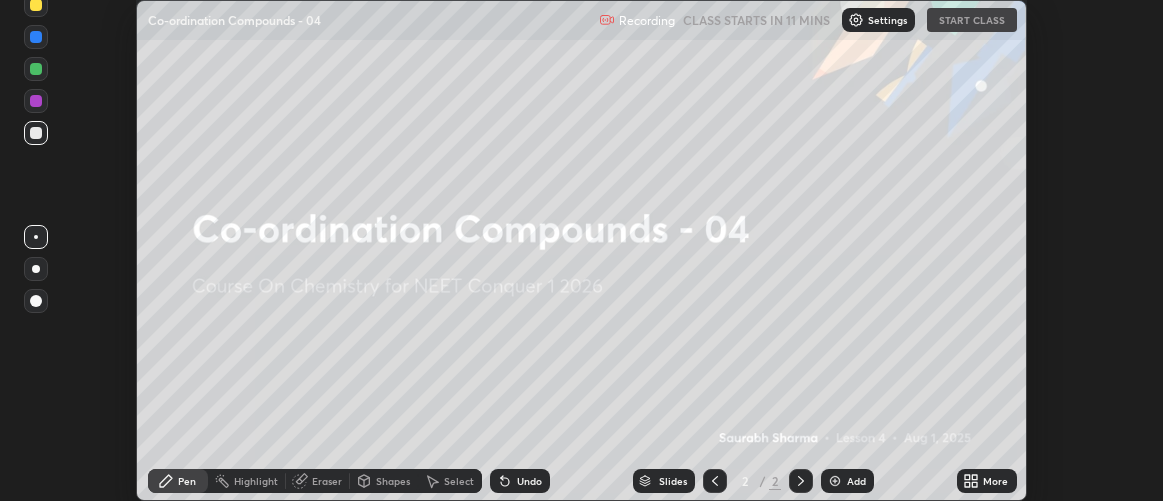 click on "More" at bounding box center (987, 481) 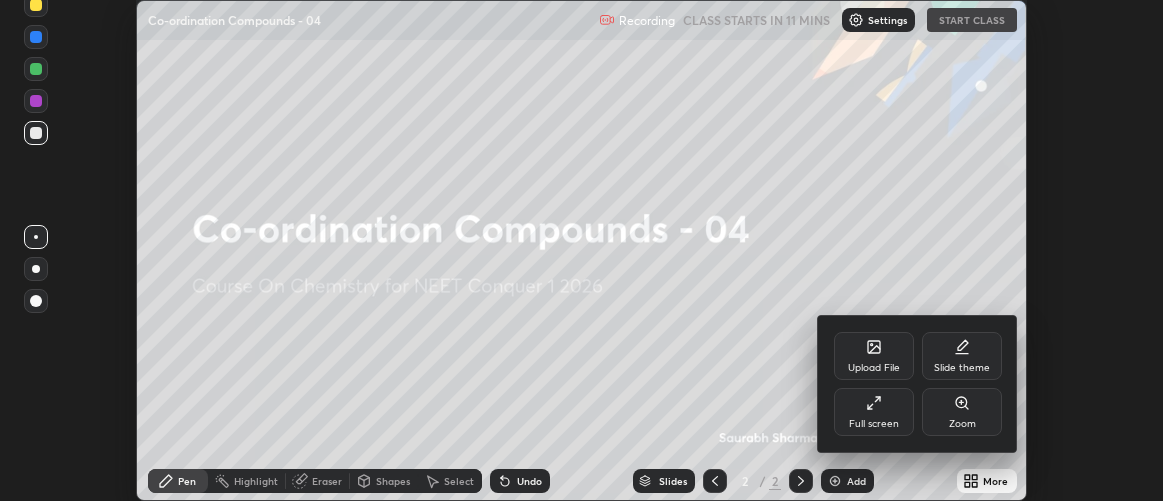 click on "Full screen" at bounding box center (874, 412) 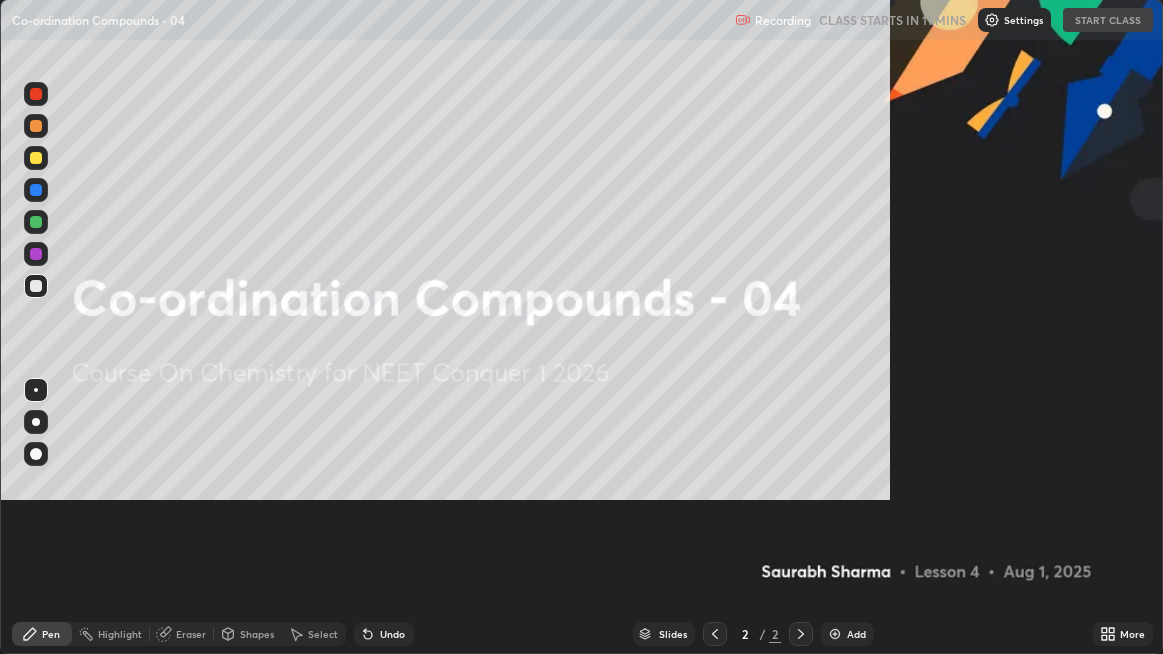 scroll, scrollTop: 99345, scrollLeft: 98836, axis: both 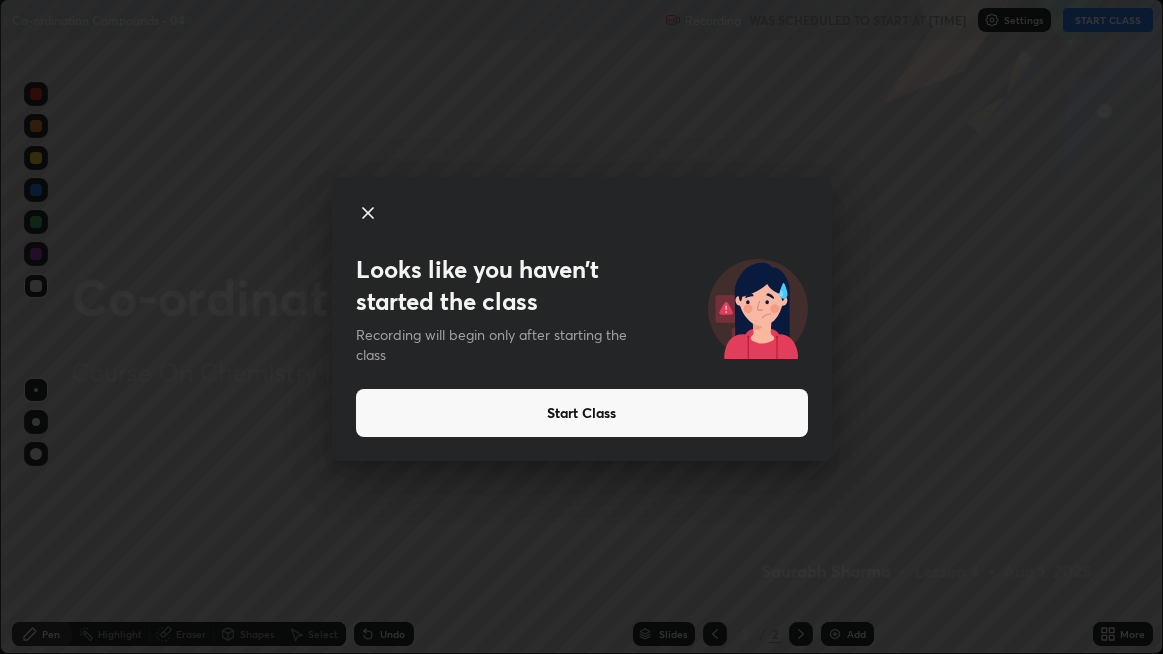 click on "Start Class" at bounding box center [582, 413] 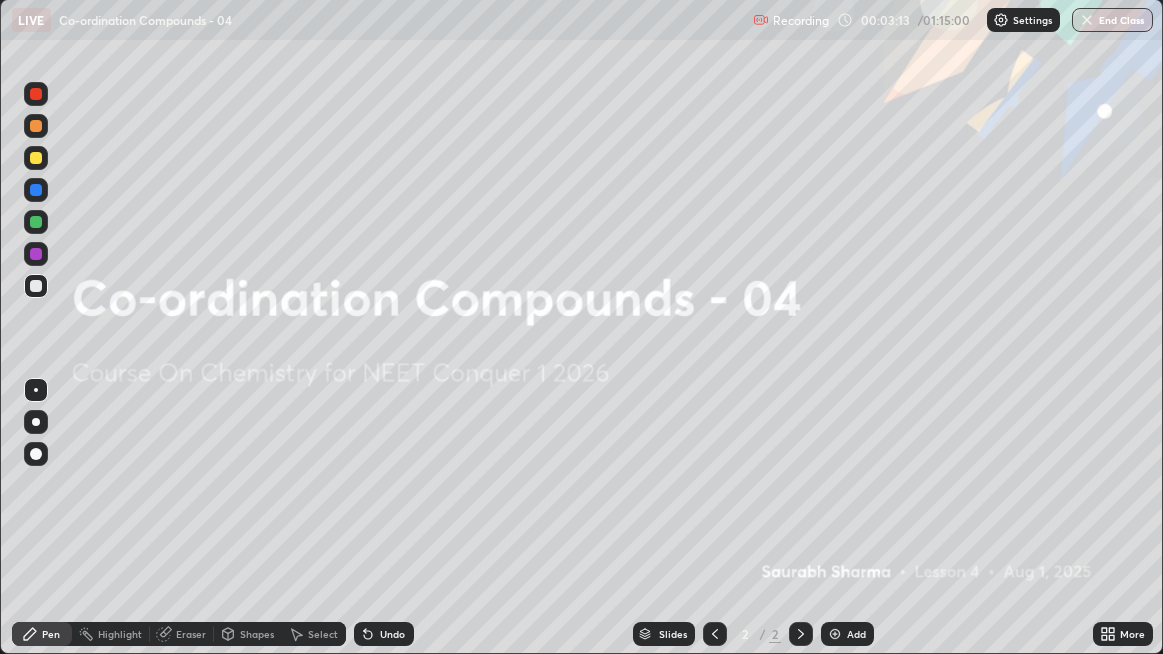 click on "Add" at bounding box center (847, 634) 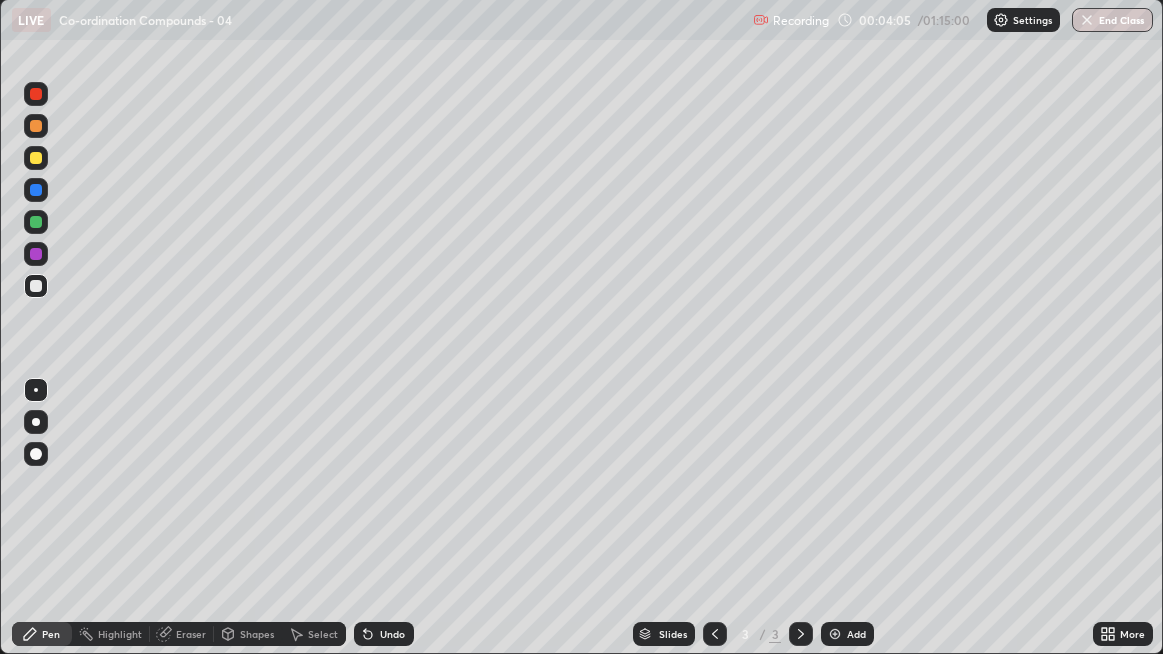 click at bounding box center (36, 422) 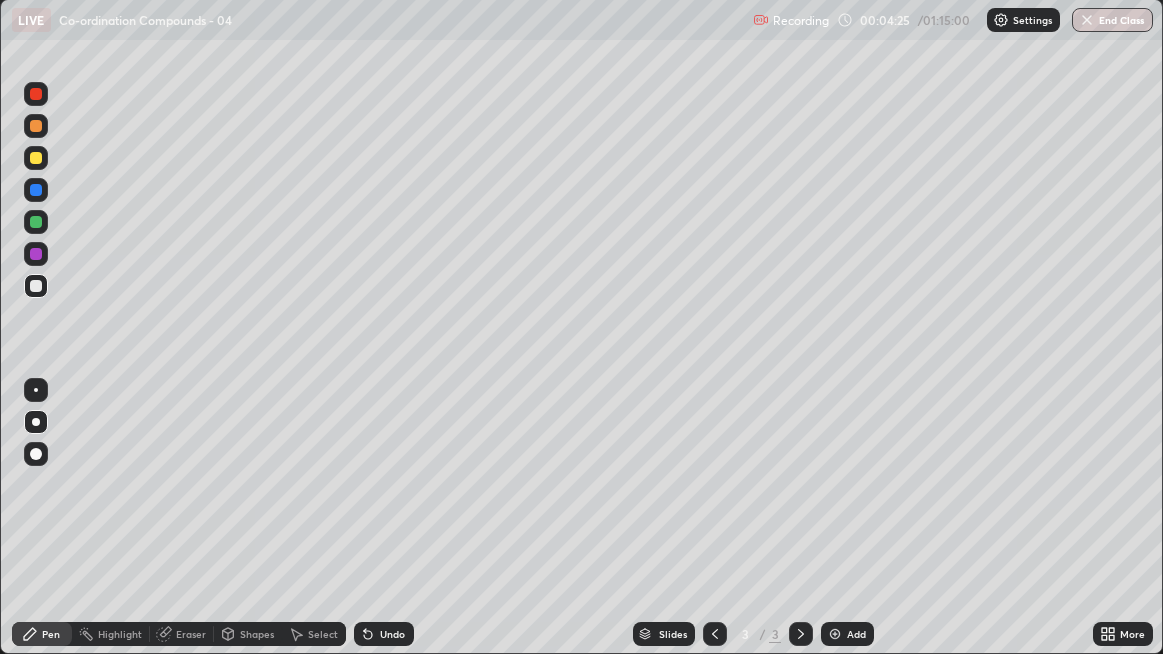 click on "Select" at bounding box center (323, 634) 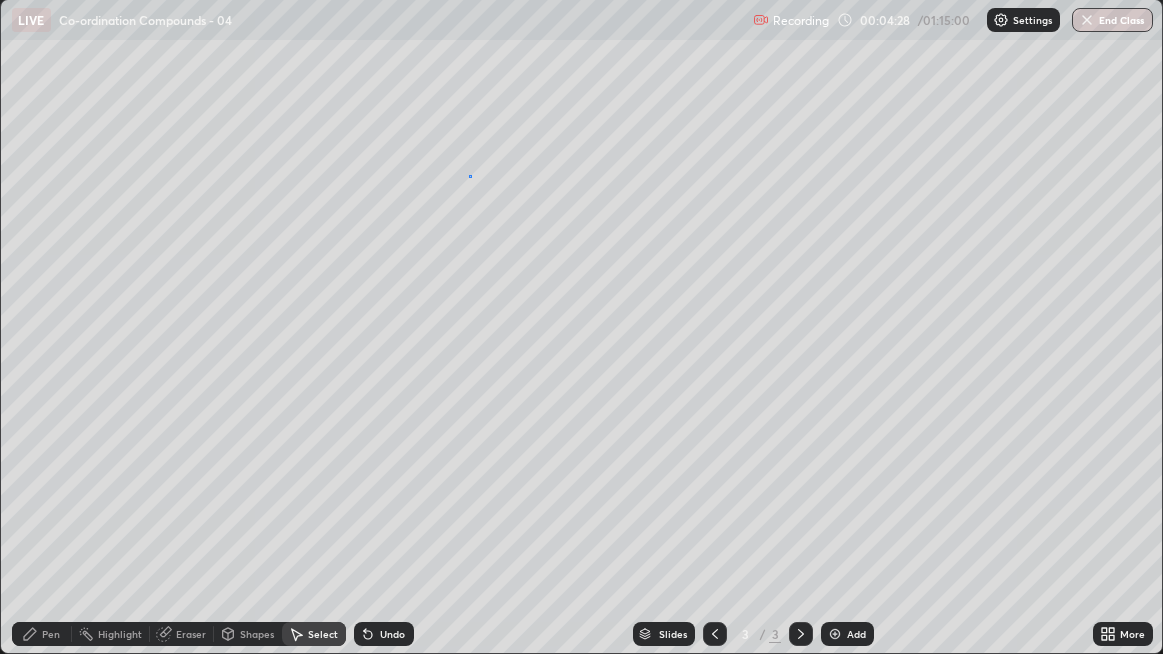 click on "0 ° Undo Copy Duplicate Duplicate to new slide Delete" at bounding box center [582, 326] 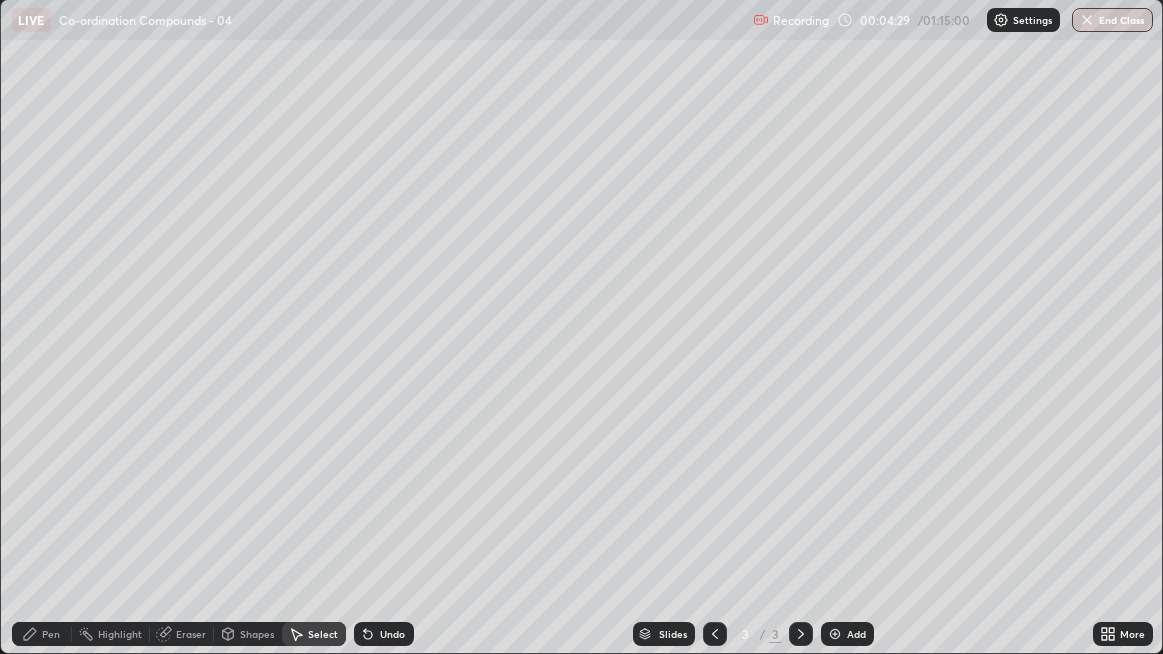 click on "Pen" at bounding box center (42, 634) 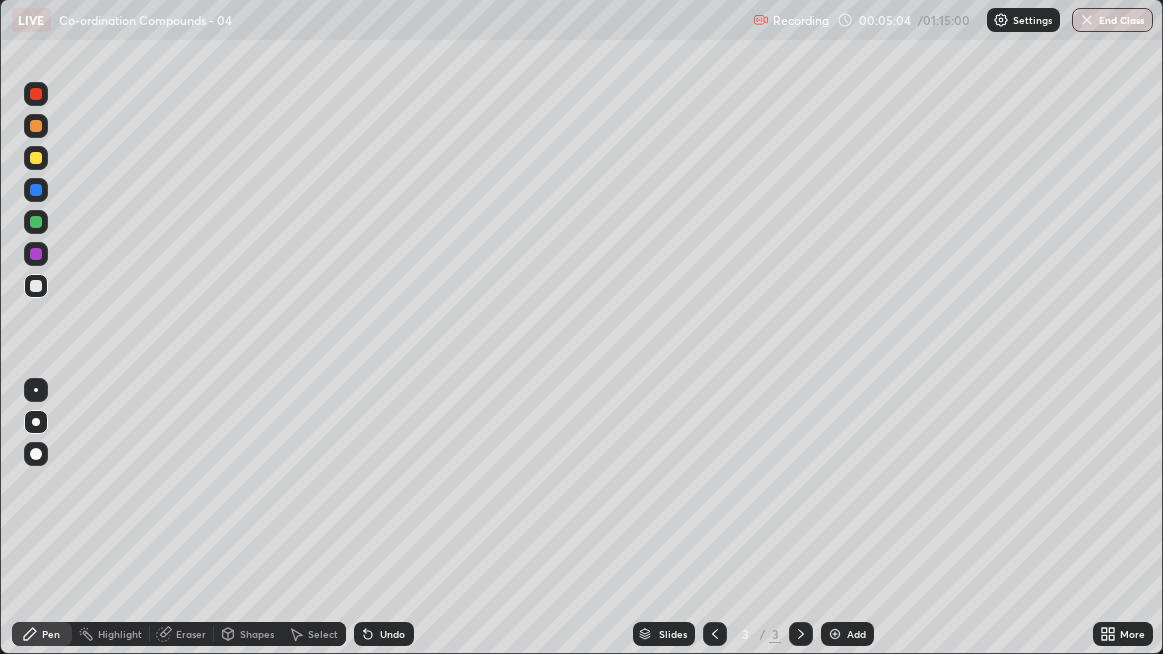 click on "Slides 3 / 3 Add" at bounding box center (754, 634) 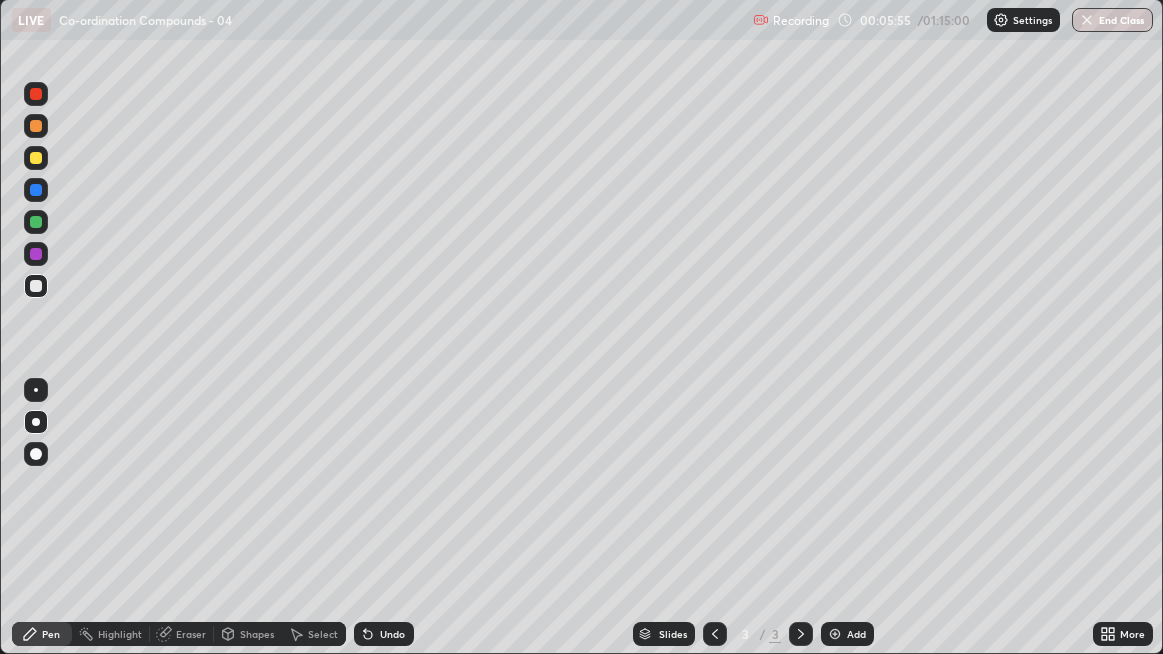 click on "Select" at bounding box center [314, 634] 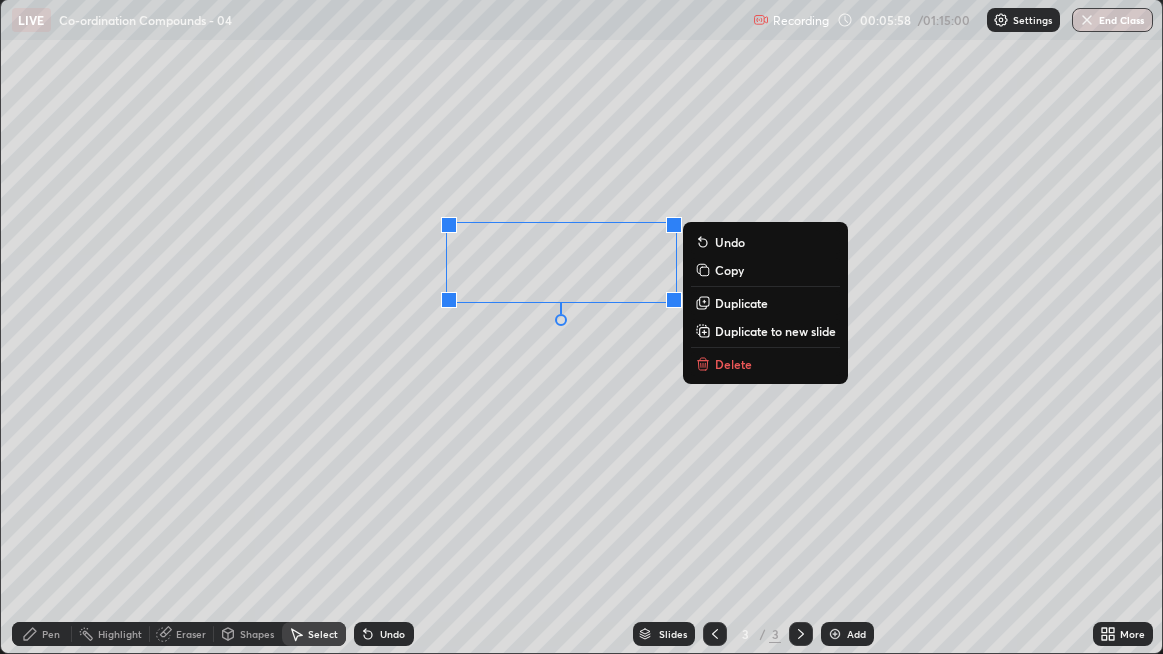 click on "0 ° Undo Copy Duplicate Duplicate to new slide Delete" at bounding box center [582, 326] 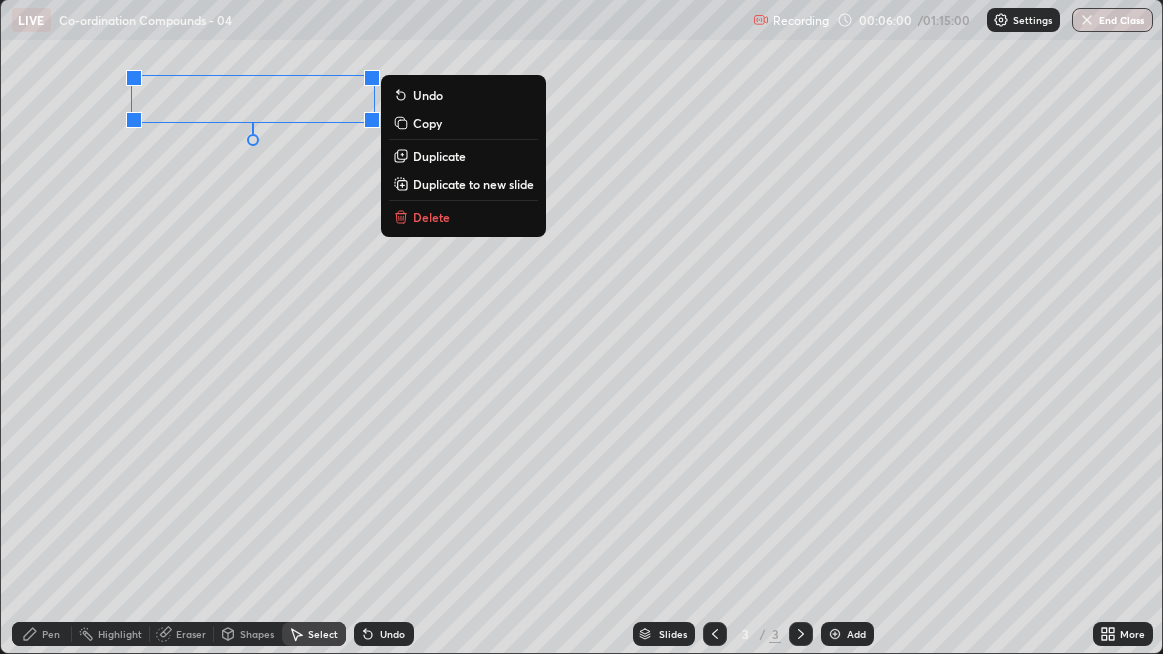 click on "Duplicate" at bounding box center (439, 156) 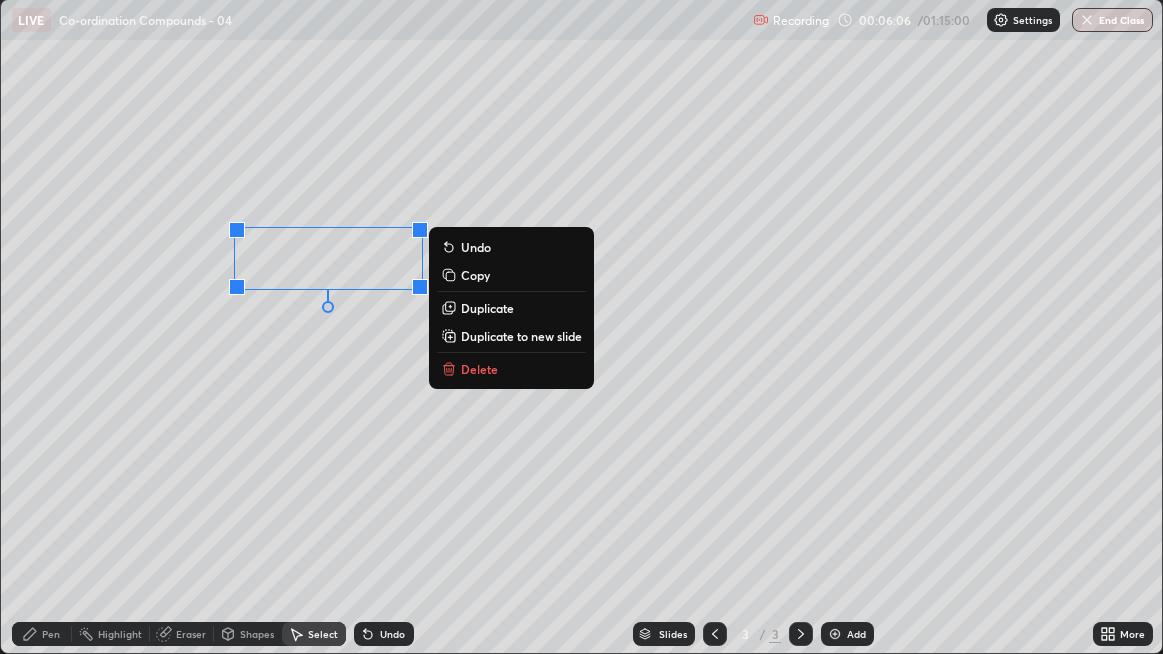 click on "0 ° Undo Copy Duplicate Duplicate to new slide Delete" at bounding box center (582, 326) 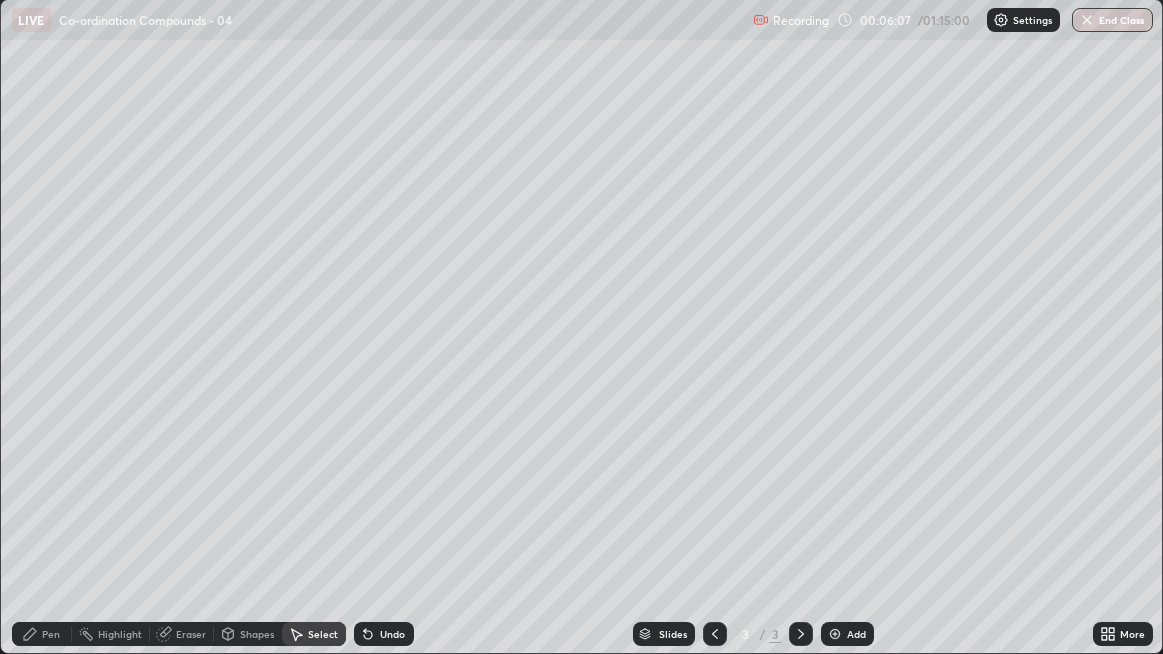 click on "Pen" at bounding box center (51, 634) 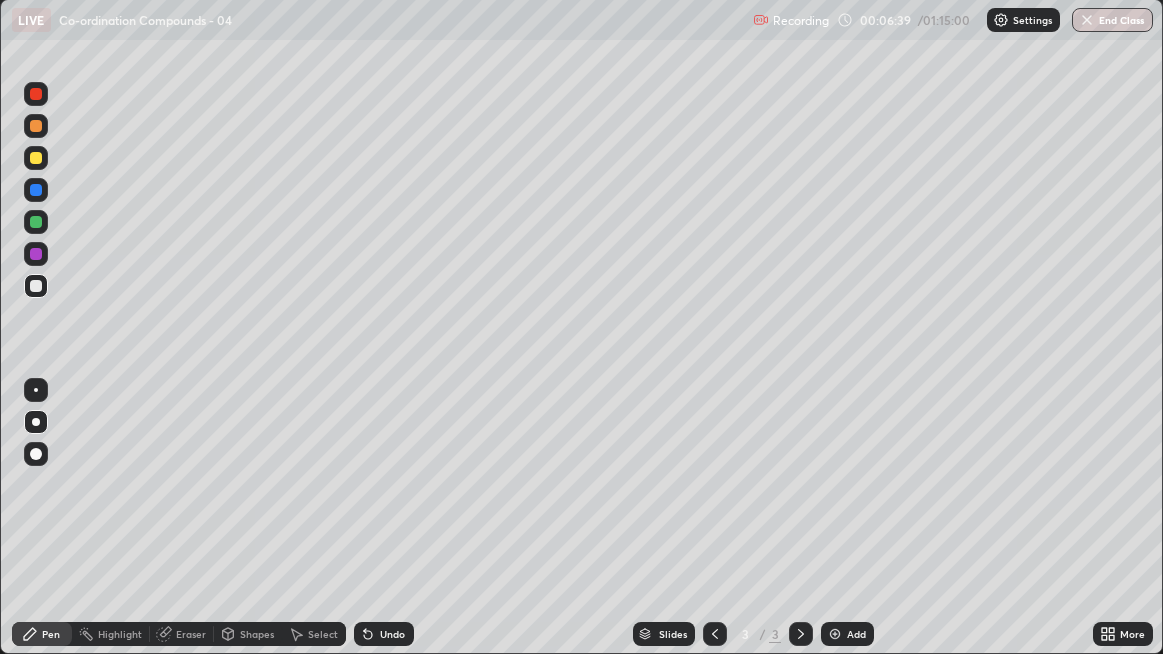 click on "Select" at bounding box center (314, 634) 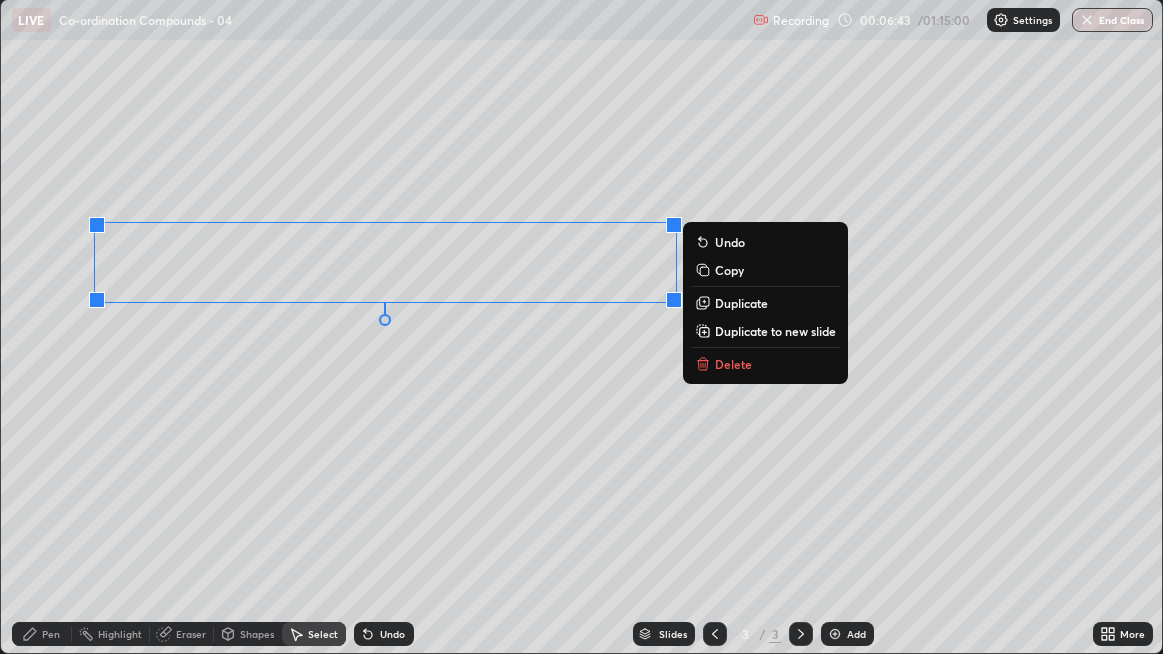 click on "Delete" at bounding box center (765, 364) 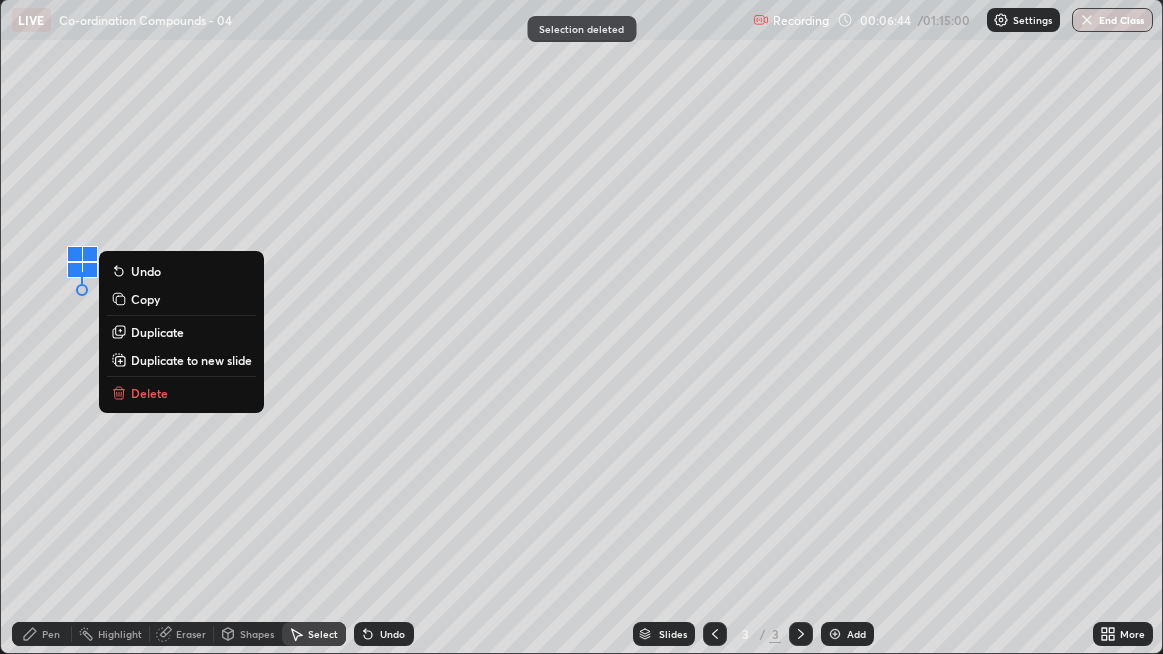 click on "Delete" at bounding box center (181, 393) 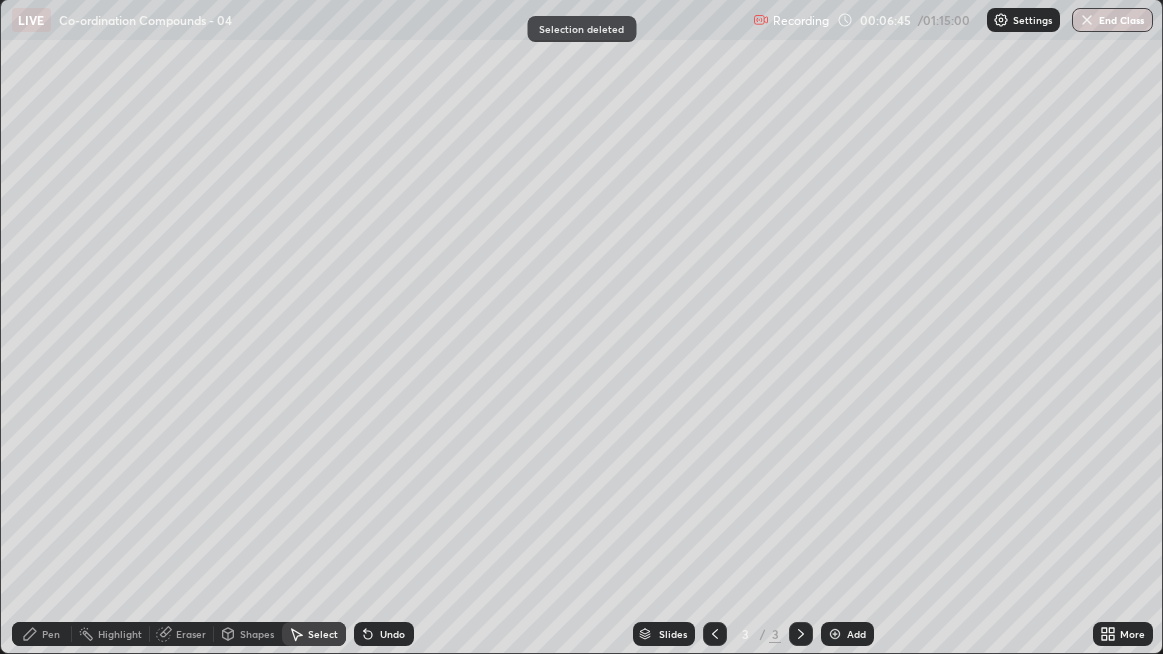 click on "Pen" at bounding box center [42, 634] 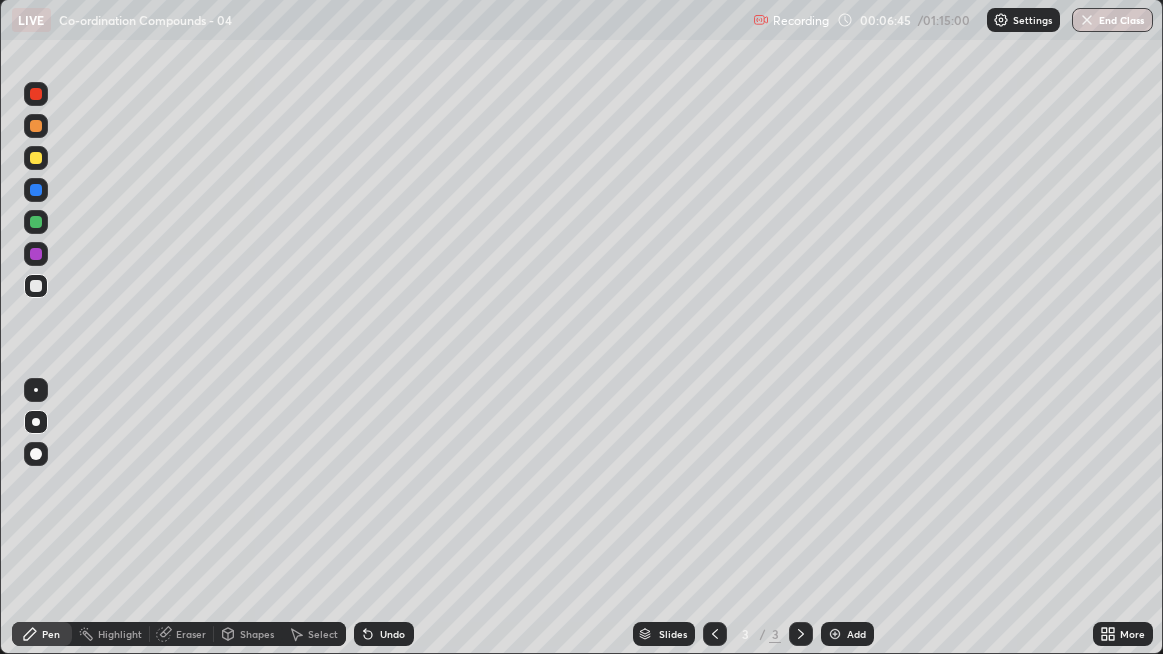 click at bounding box center (36, 390) 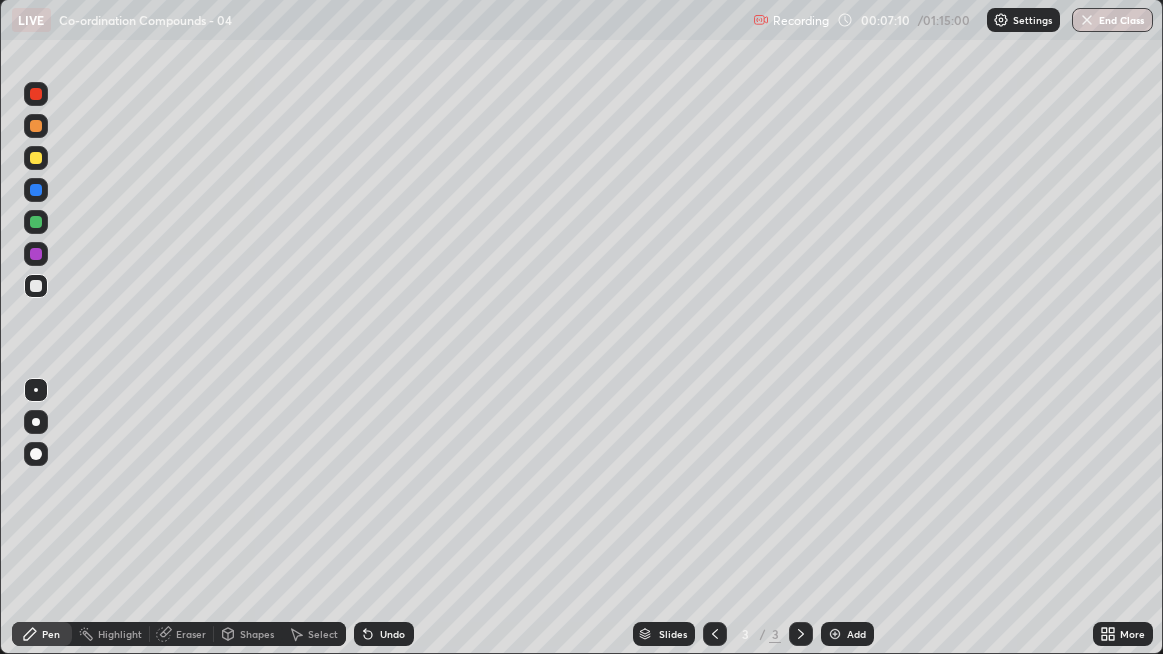 click at bounding box center [36, 158] 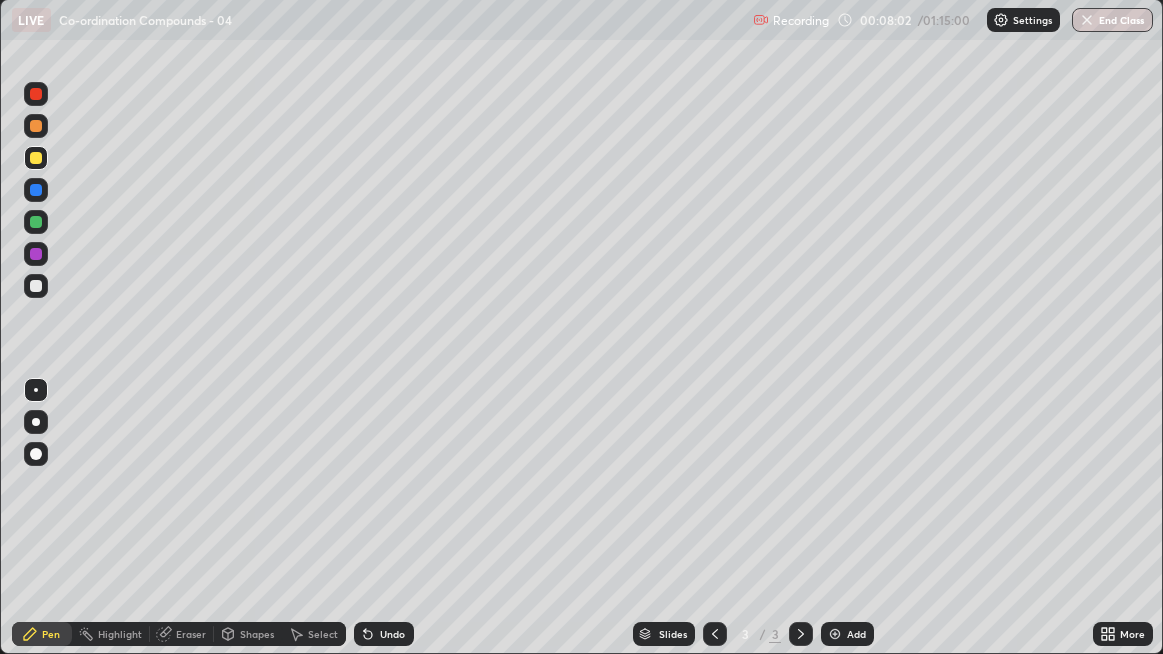 click on "Undo" at bounding box center (384, 634) 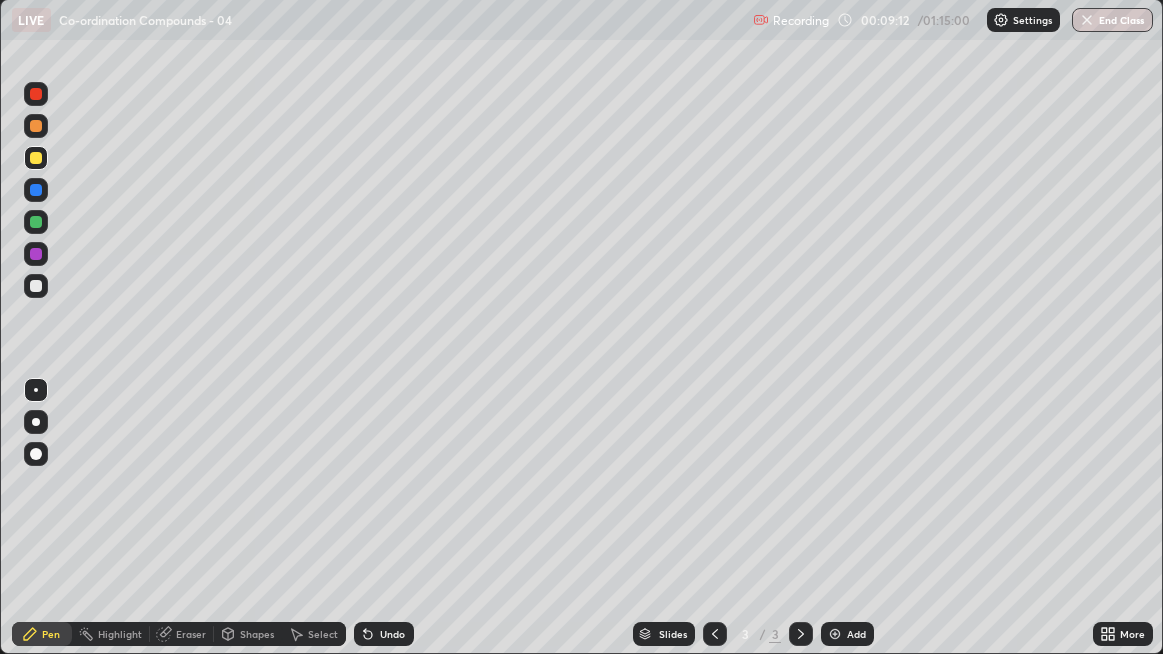 click 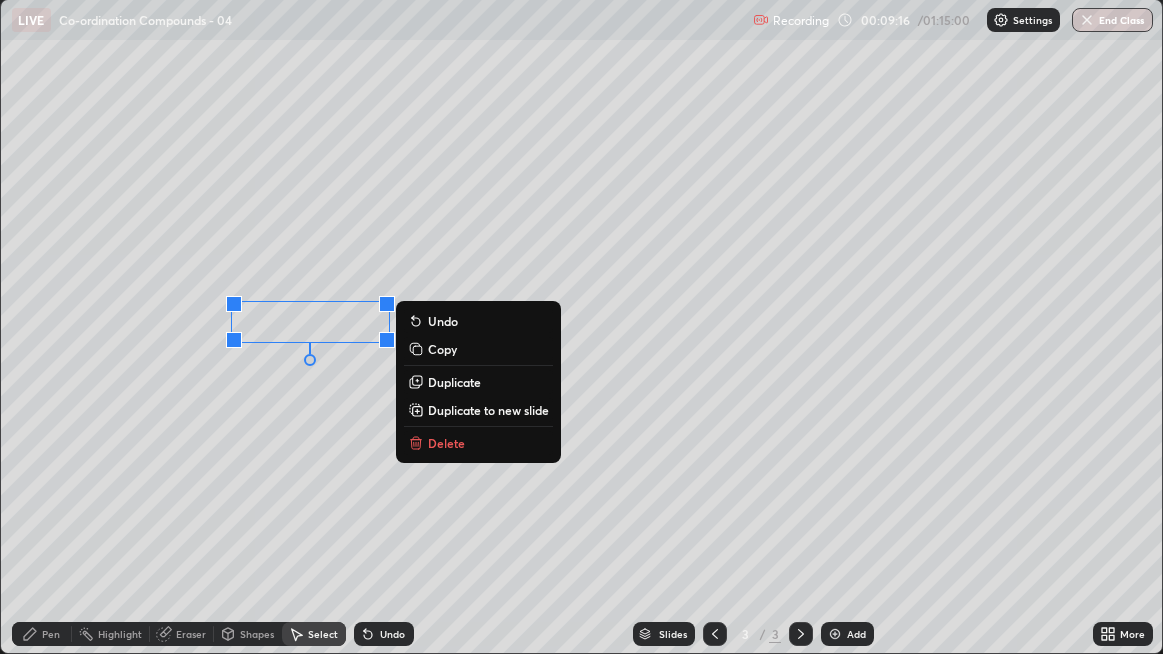 click on "0 ° Undo Copy Duplicate Duplicate to new slide Delete" at bounding box center (582, 326) 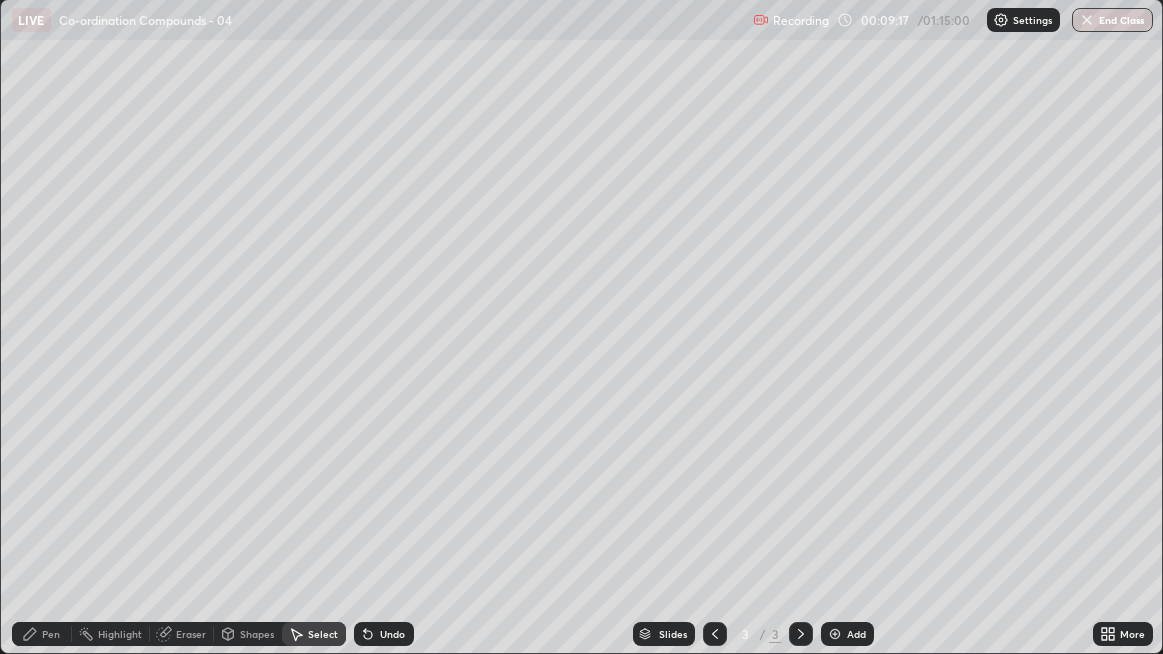 click on "Pen" at bounding box center [51, 634] 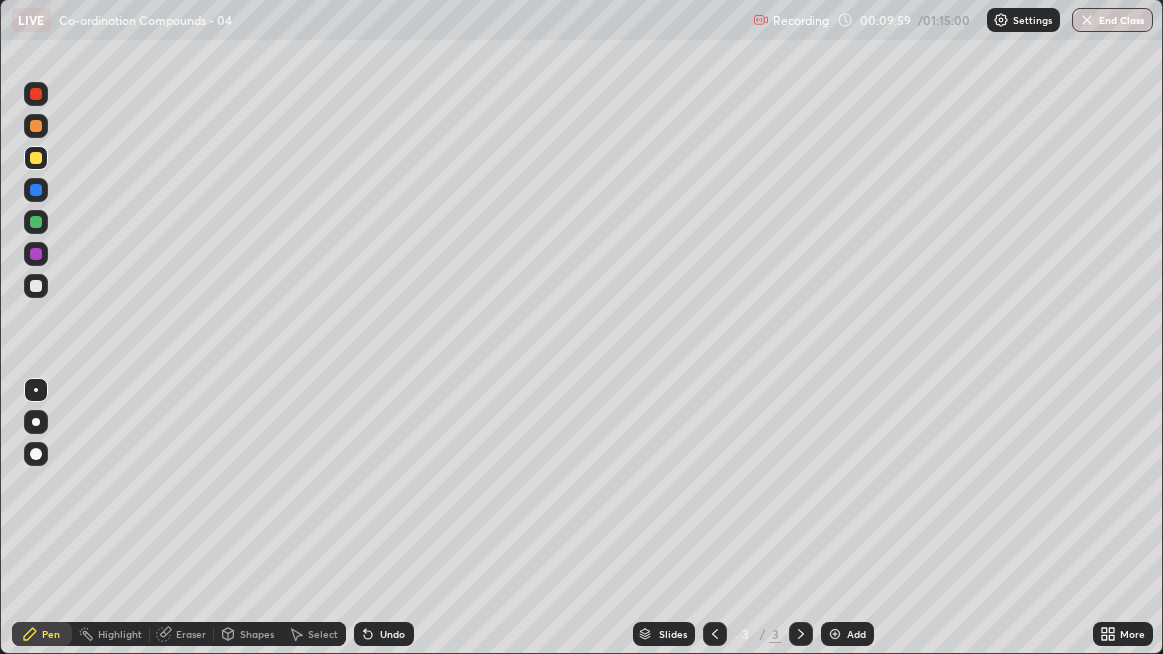 click at bounding box center (36, 286) 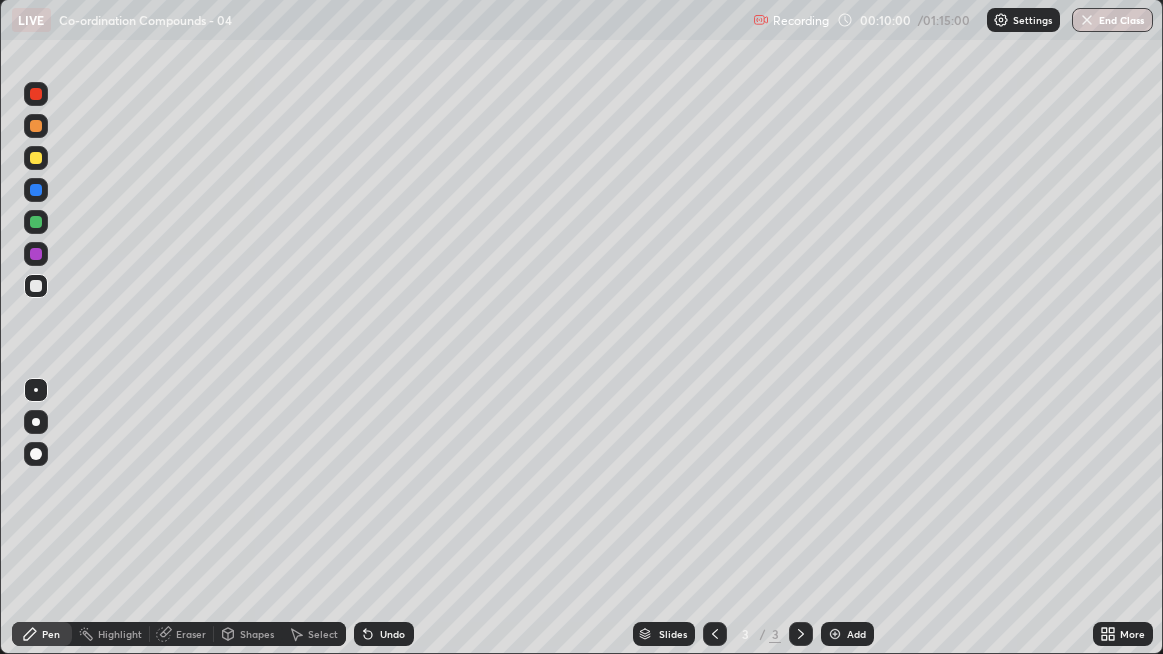 click on "Select" at bounding box center [314, 634] 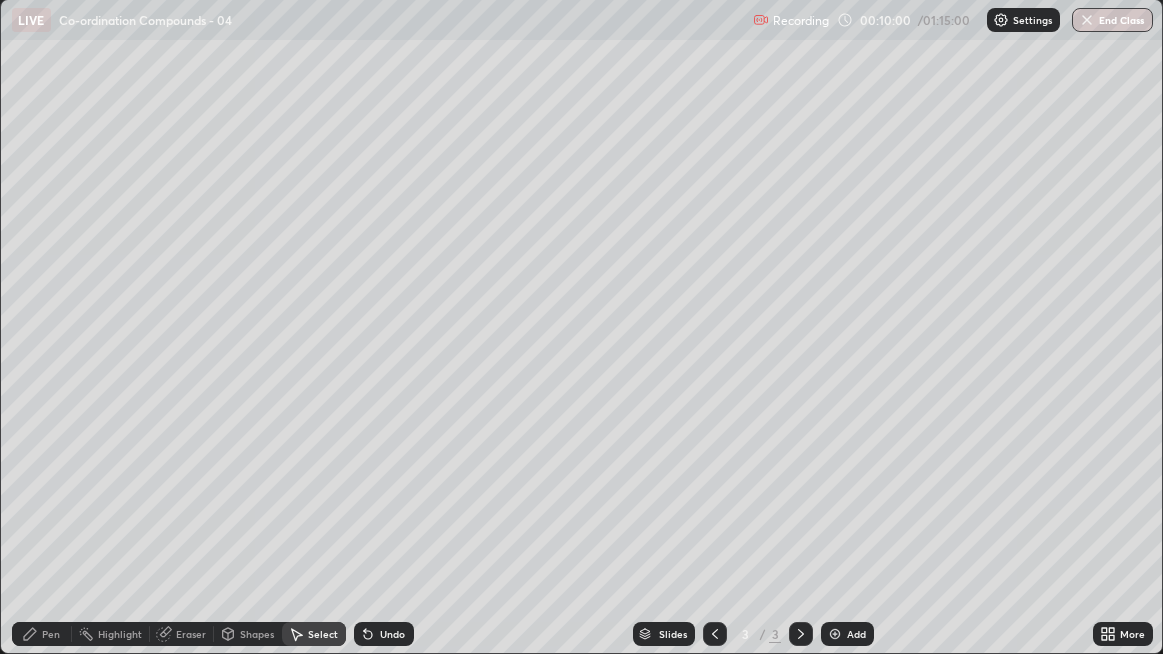 click on "Select" at bounding box center [323, 634] 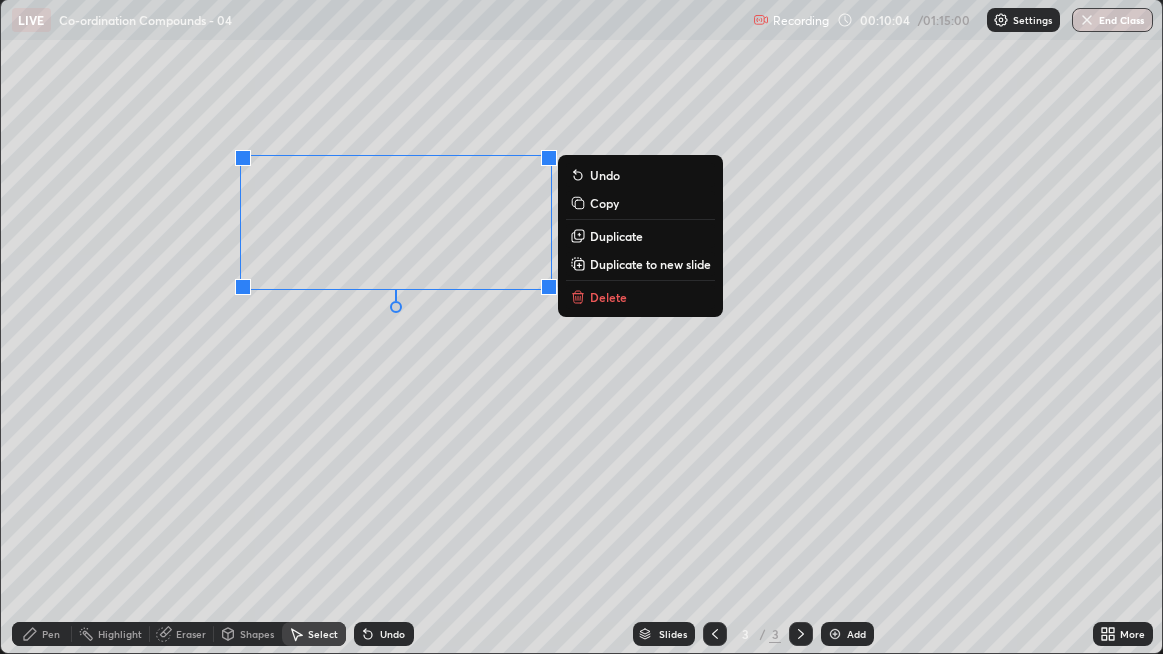 click on "0 ° Undo Copy Duplicate Duplicate to new slide Delete" at bounding box center [582, 326] 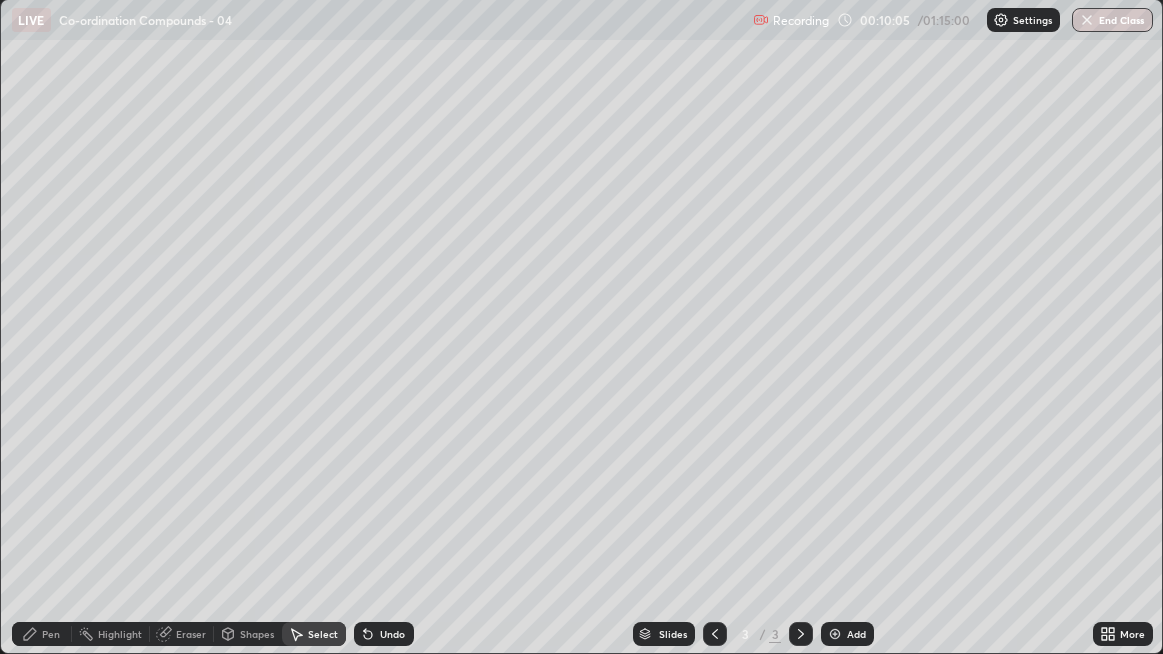 click 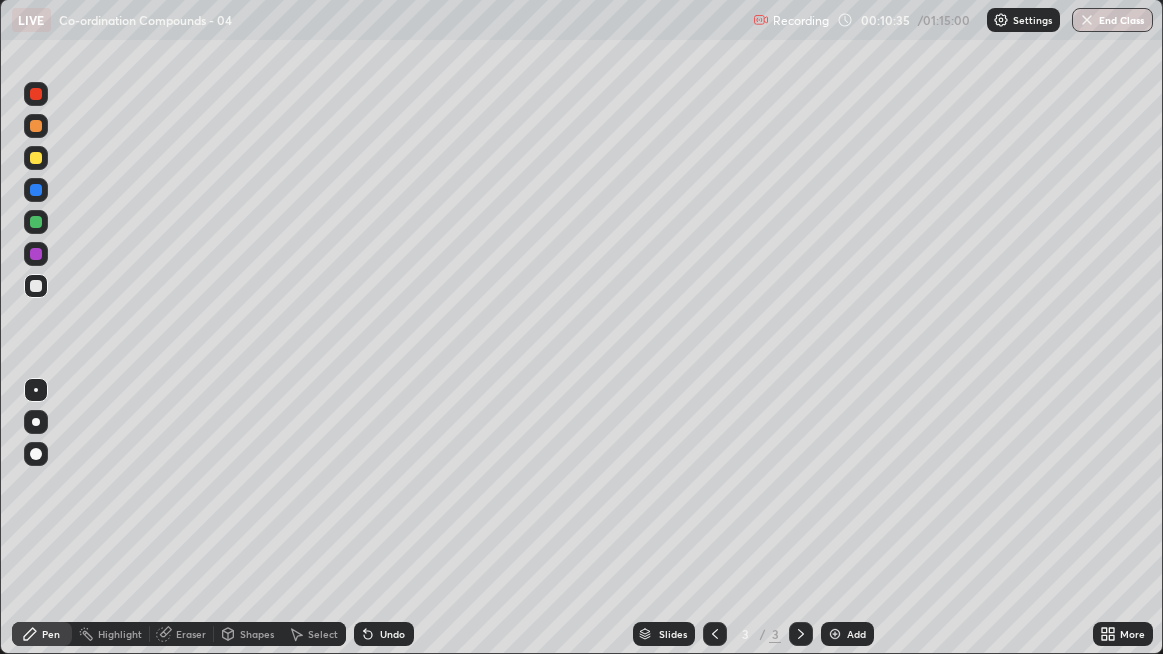 click at bounding box center [36, 158] 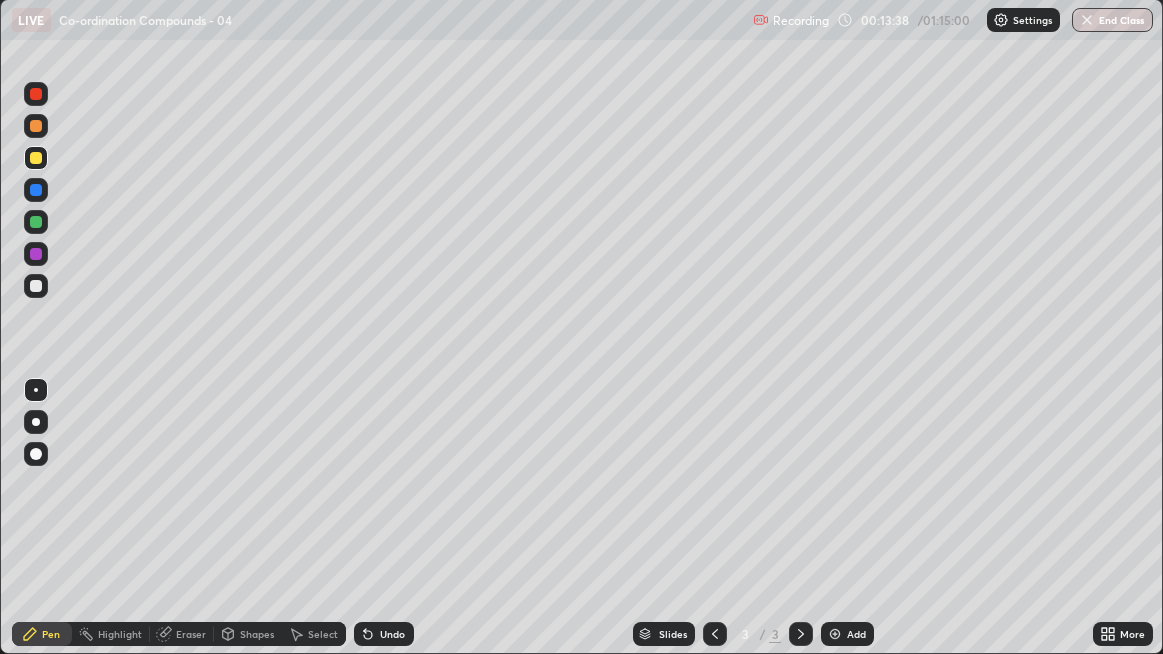 click 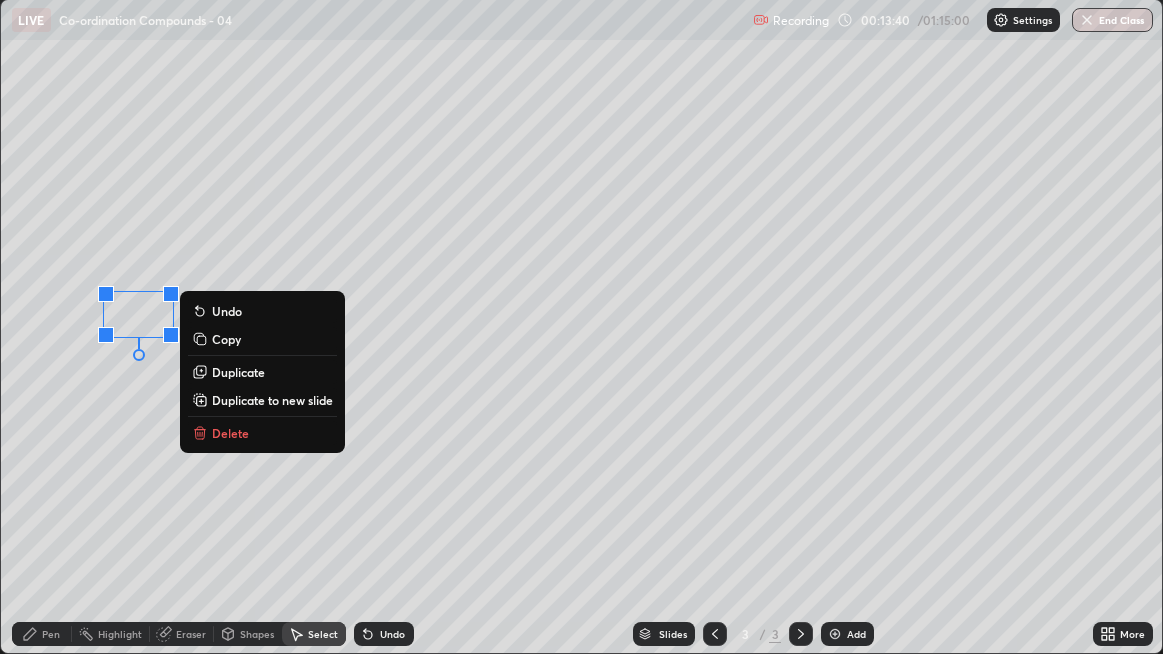 click on "Delete" at bounding box center (262, 433) 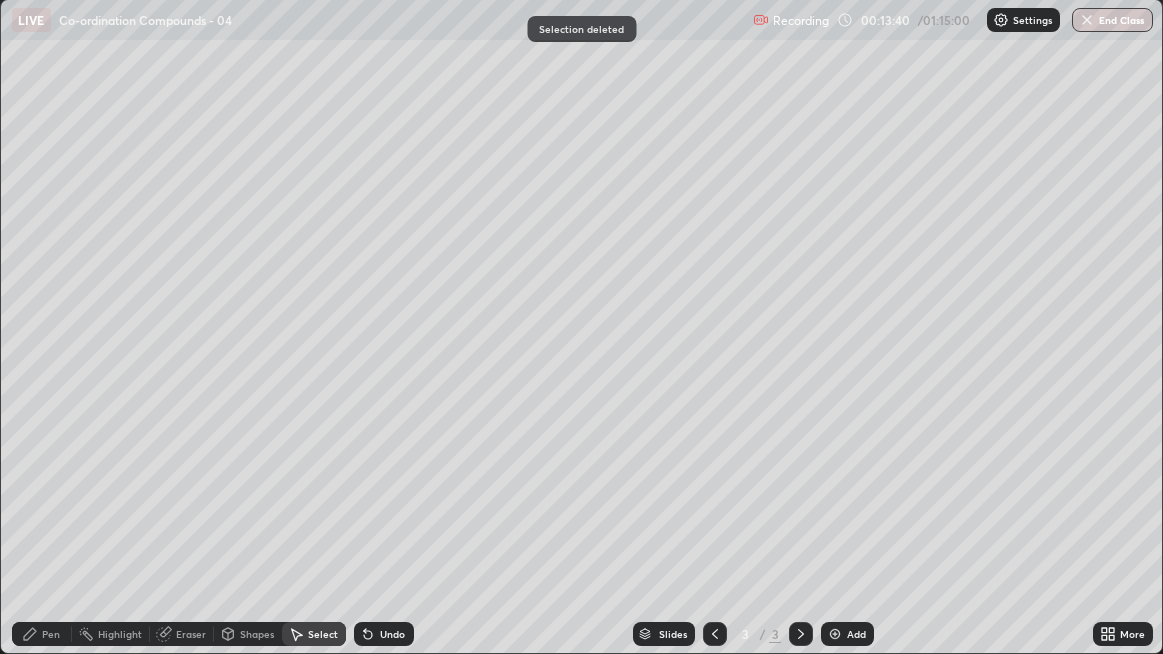 click on "Pen" at bounding box center (42, 634) 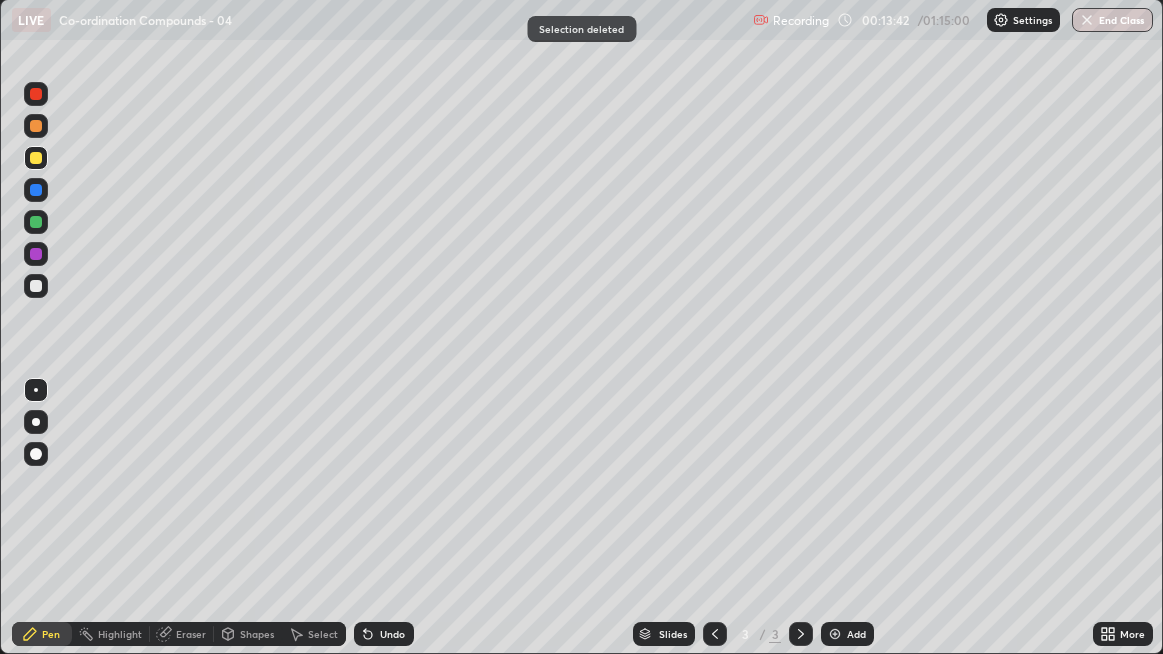 click at bounding box center [36, 286] 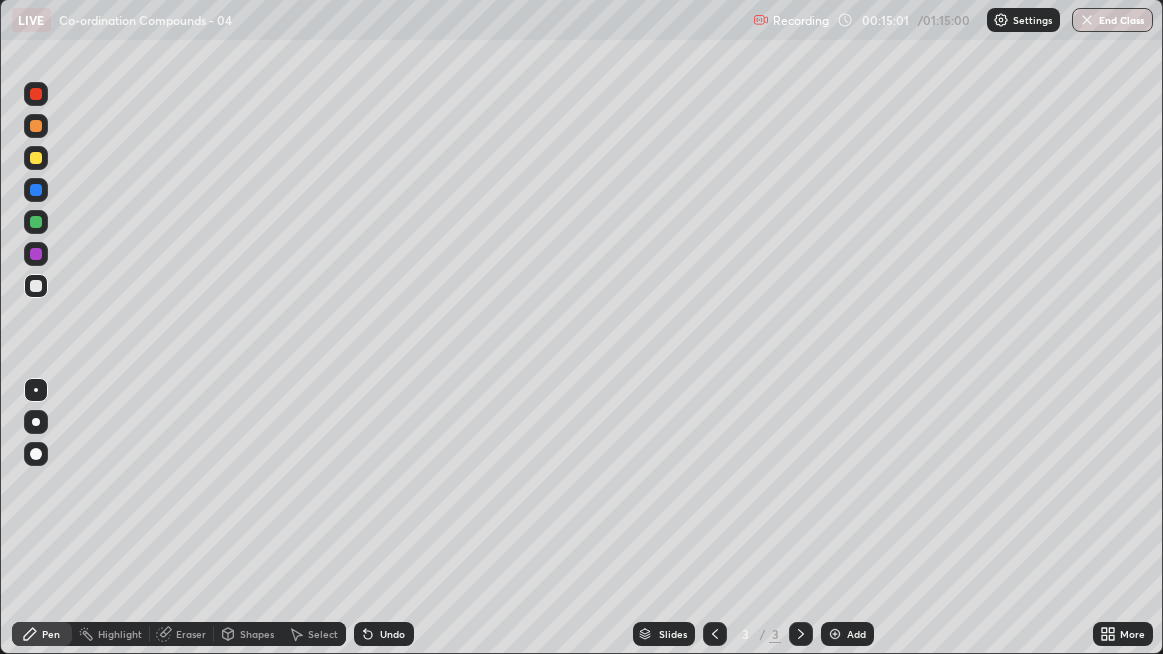 click on "Select" at bounding box center (323, 634) 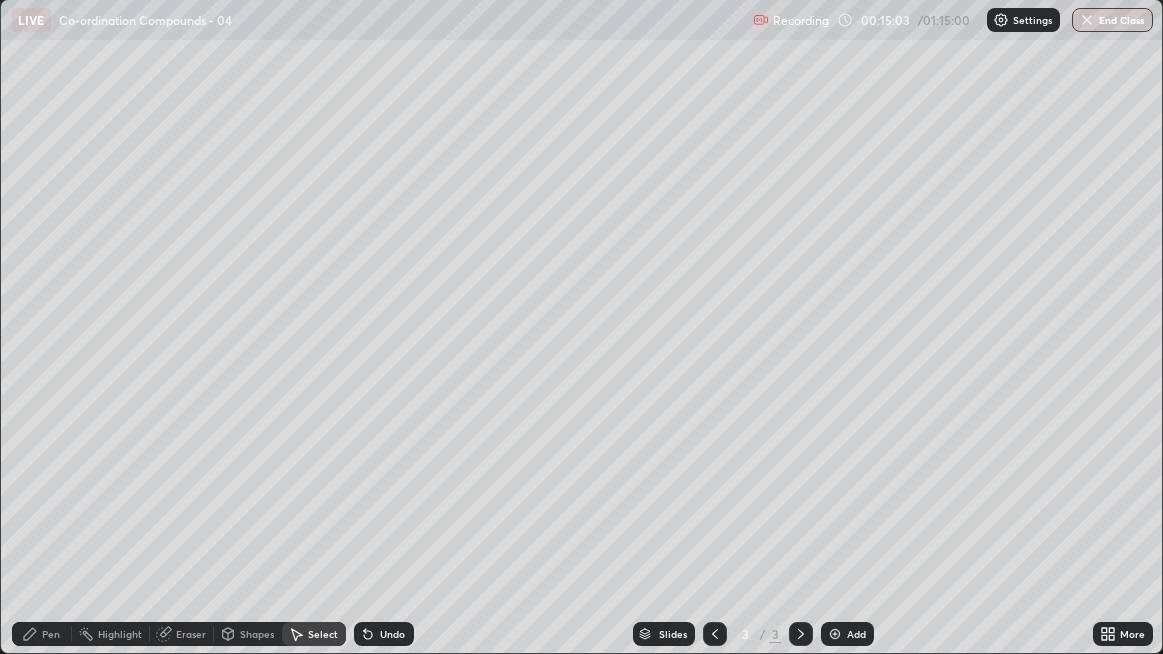 click on "0 ° Undo Copy Duplicate Duplicate to new slide Delete" at bounding box center [582, 326] 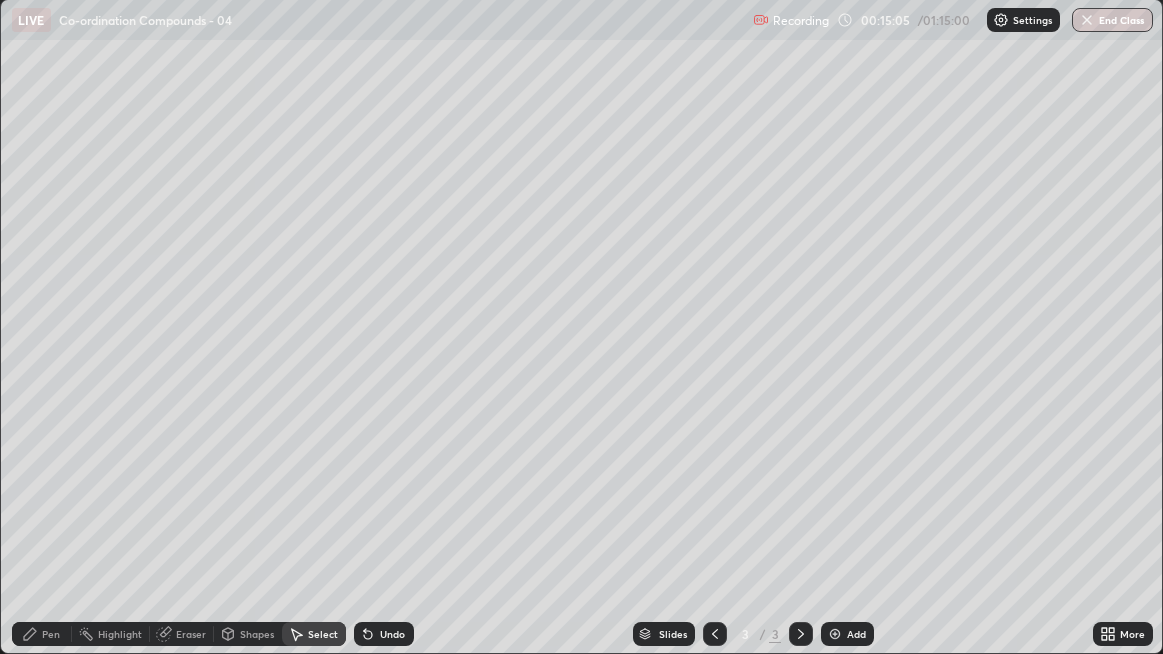 click on "Pen" at bounding box center [51, 634] 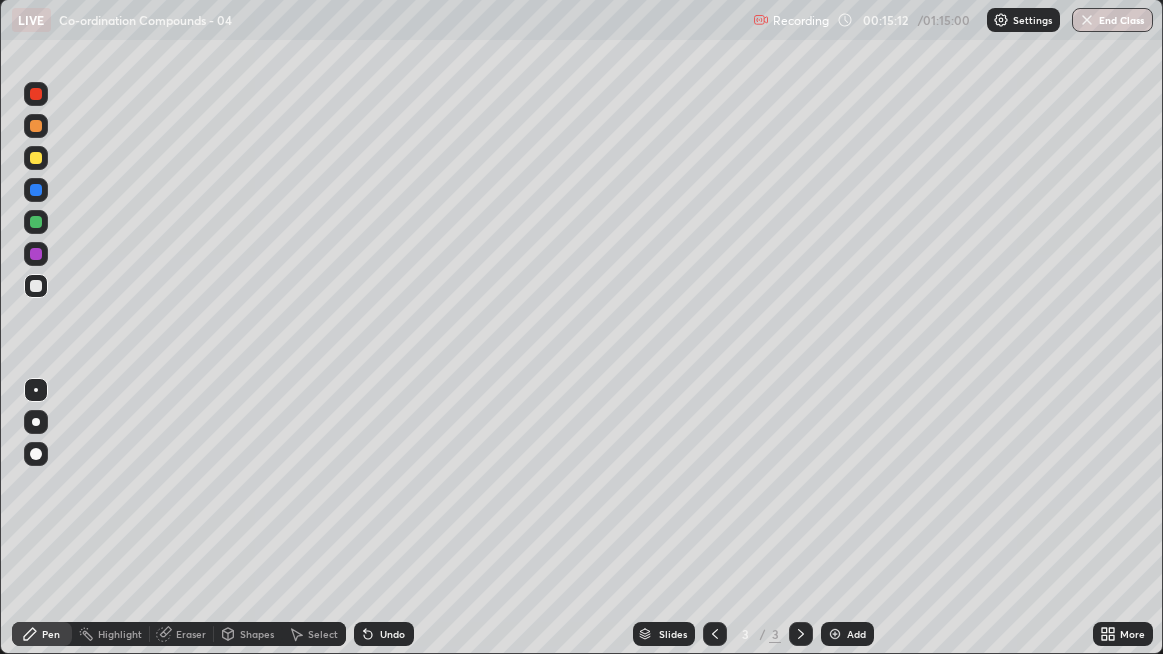 click on "Shapes" at bounding box center [248, 634] 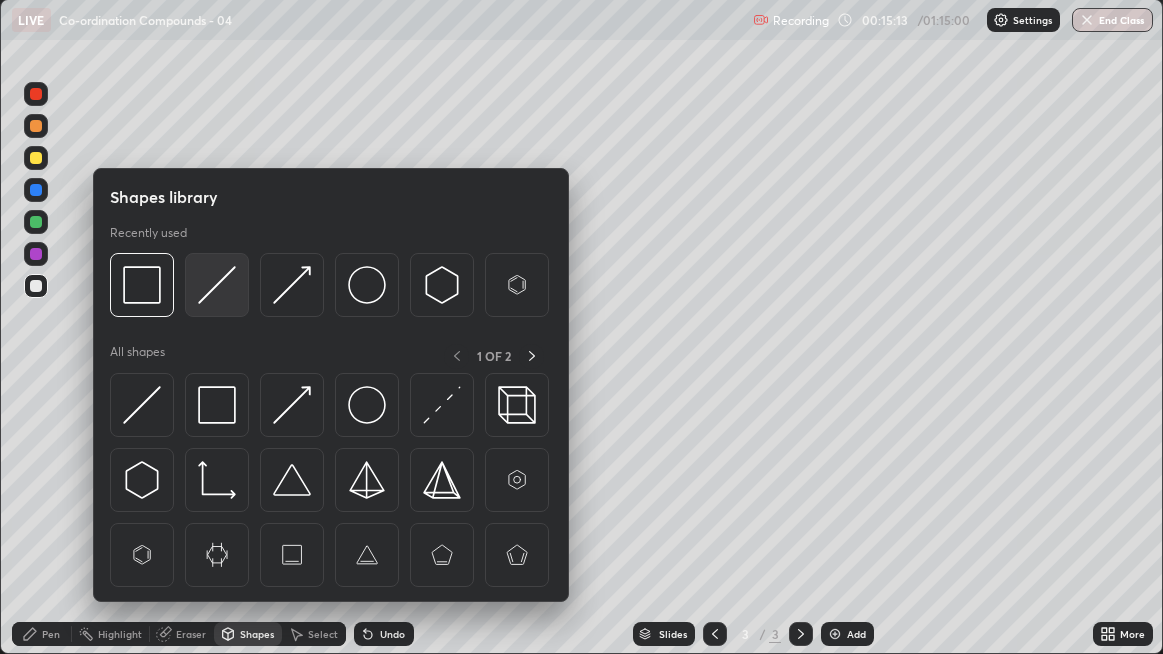 click at bounding box center [217, 285] 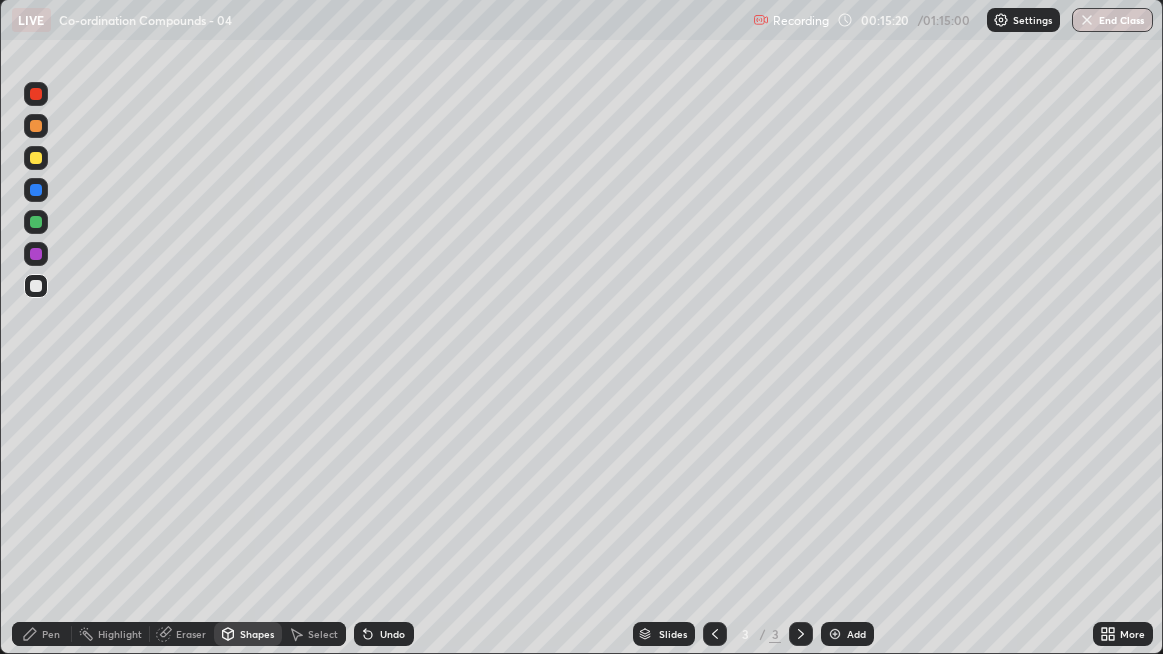 click on "Pen" at bounding box center (42, 634) 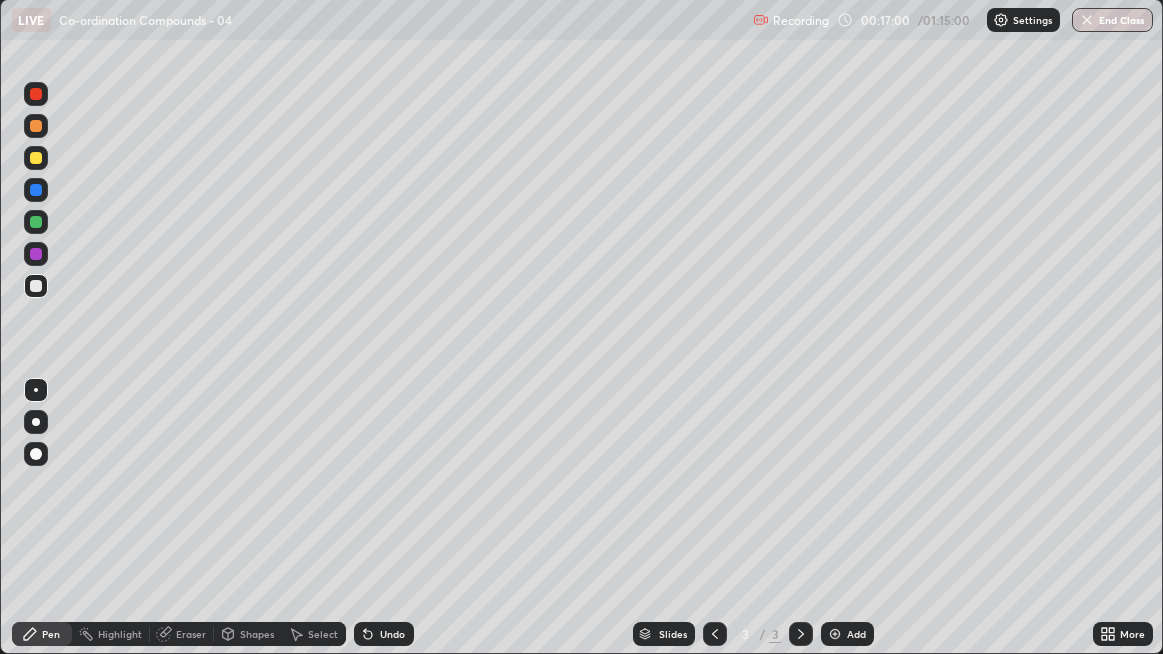 click at bounding box center (835, 634) 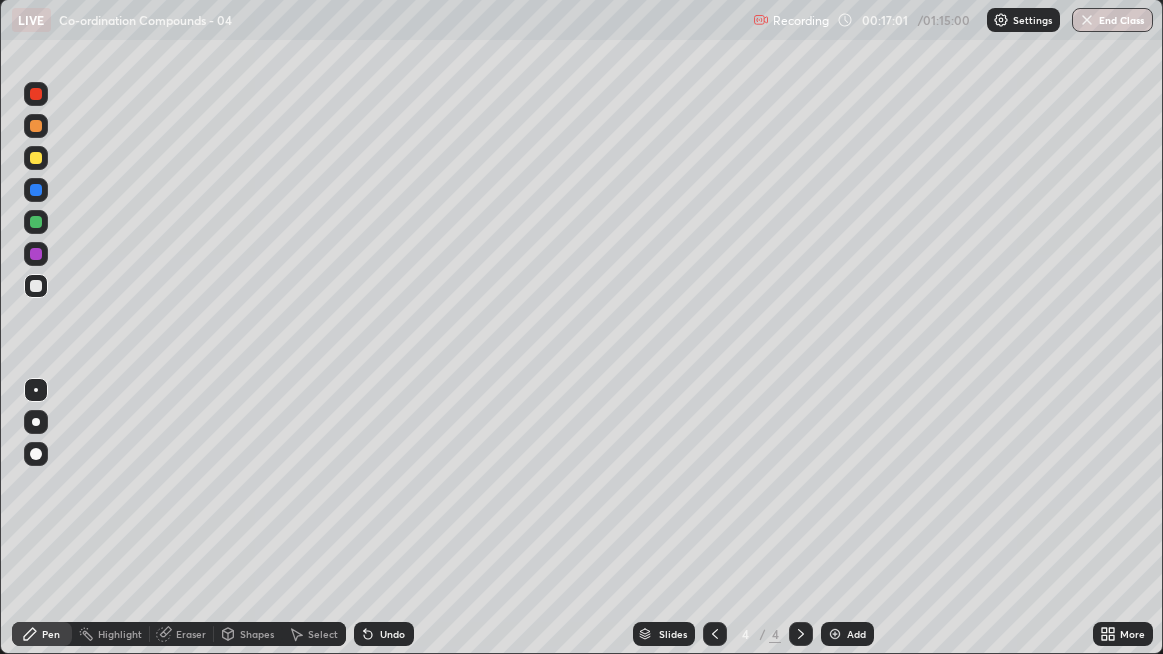 click at bounding box center (36, 422) 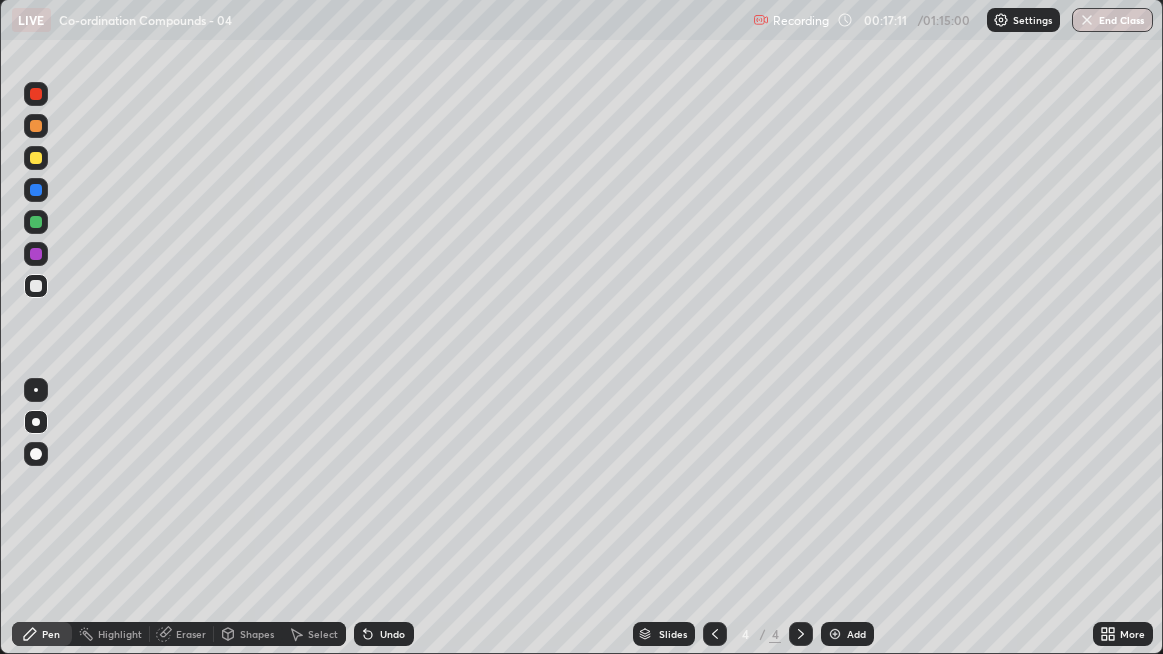 click at bounding box center (36, 158) 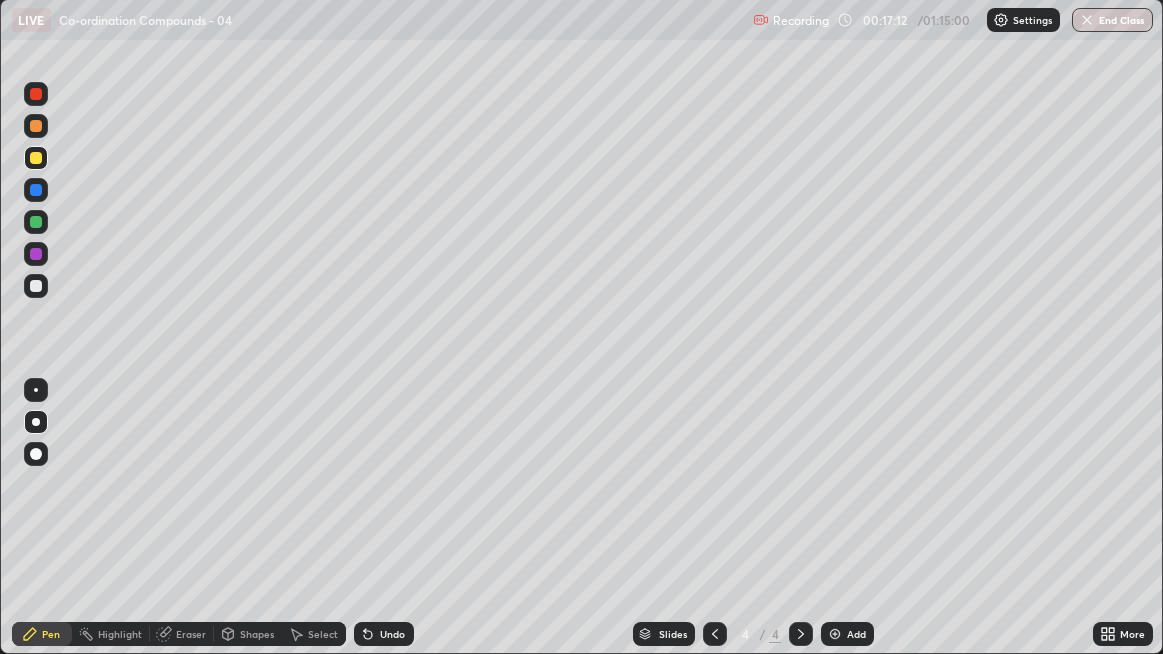 click 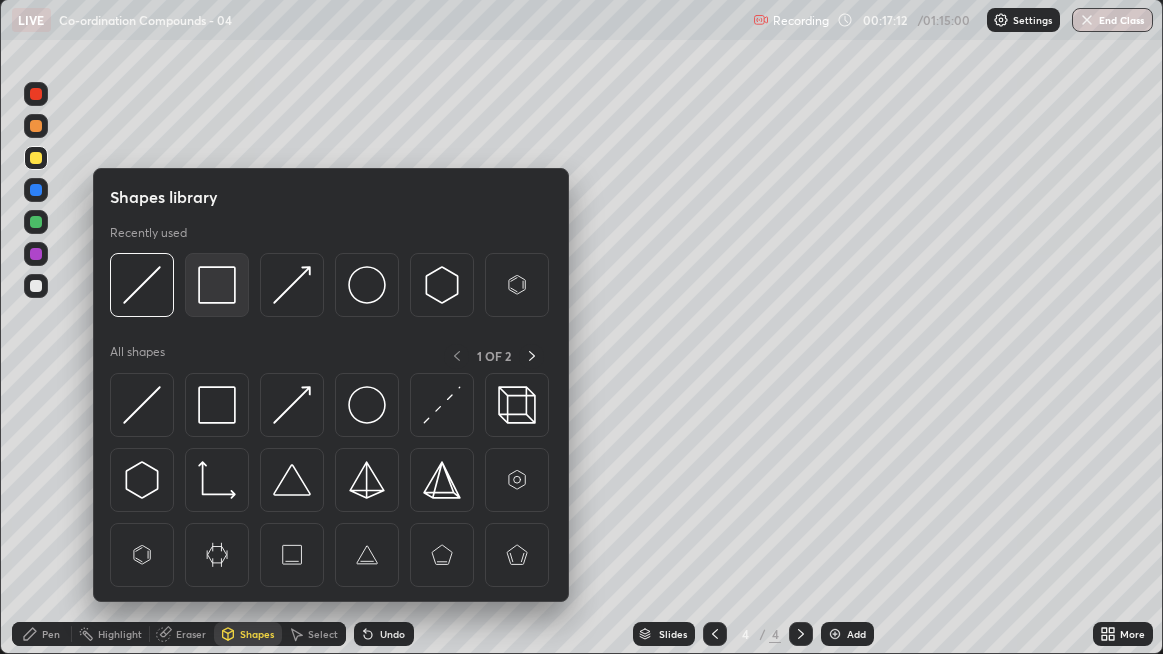 click at bounding box center [217, 285] 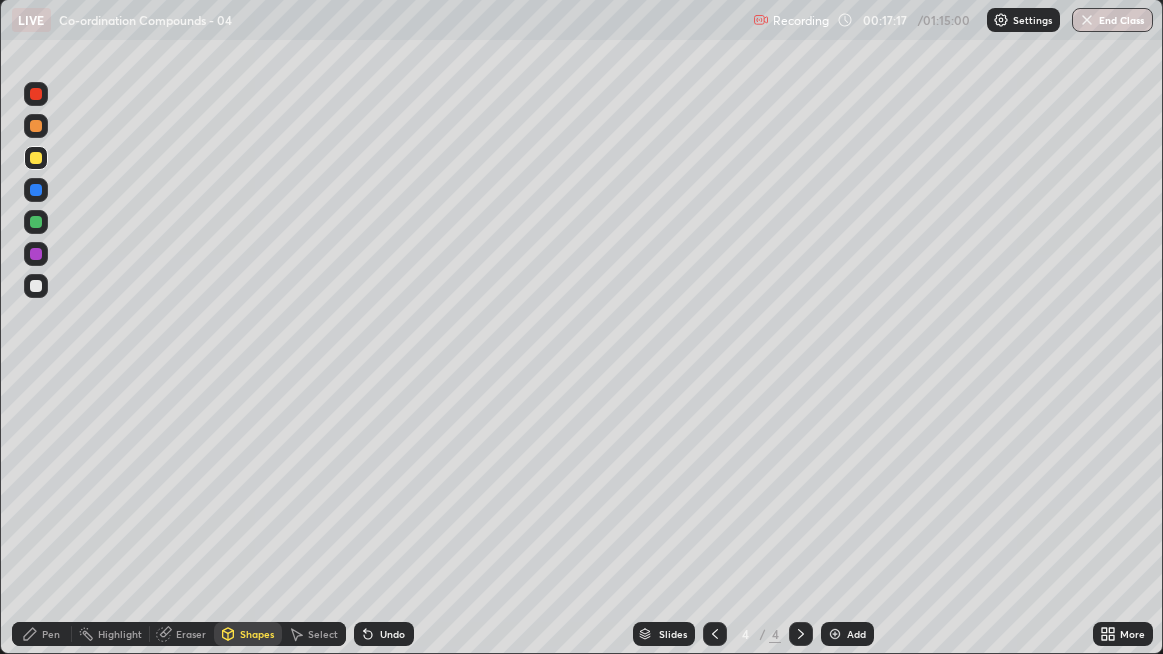 click 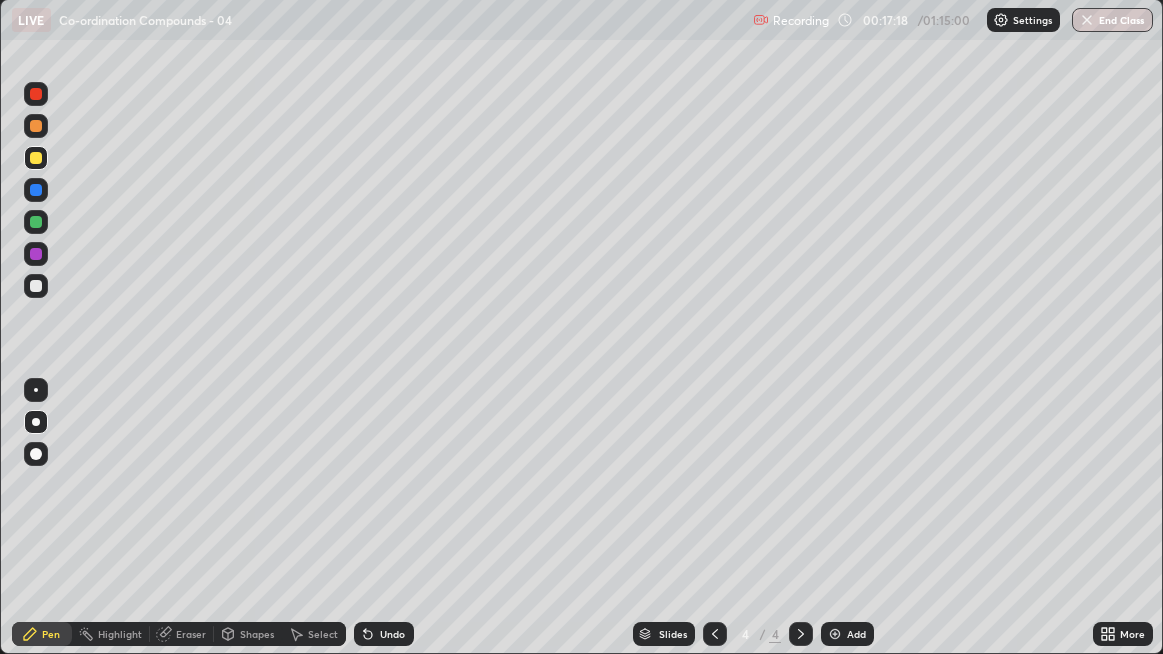 click at bounding box center (36, 390) 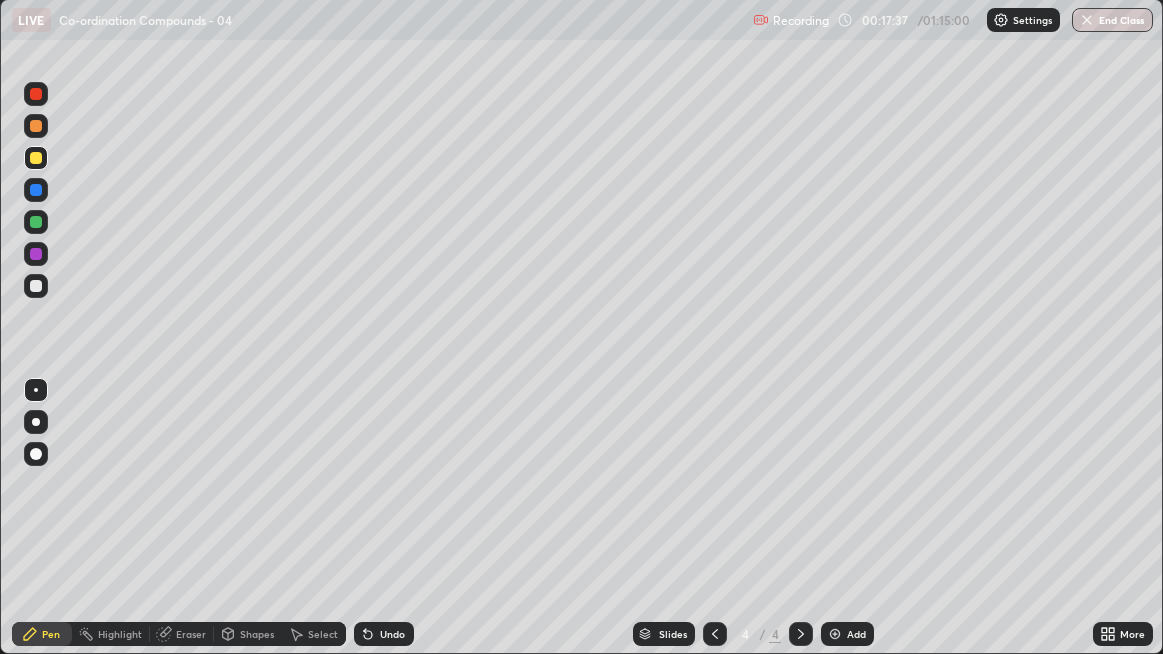 click at bounding box center (715, 634) 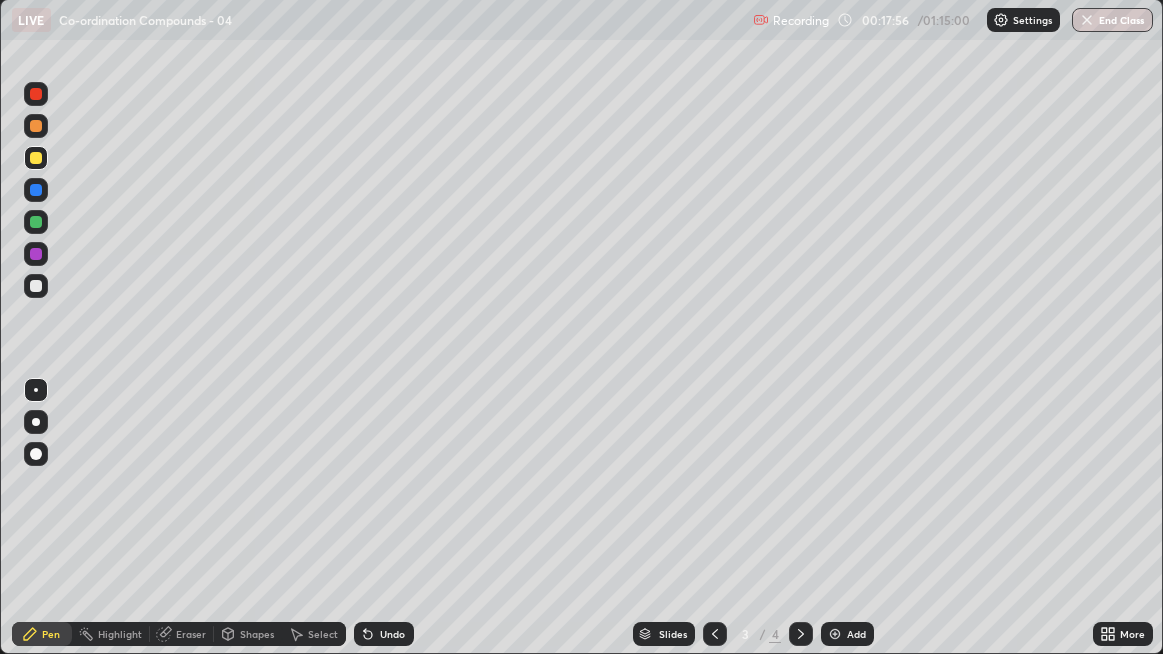 click on "Undo" at bounding box center [392, 634] 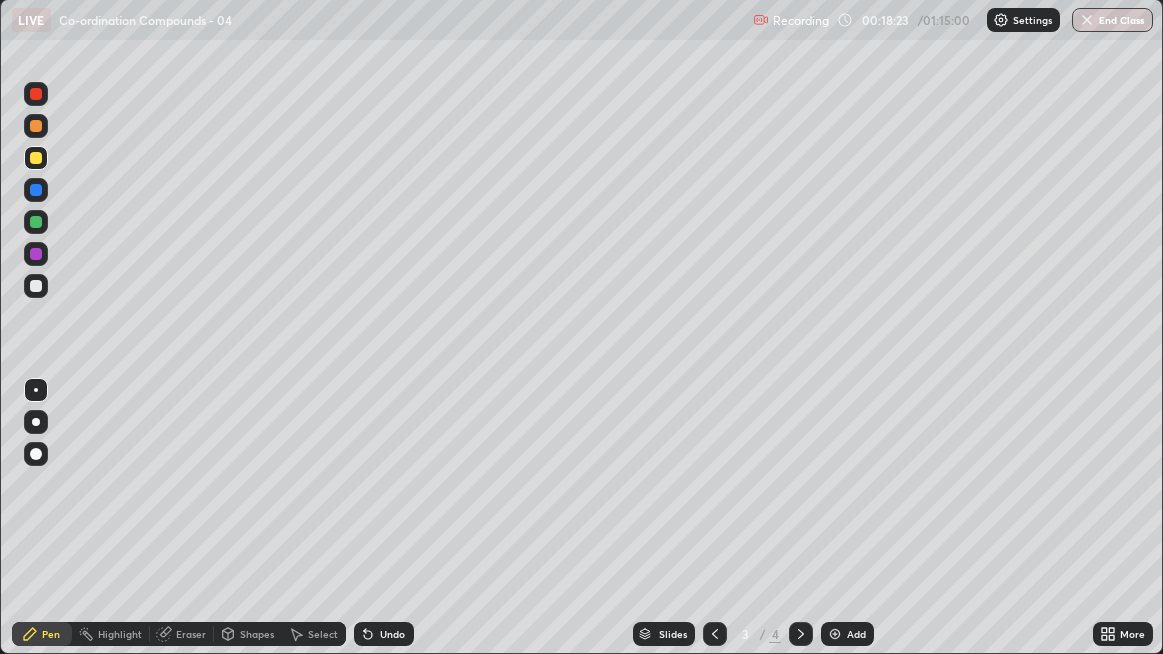 click on "Undo" at bounding box center (384, 634) 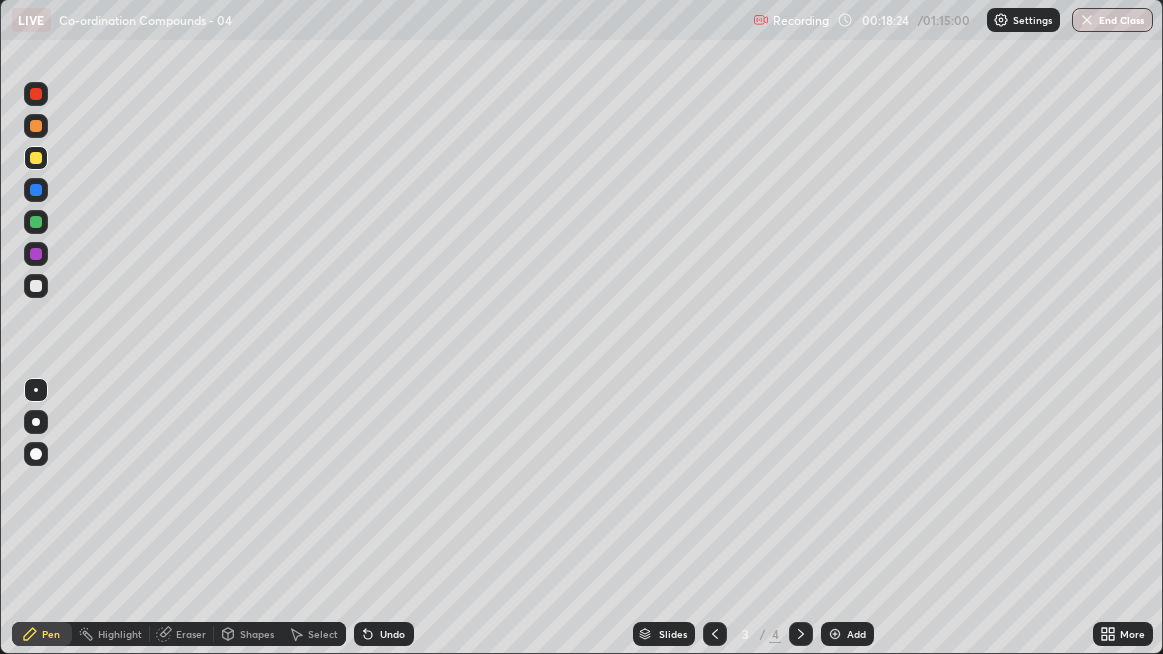 click on "Undo" at bounding box center (384, 634) 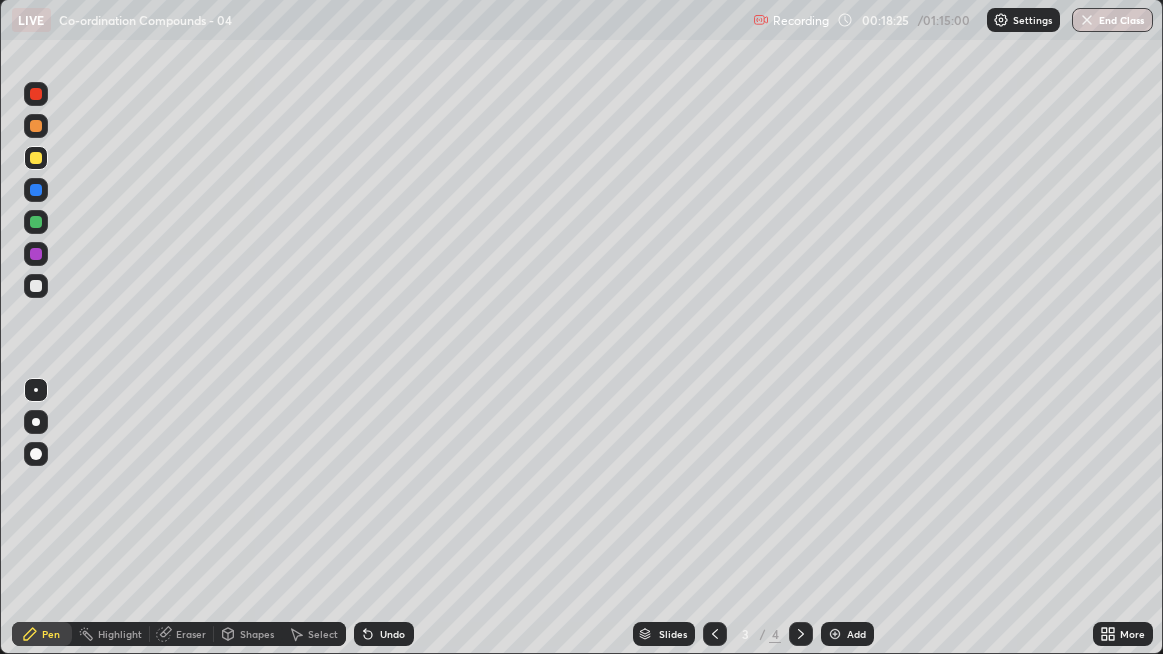 click 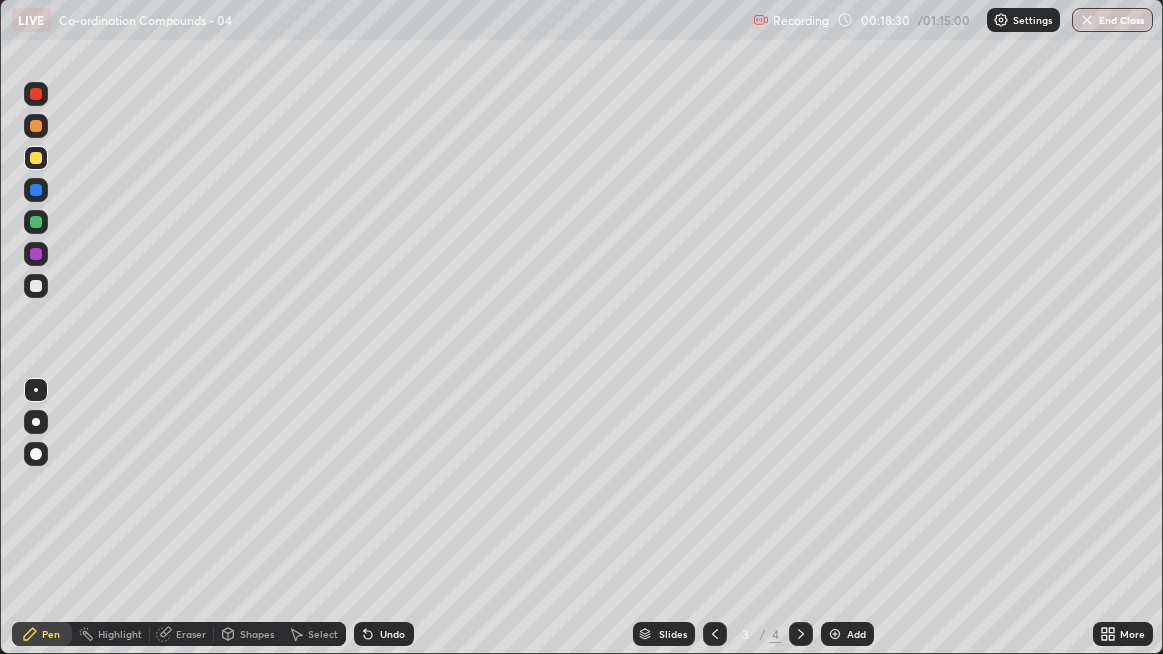 click on "Undo" at bounding box center (392, 634) 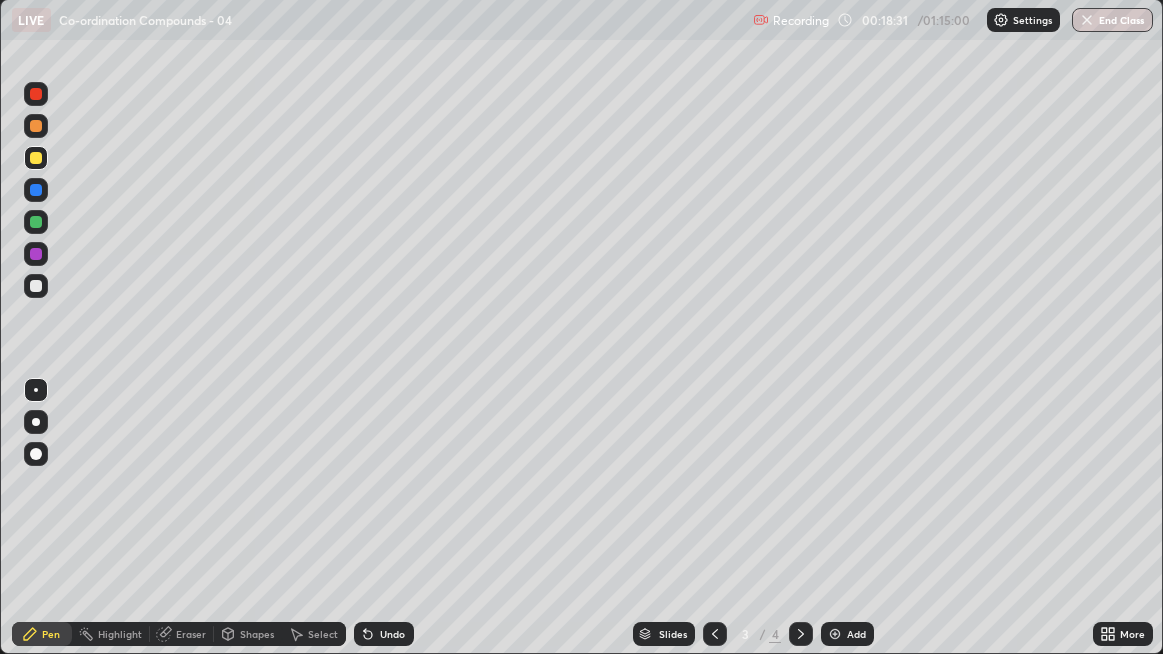 click on "Undo" at bounding box center (392, 634) 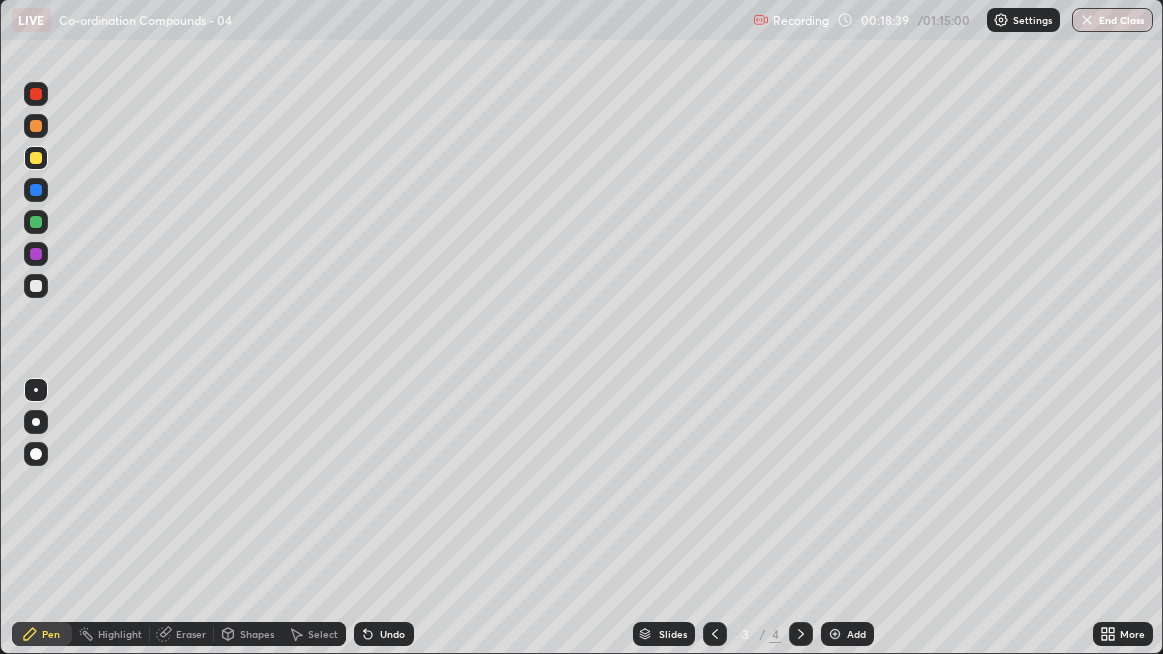 click 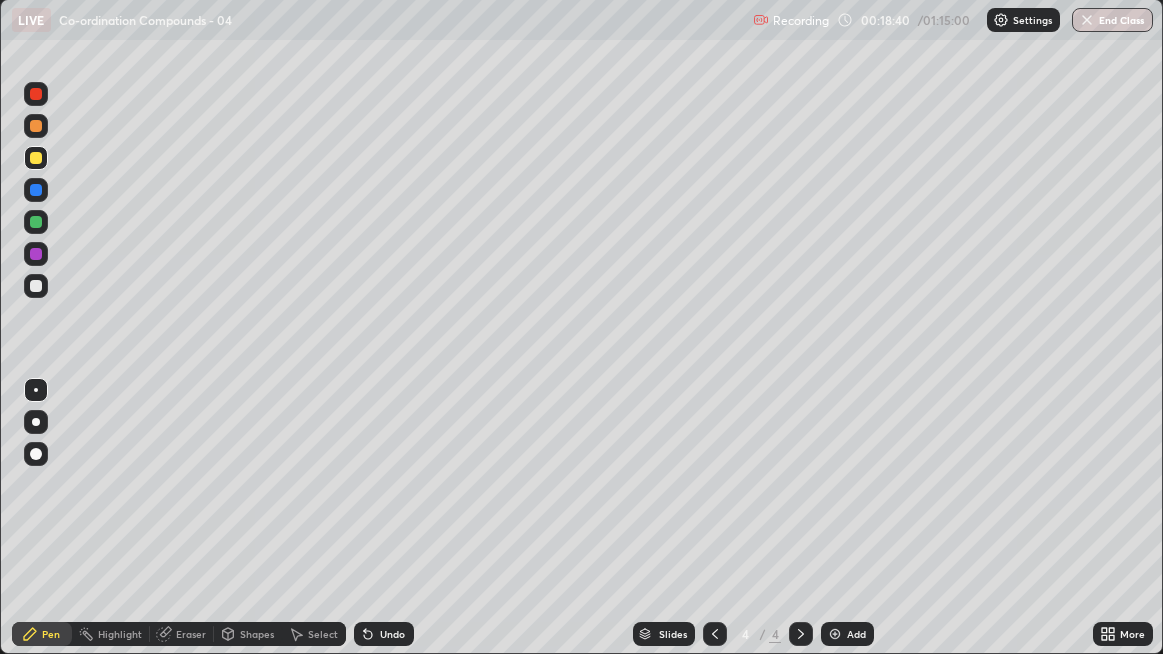 click at bounding box center (36, 286) 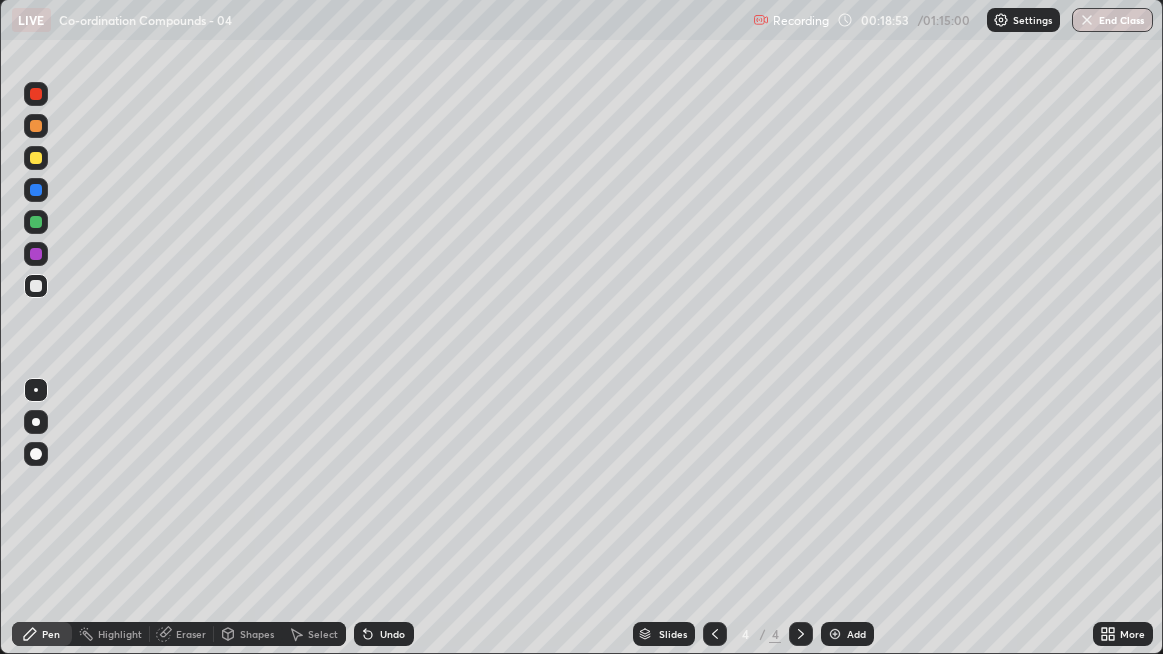 click at bounding box center [36, 286] 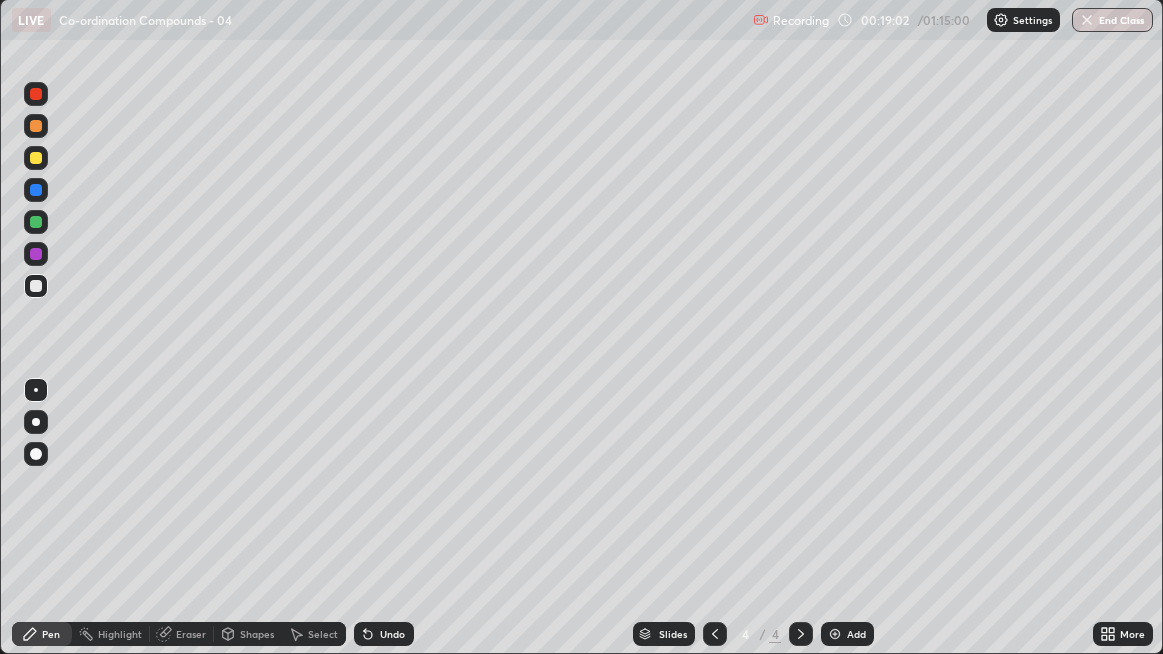 click on "Undo" at bounding box center (384, 634) 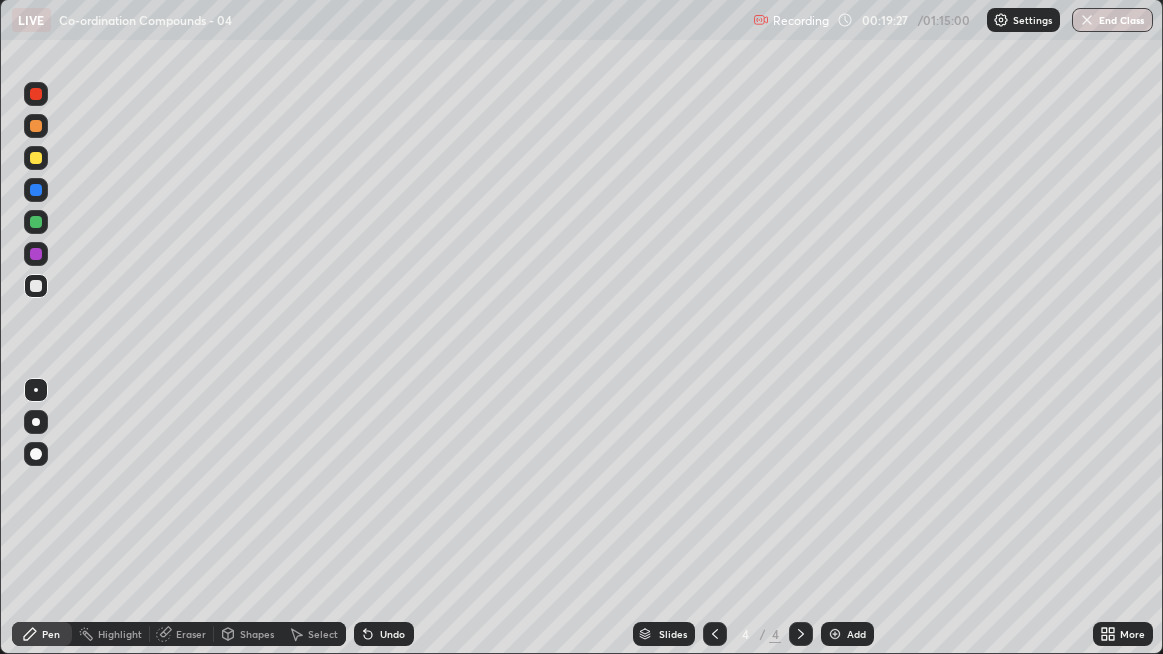 click 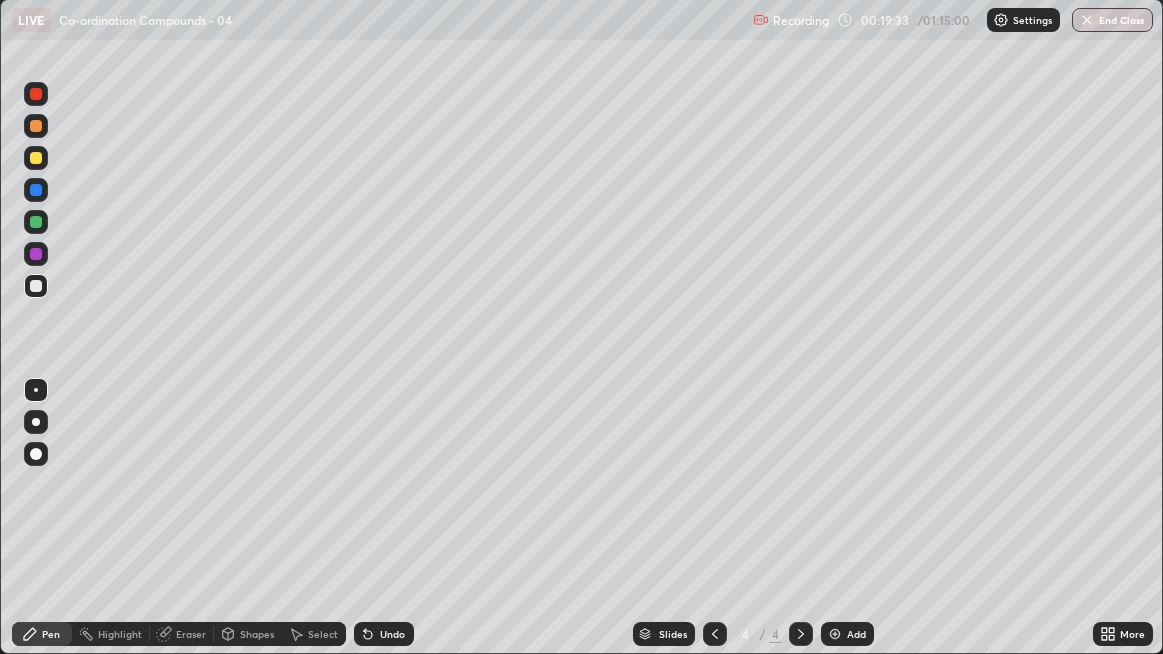 click on "Undo" at bounding box center (392, 634) 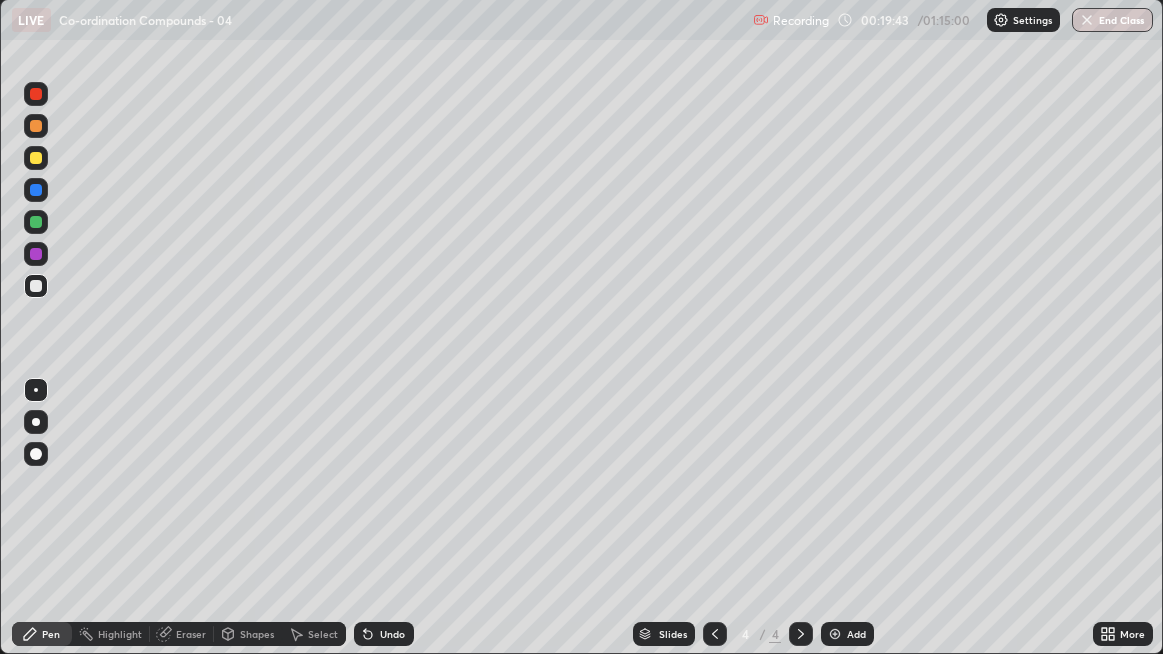 click on "Undo" at bounding box center [384, 634] 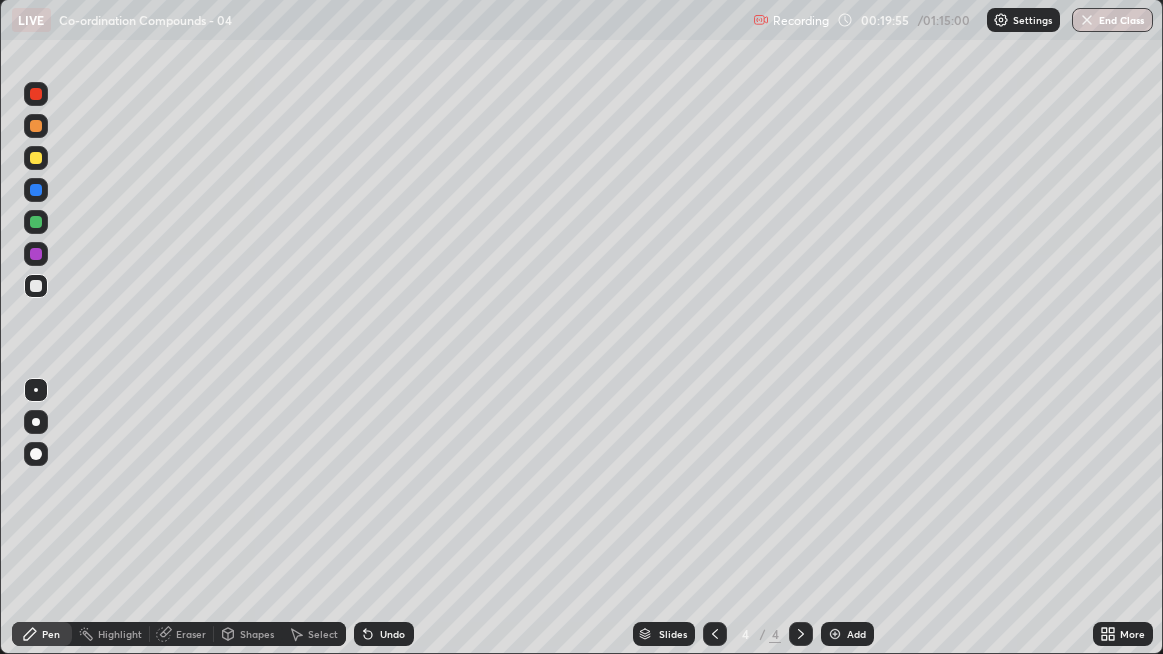 click 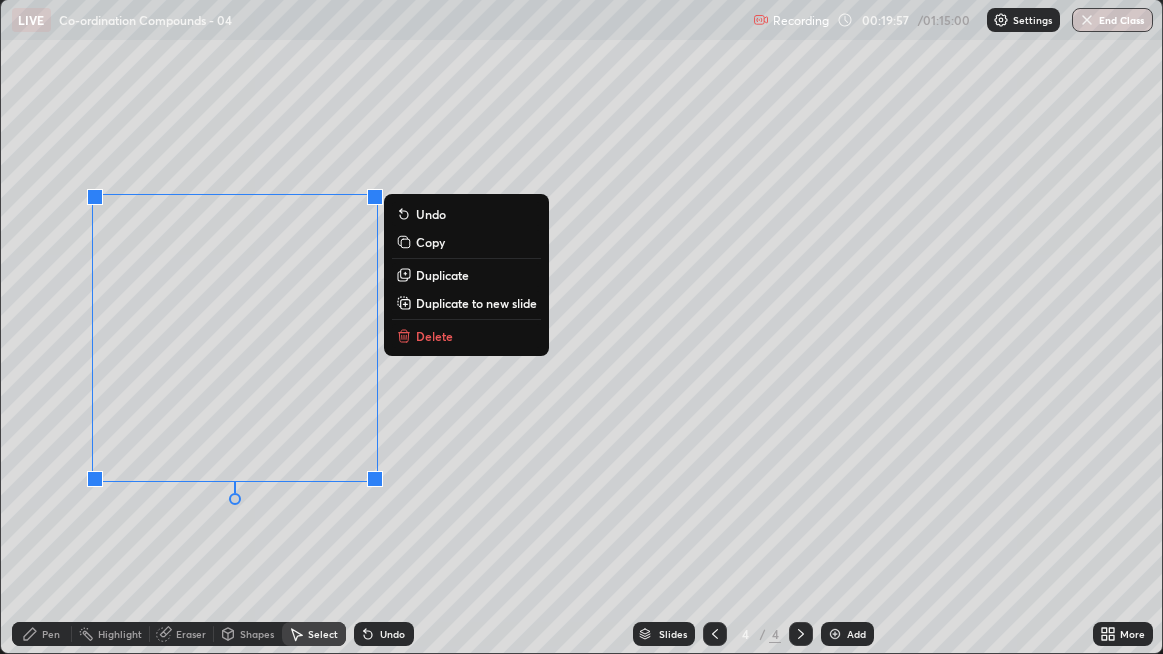 click on "Duplicate to new slide" at bounding box center [476, 303] 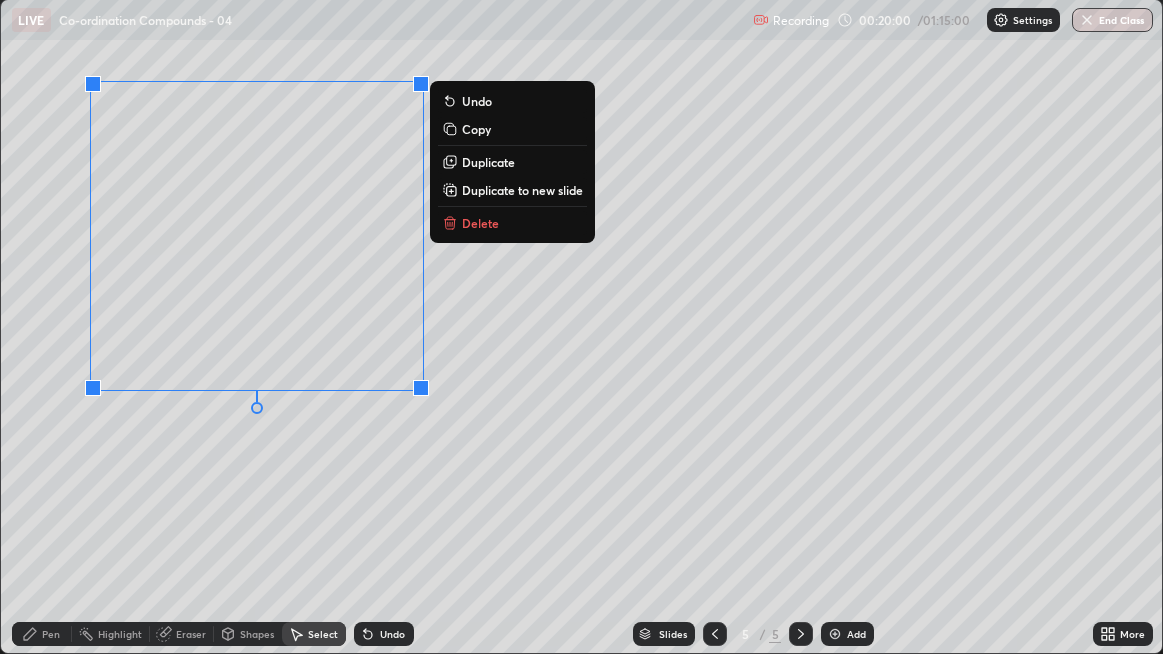 click on "0 ° Undo Copy Duplicate Duplicate to new slide Delete" at bounding box center [582, 326] 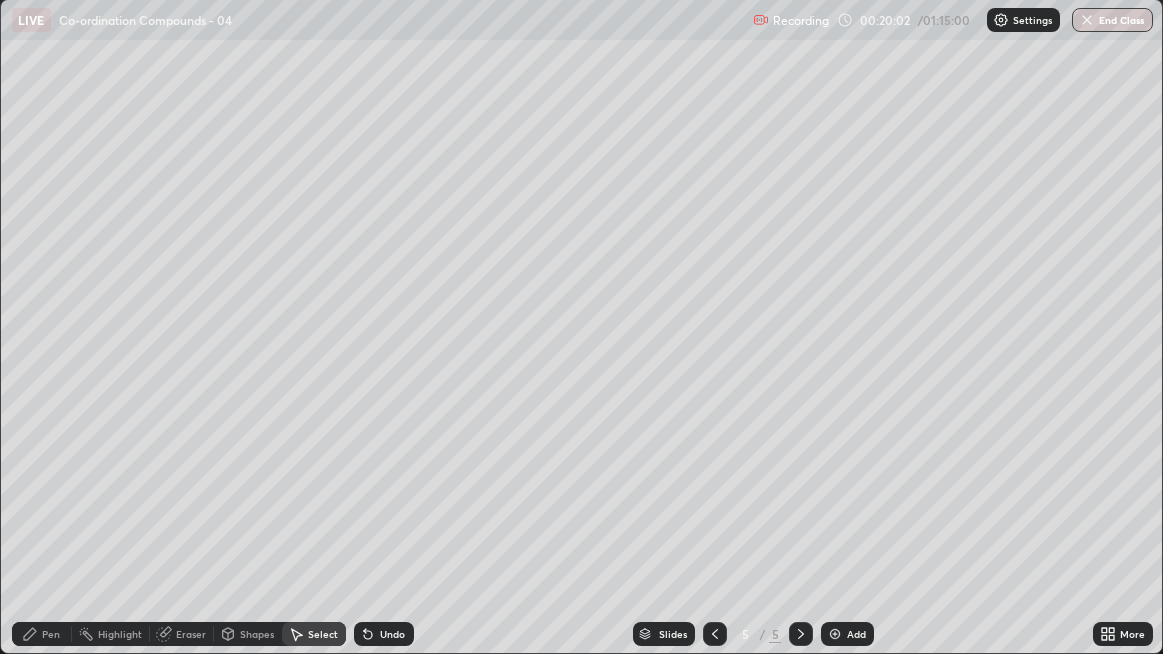 click on "Pen" at bounding box center [42, 634] 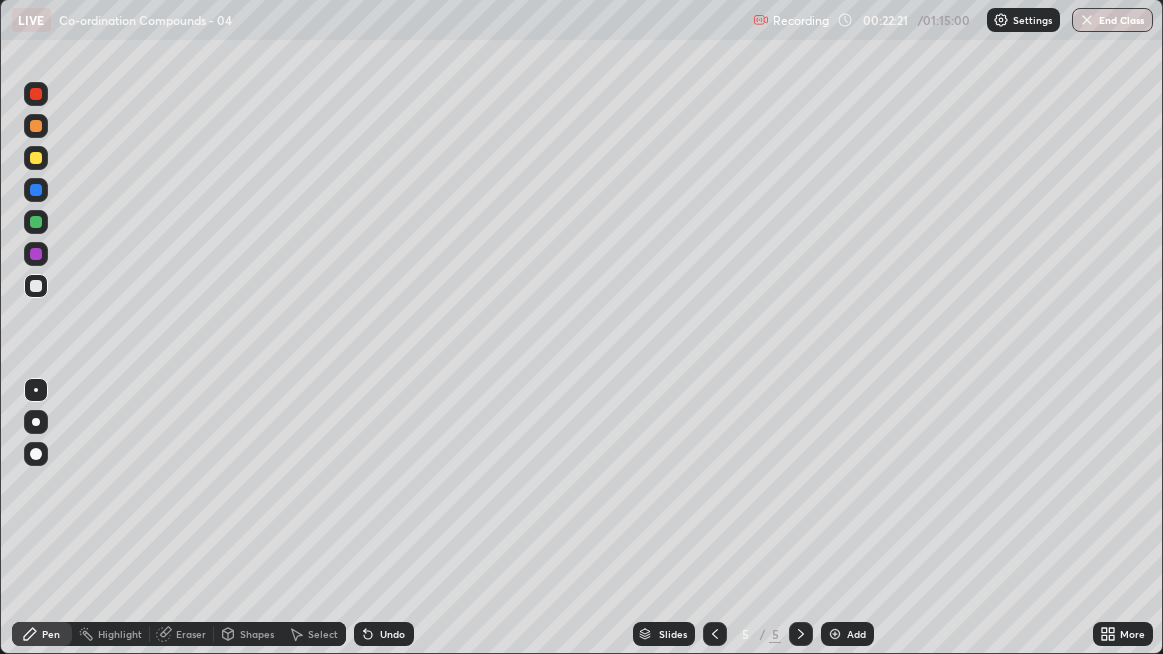 click on "Highlight" at bounding box center (120, 634) 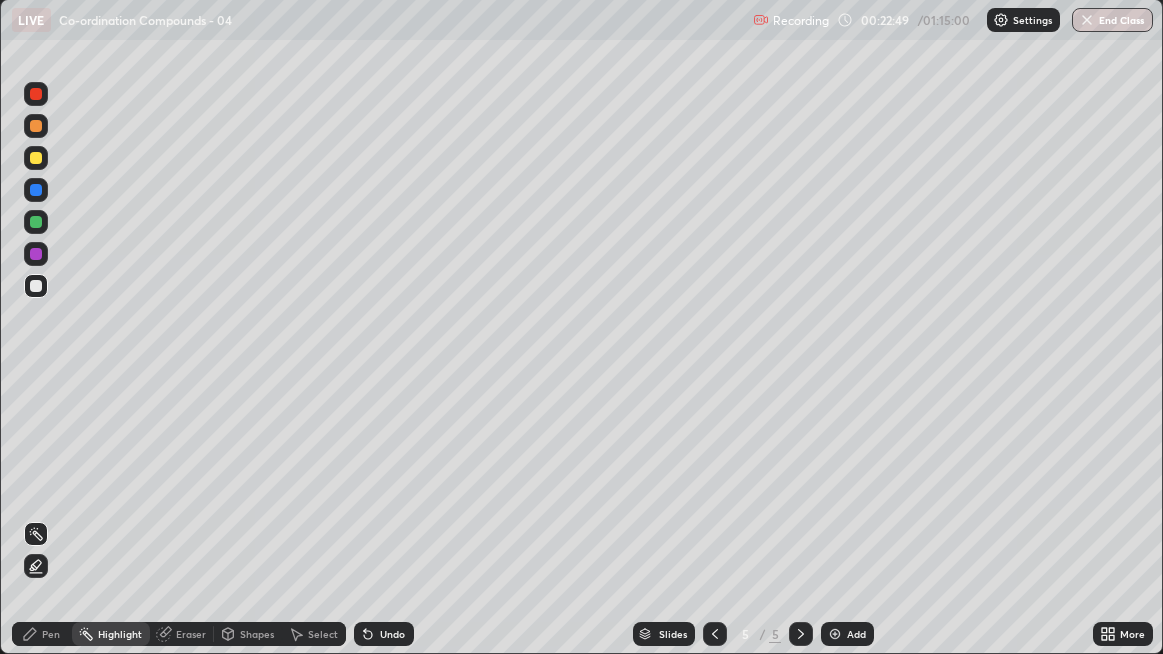 click on "Pen" at bounding box center [42, 634] 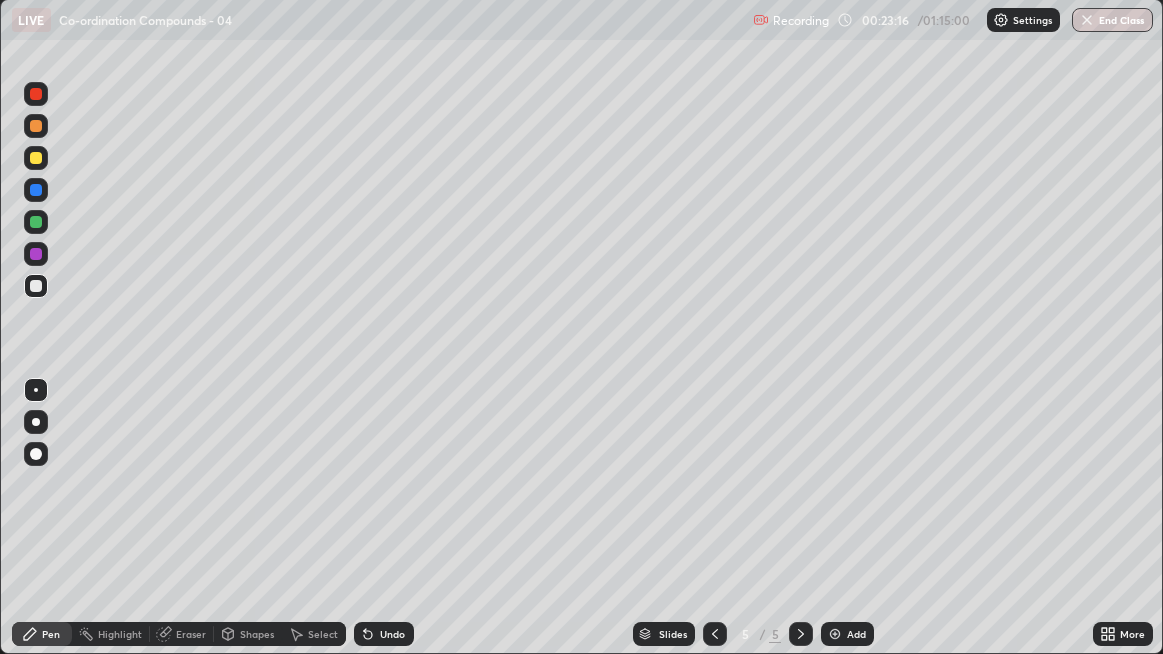 click on "Select" at bounding box center [323, 634] 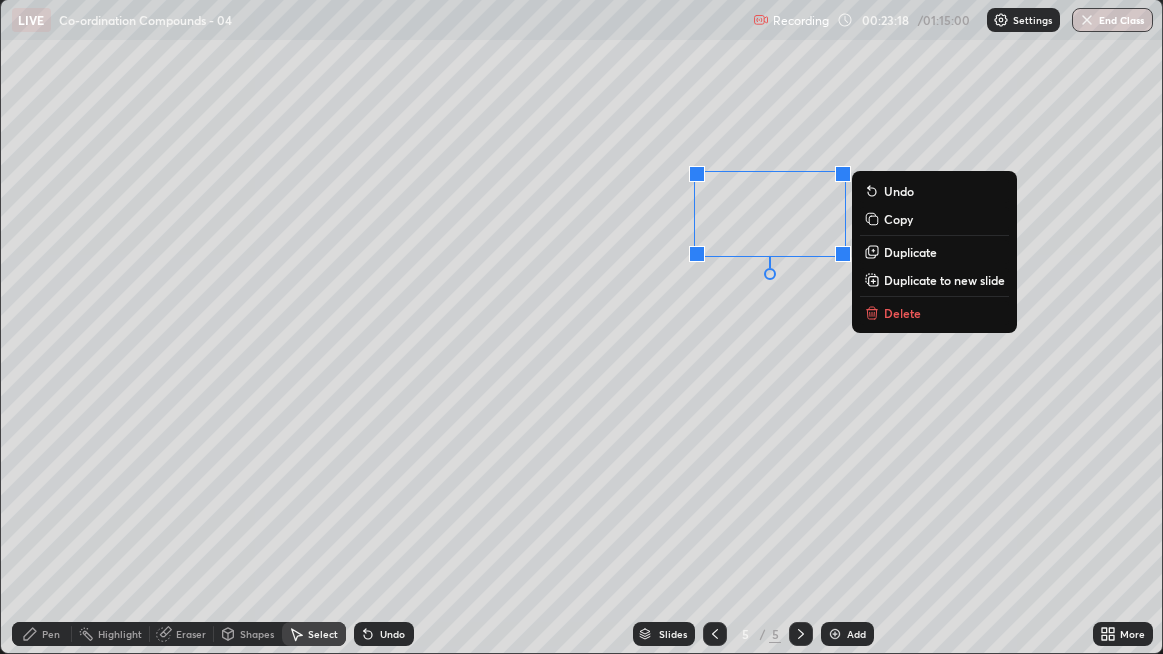 click on "Delete" at bounding box center [902, 313] 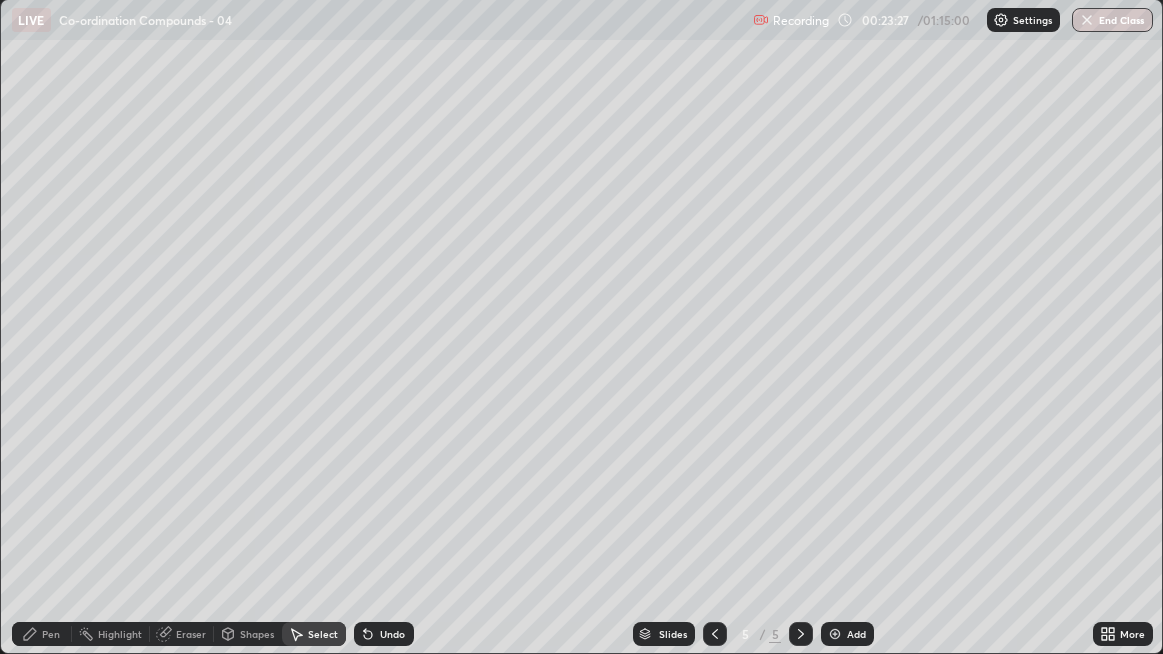 click on "Pen" at bounding box center (51, 634) 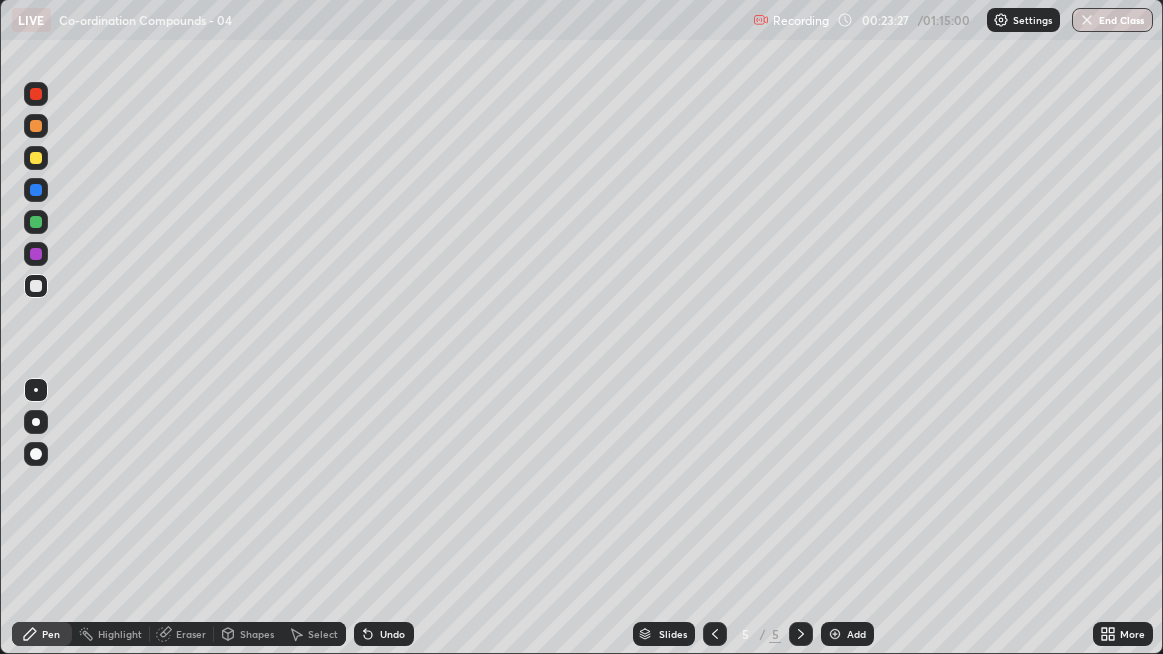 click on "Highlight" at bounding box center [111, 634] 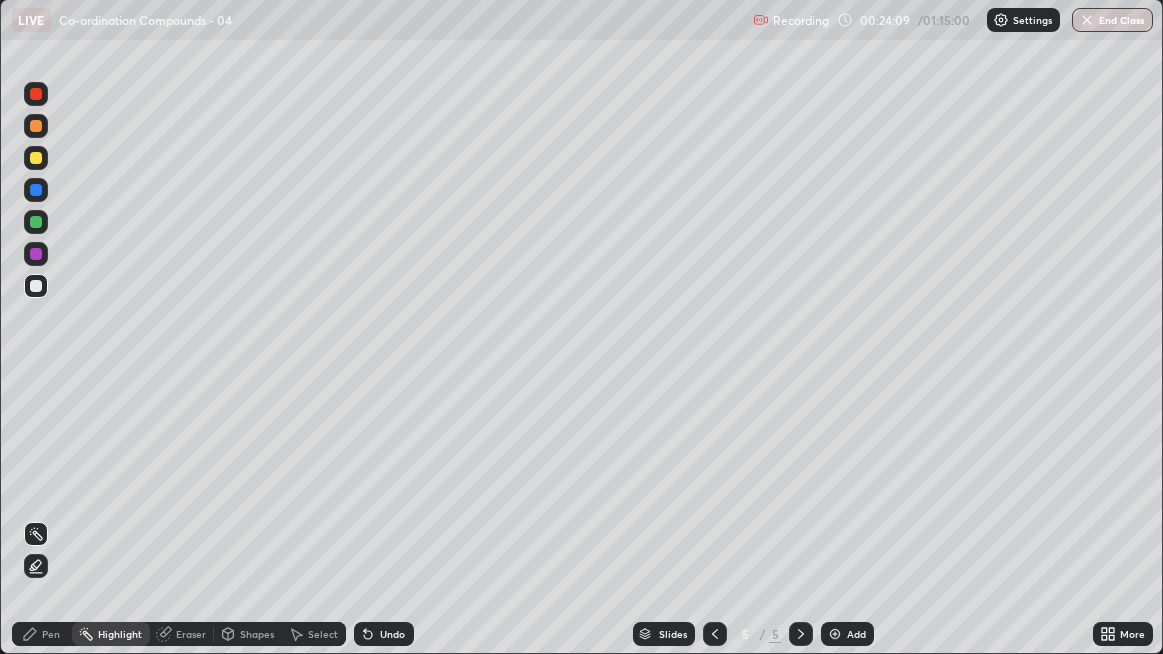 click on "Pen" at bounding box center [51, 634] 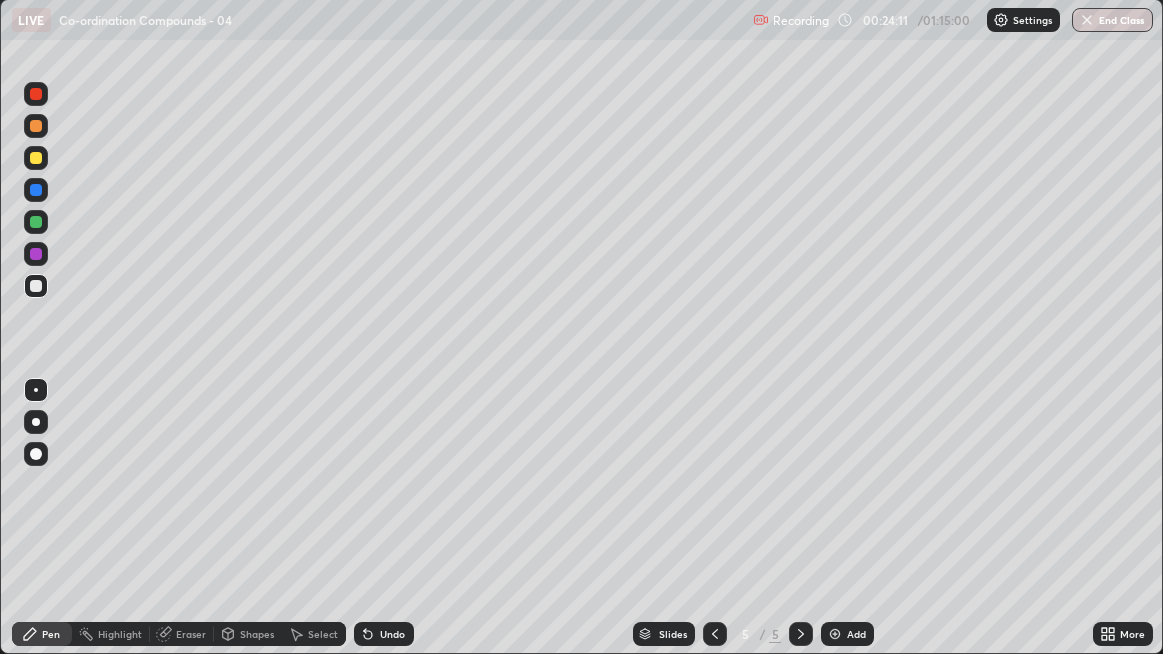 click at bounding box center (36, 422) 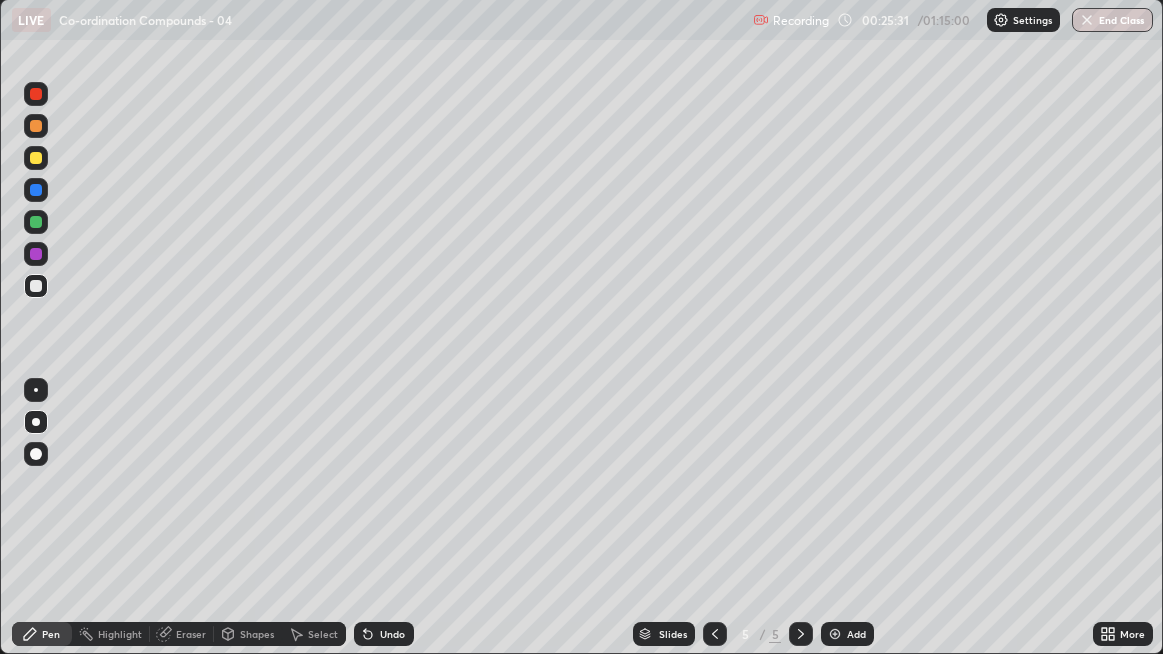 click at bounding box center [835, 634] 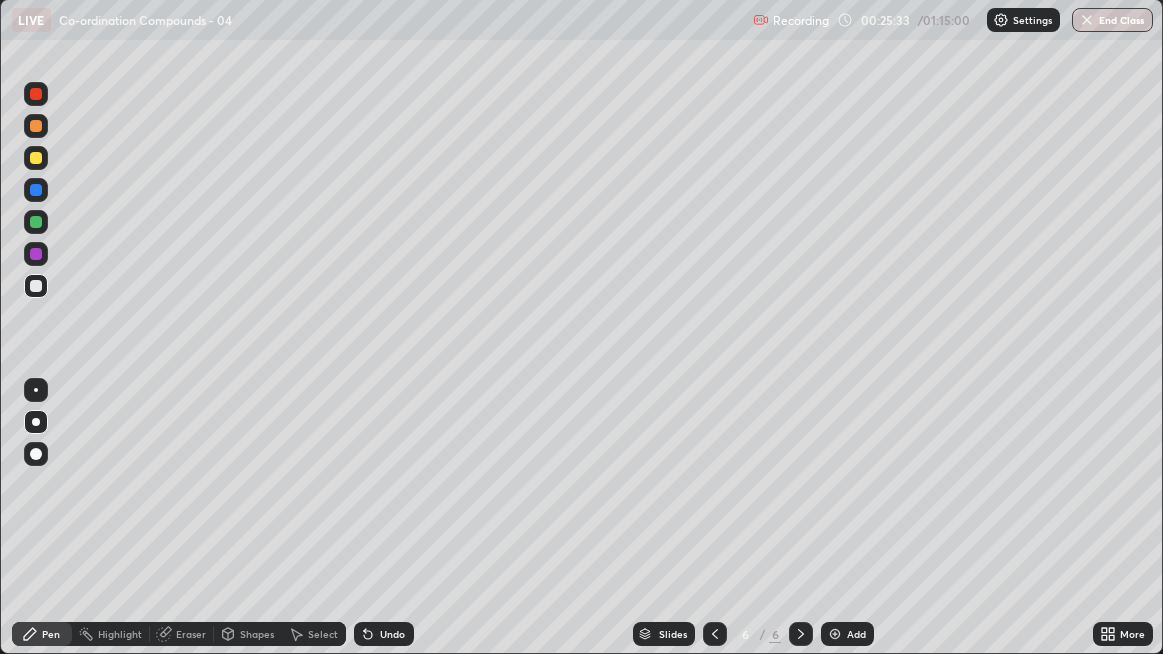 click on "Pen" at bounding box center (51, 634) 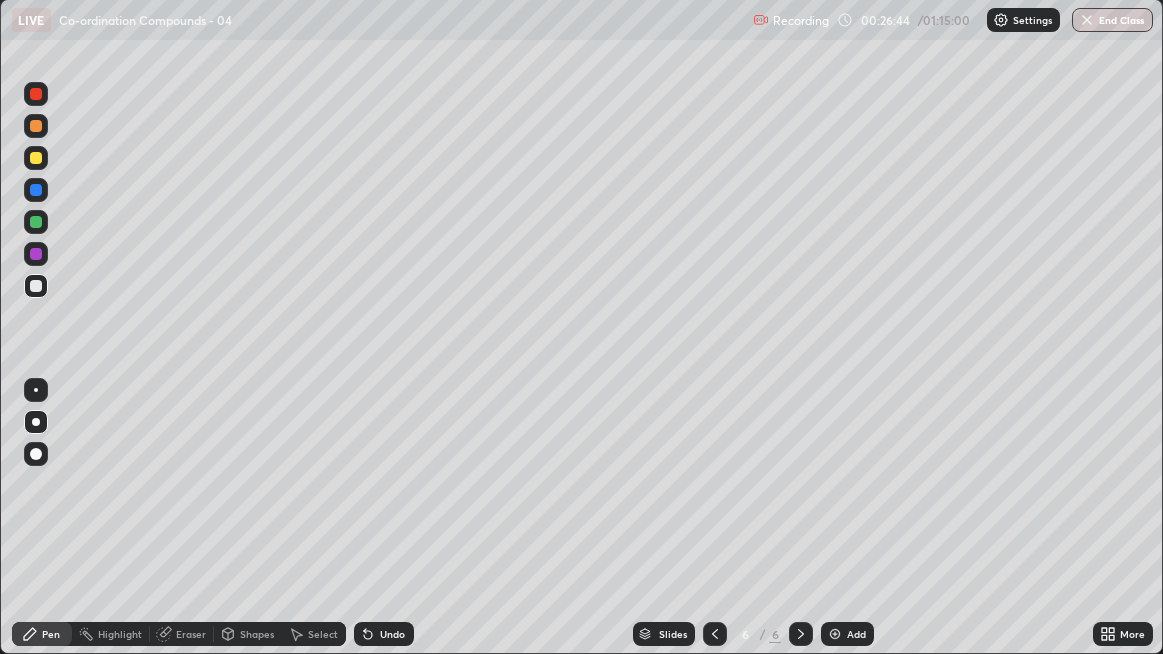 click at bounding box center [715, 634] 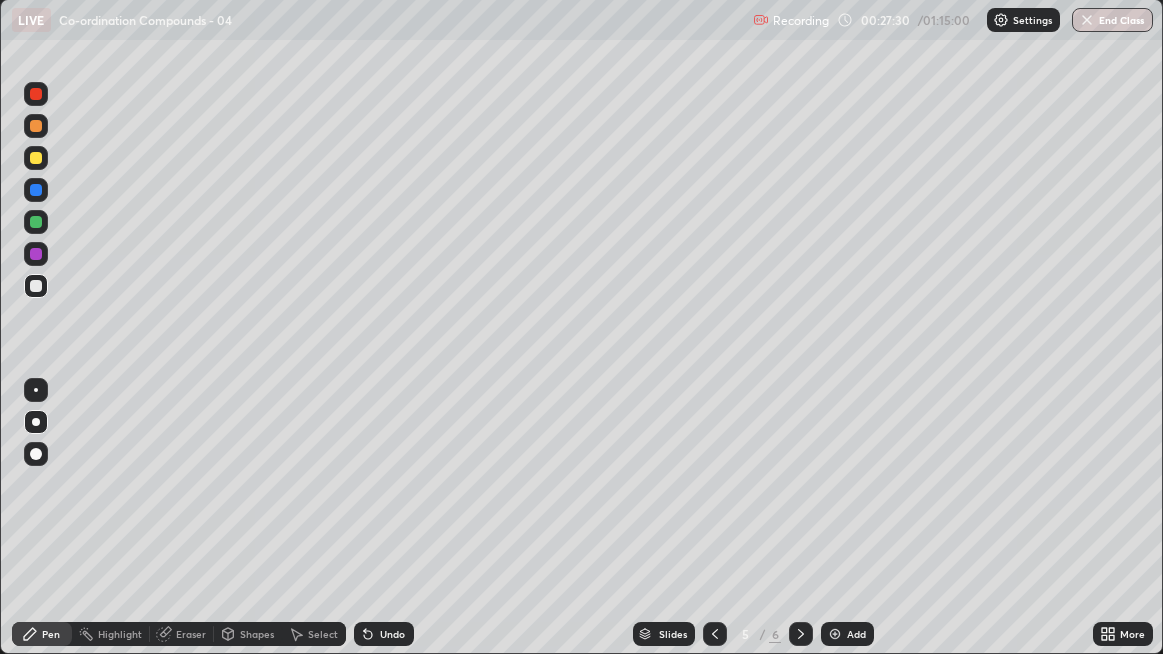 click on "Select" at bounding box center [314, 634] 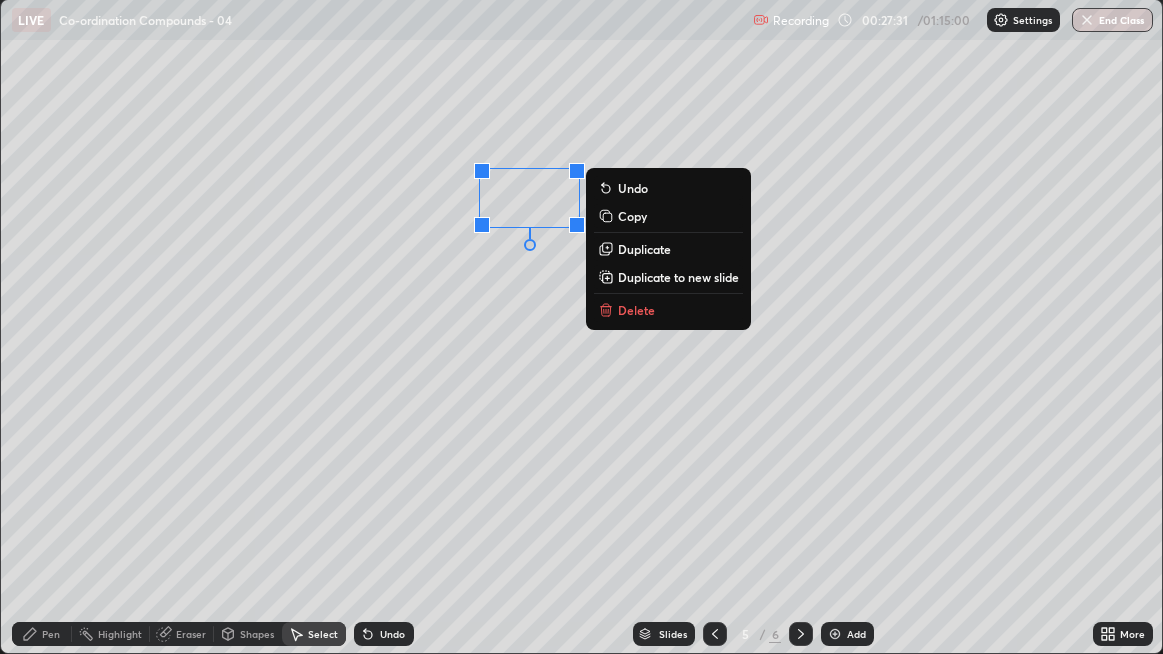 click on "Delete" at bounding box center (668, 310) 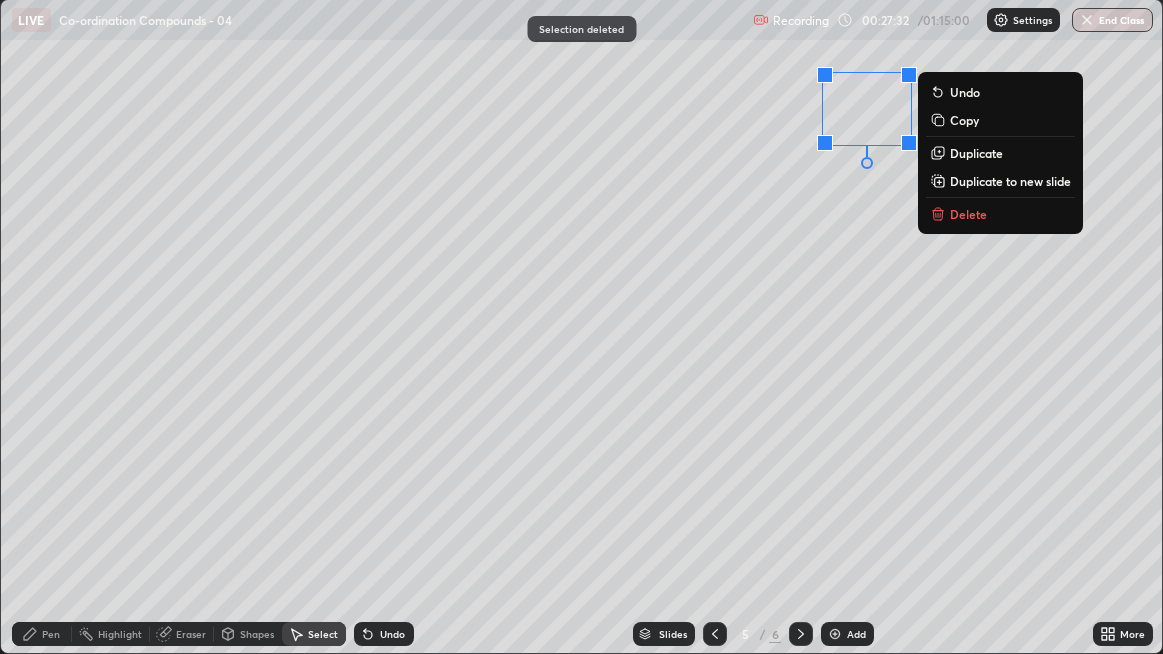 click on "Delete" at bounding box center (1000, 214) 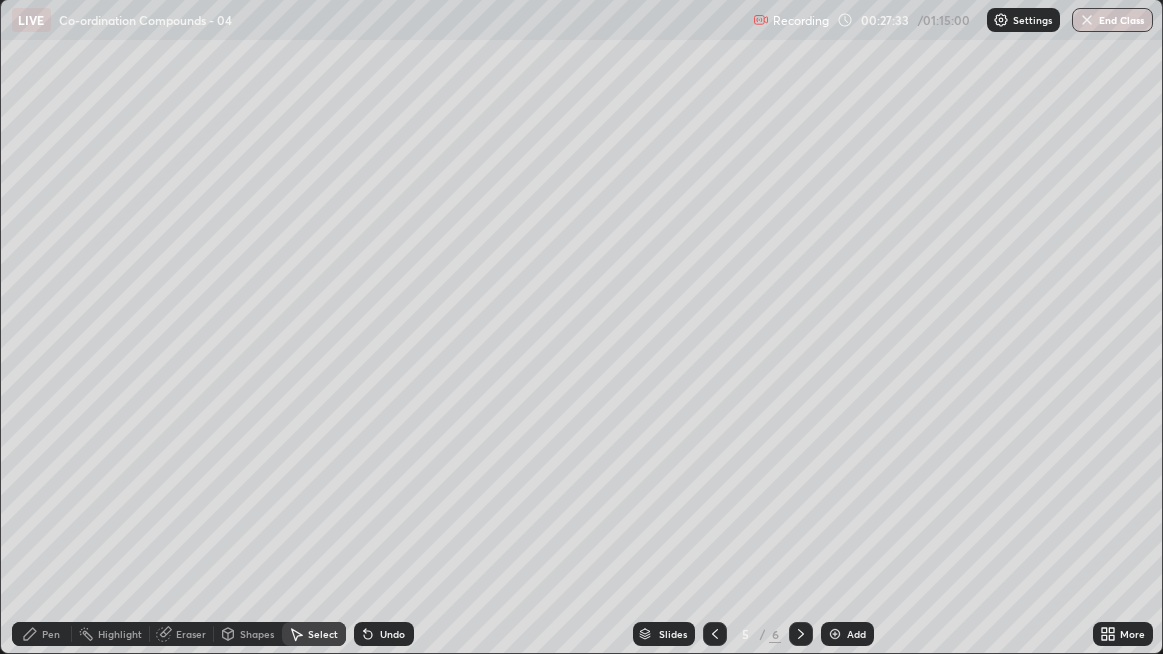 click on "Pen" at bounding box center [42, 634] 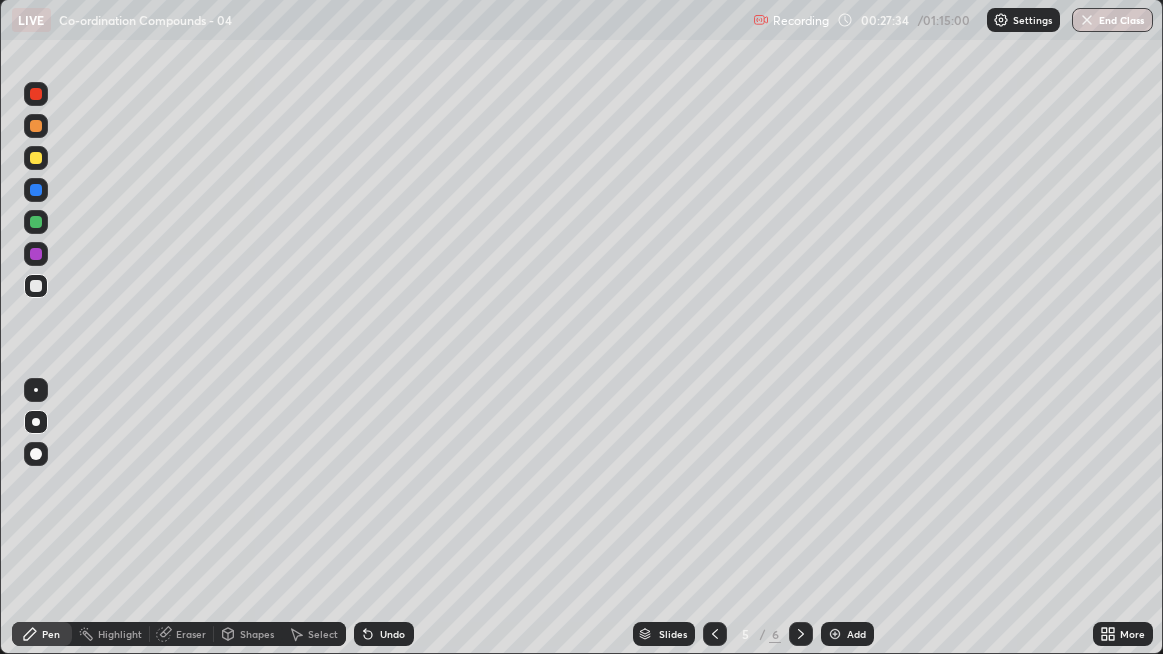 click at bounding box center [36, 390] 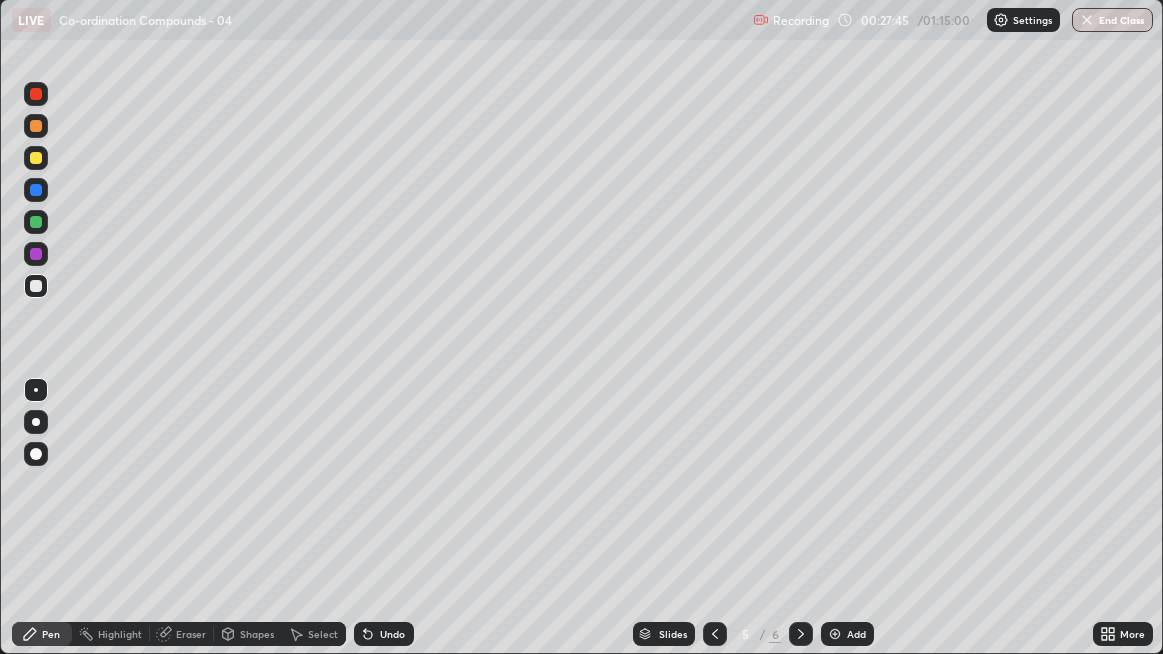 click at bounding box center (36, 158) 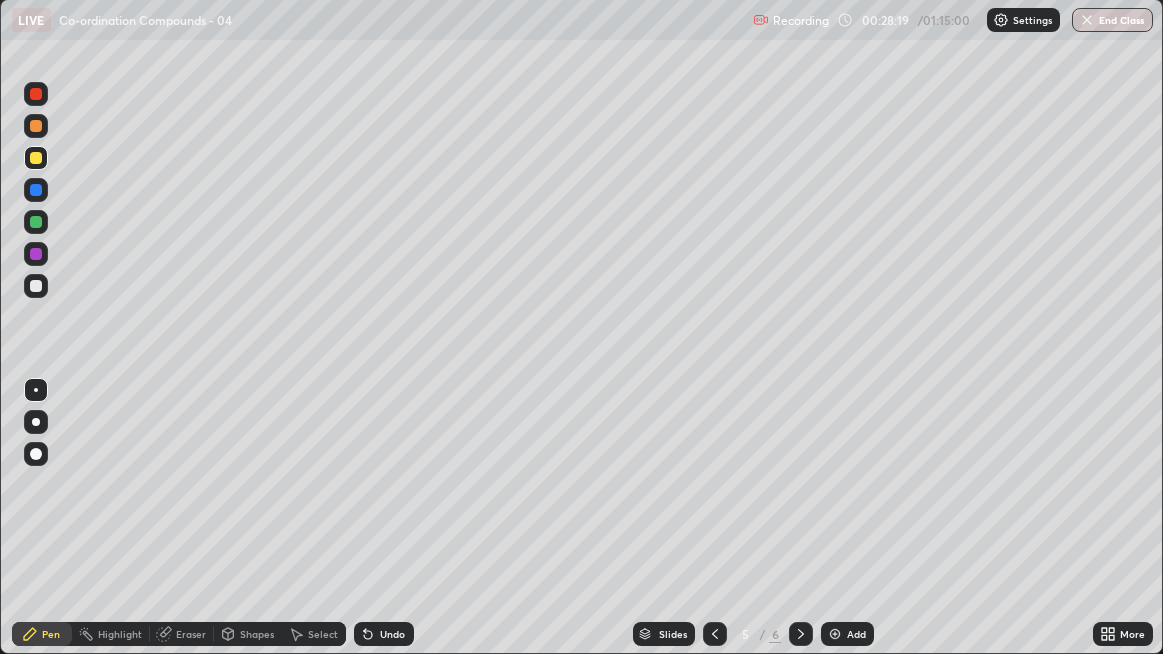click on "Undo" at bounding box center [392, 634] 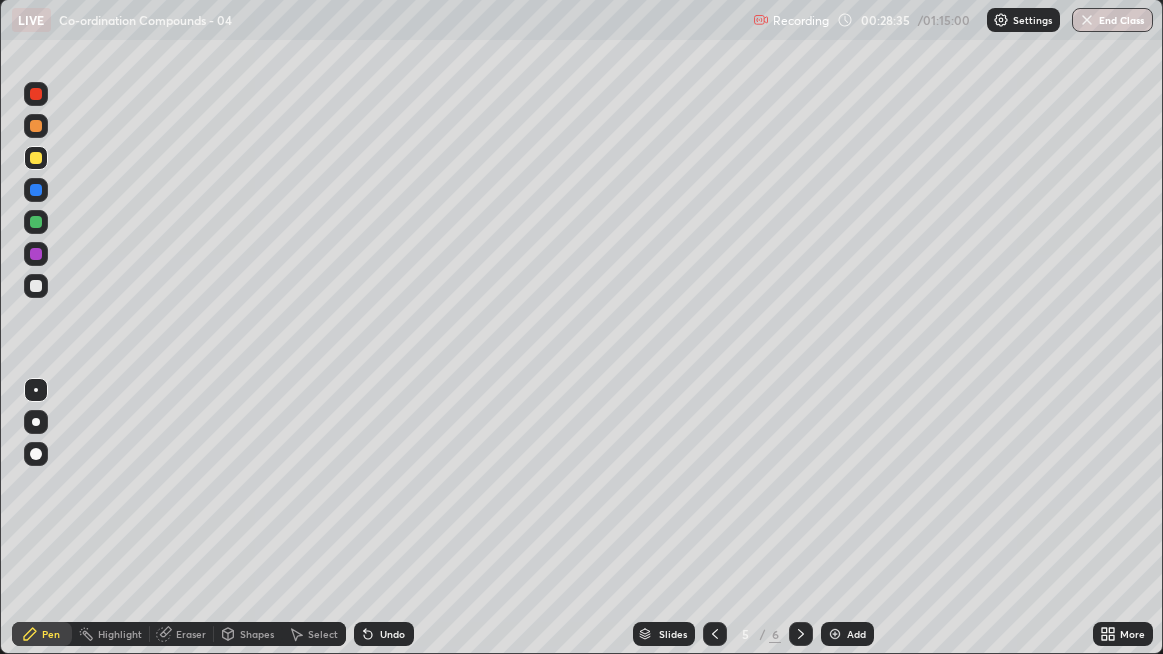 click 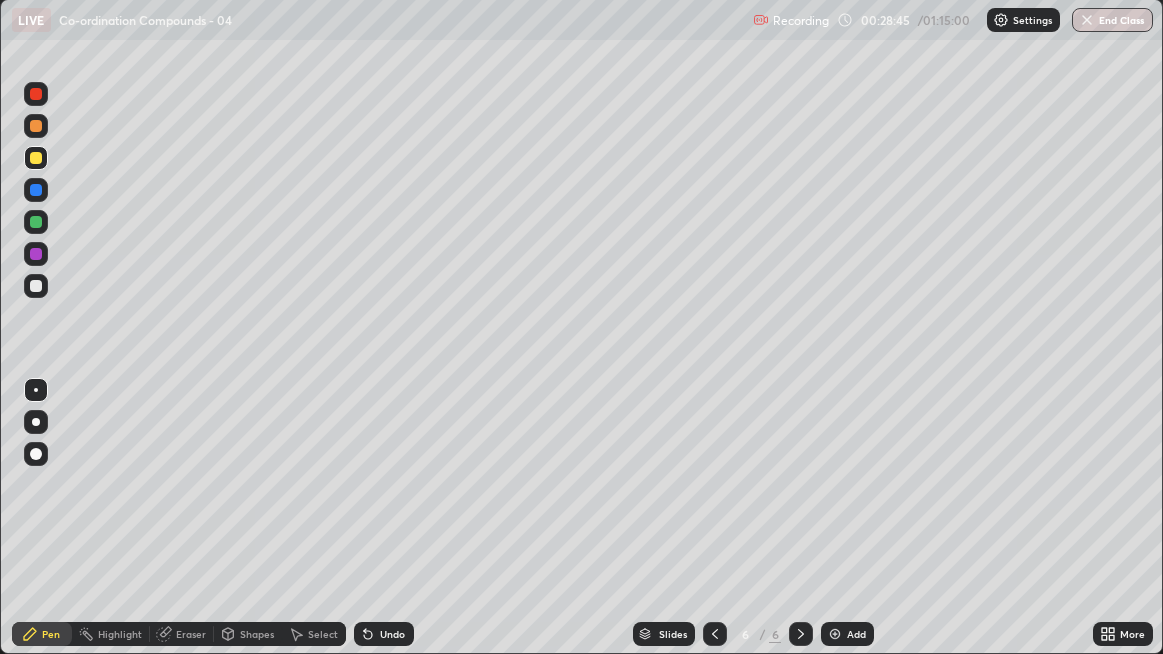 click 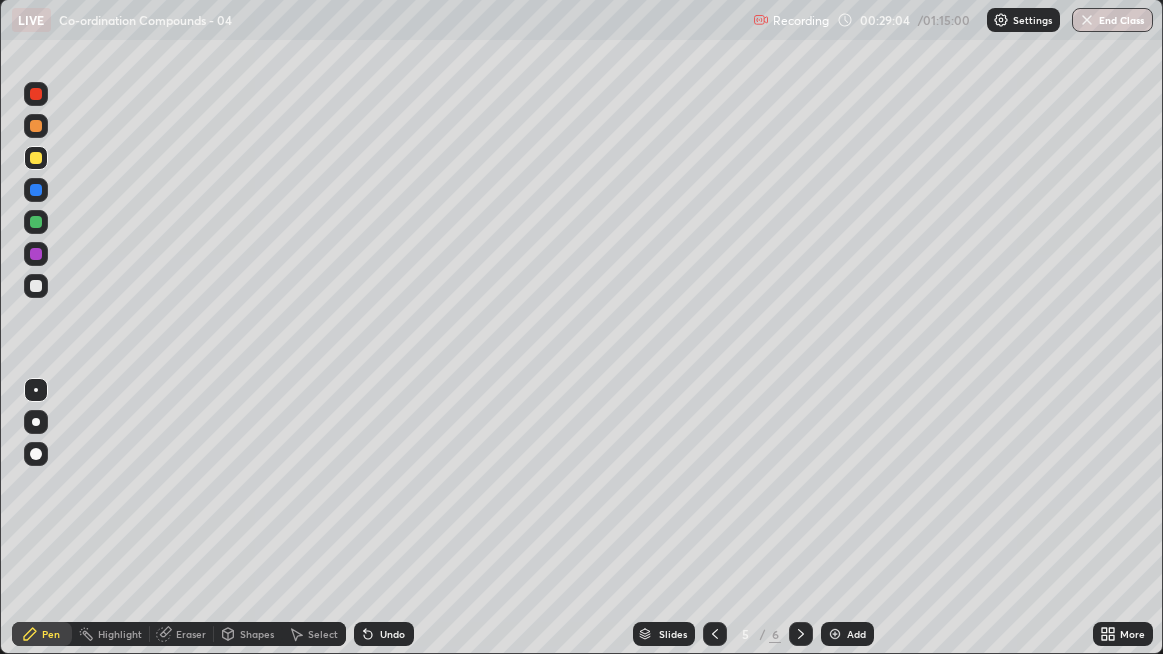 click on "Undo" at bounding box center (384, 634) 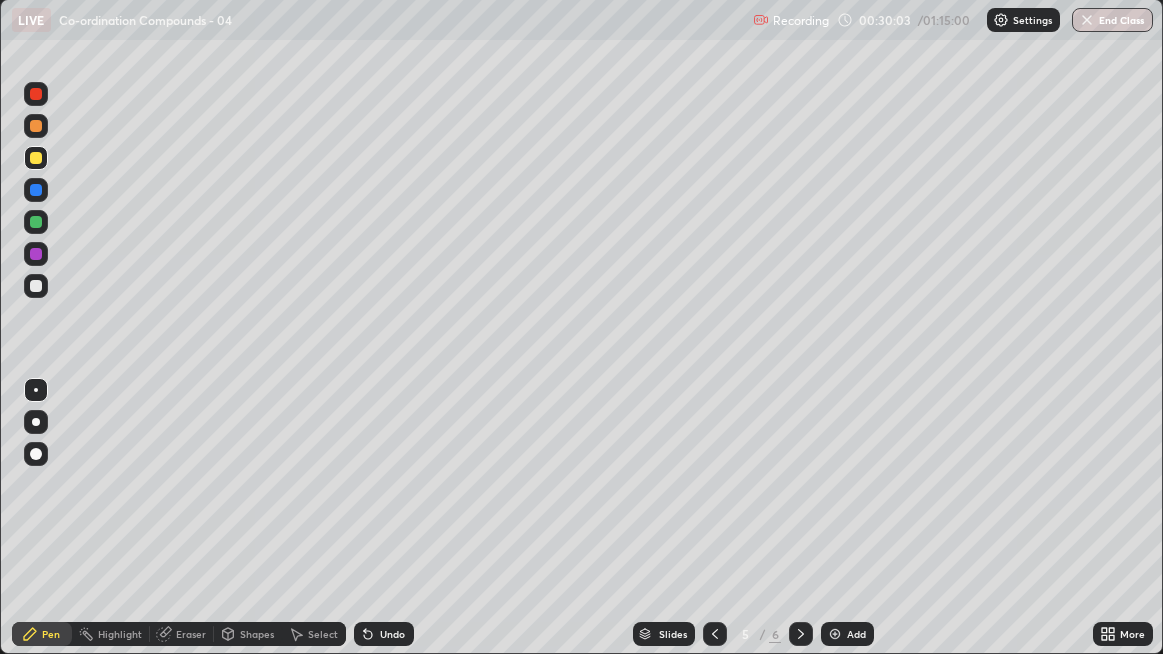 click on "Undo" at bounding box center [384, 634] 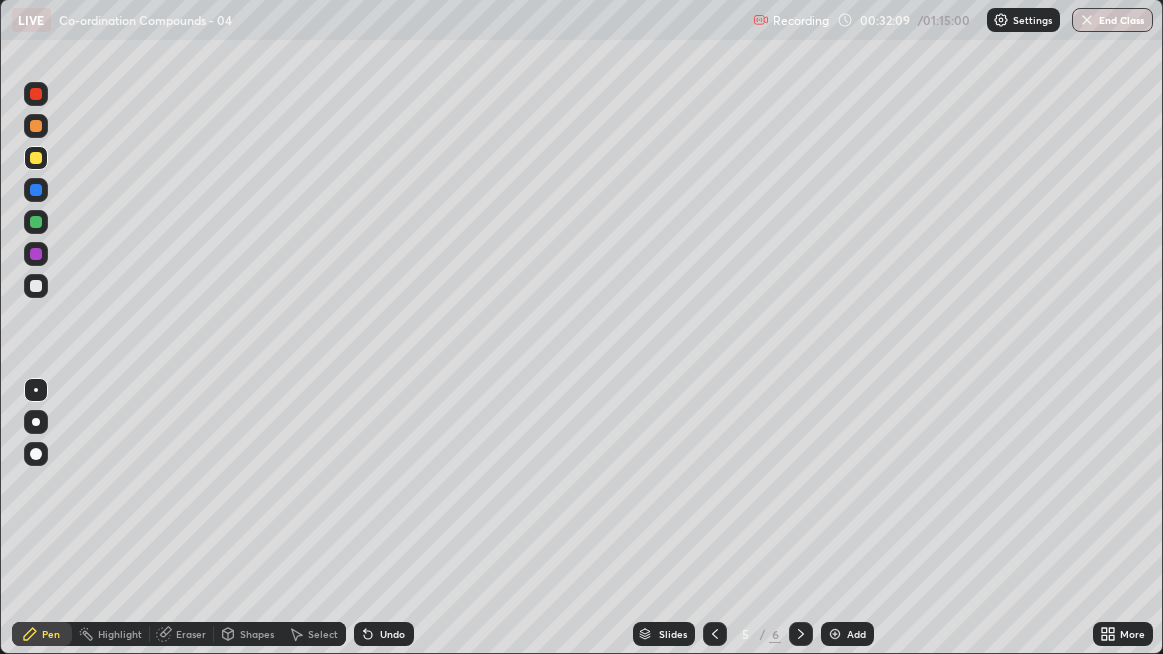 click 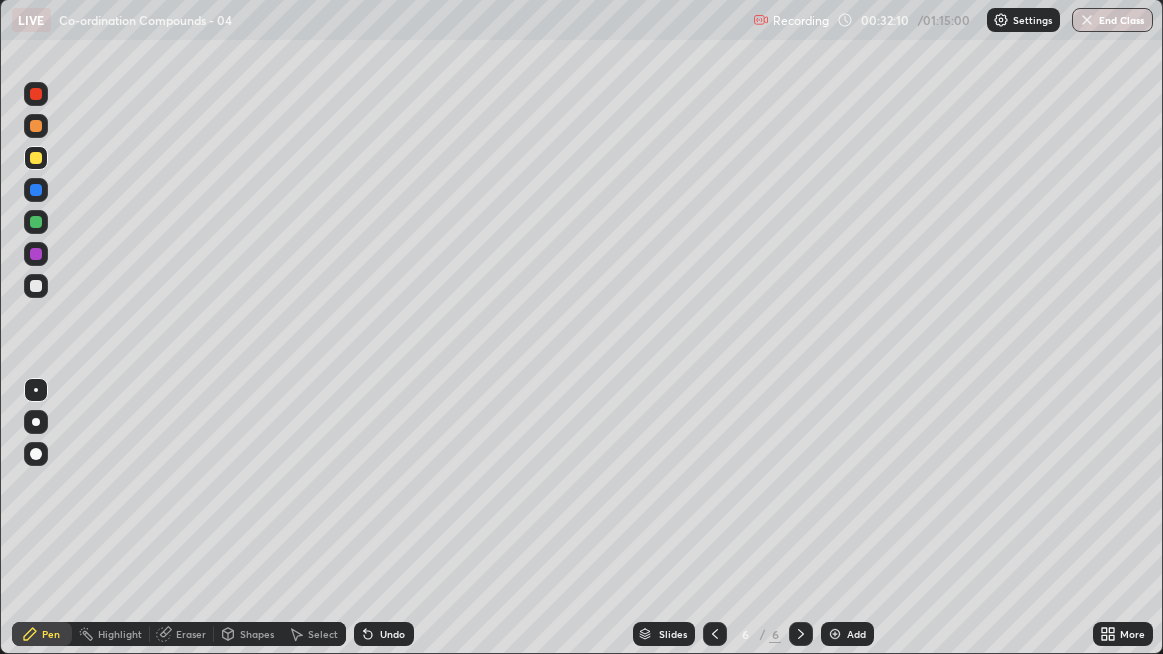 click on "Eraser" at bounding box center (191, 634) 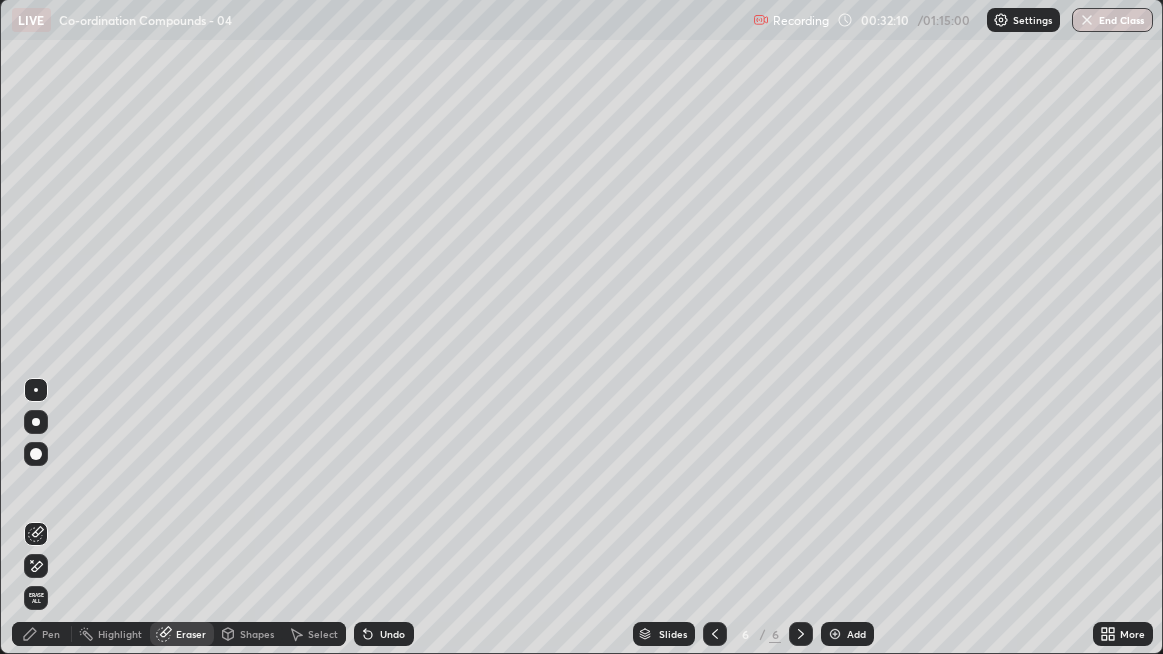 click on "Erase all" at bounding box center (36, 598) 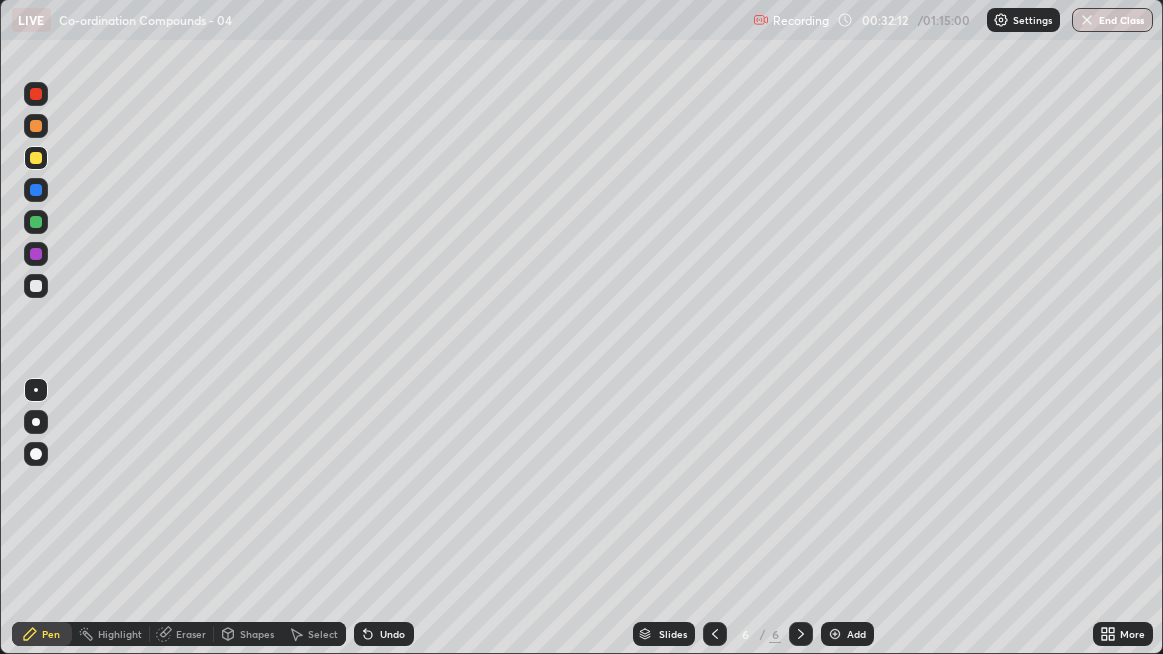 click at bounding box center [36, 286] 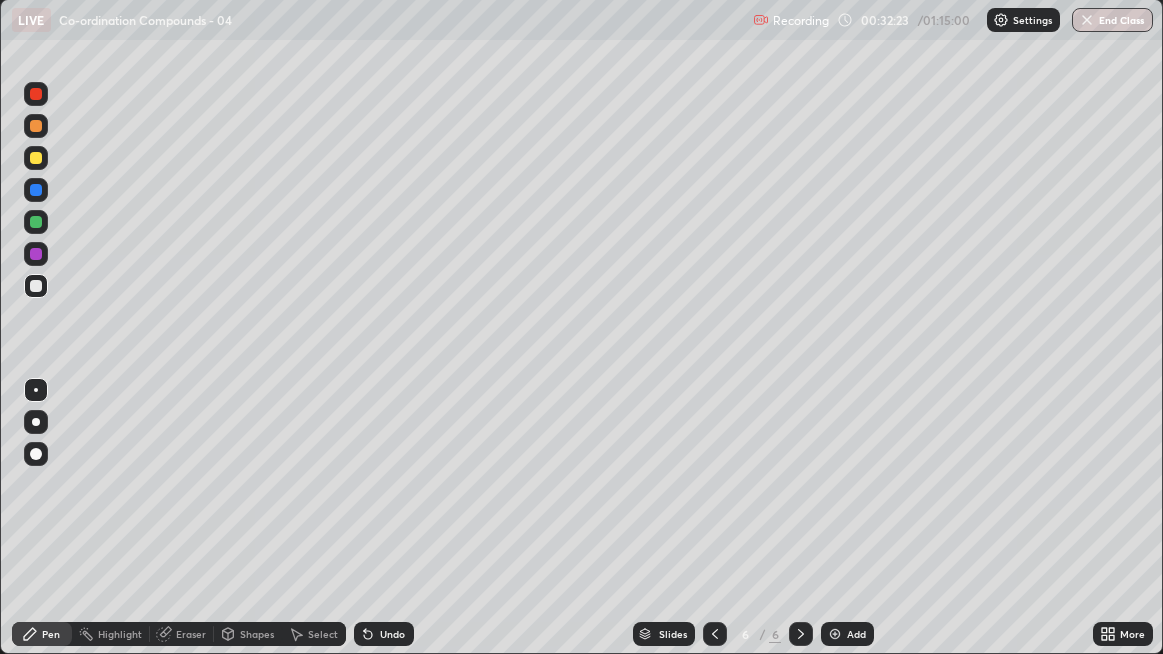 click on "Undo" at bounding box center [384, 634] 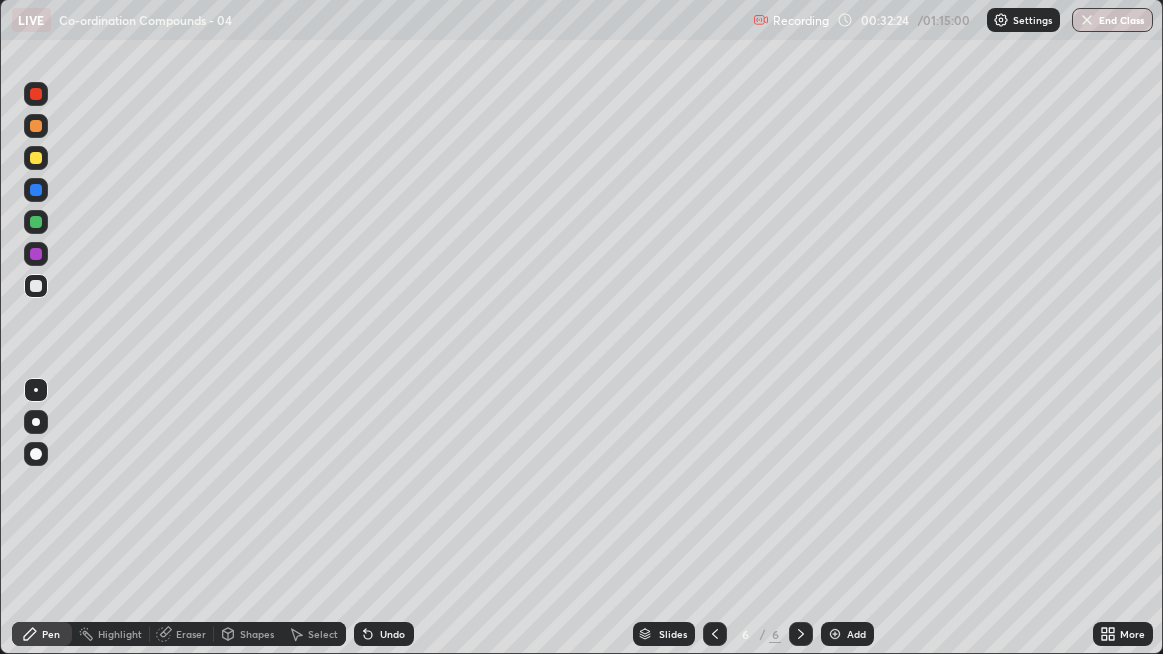 click 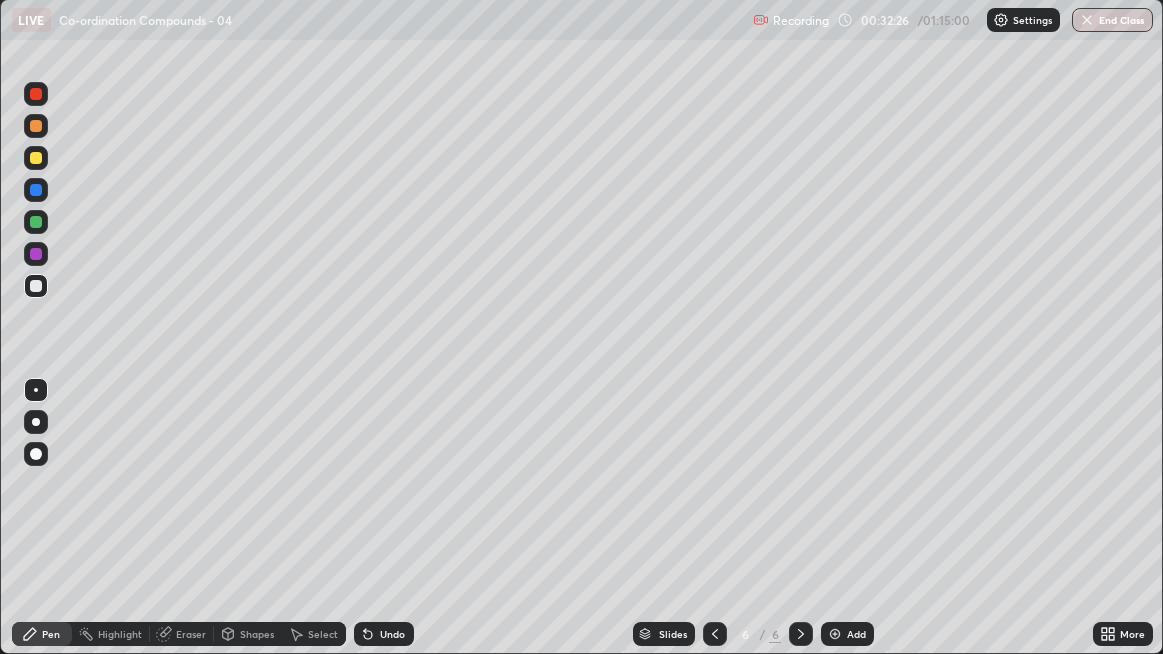 click on "Undo" at bounding box center [384, 634] 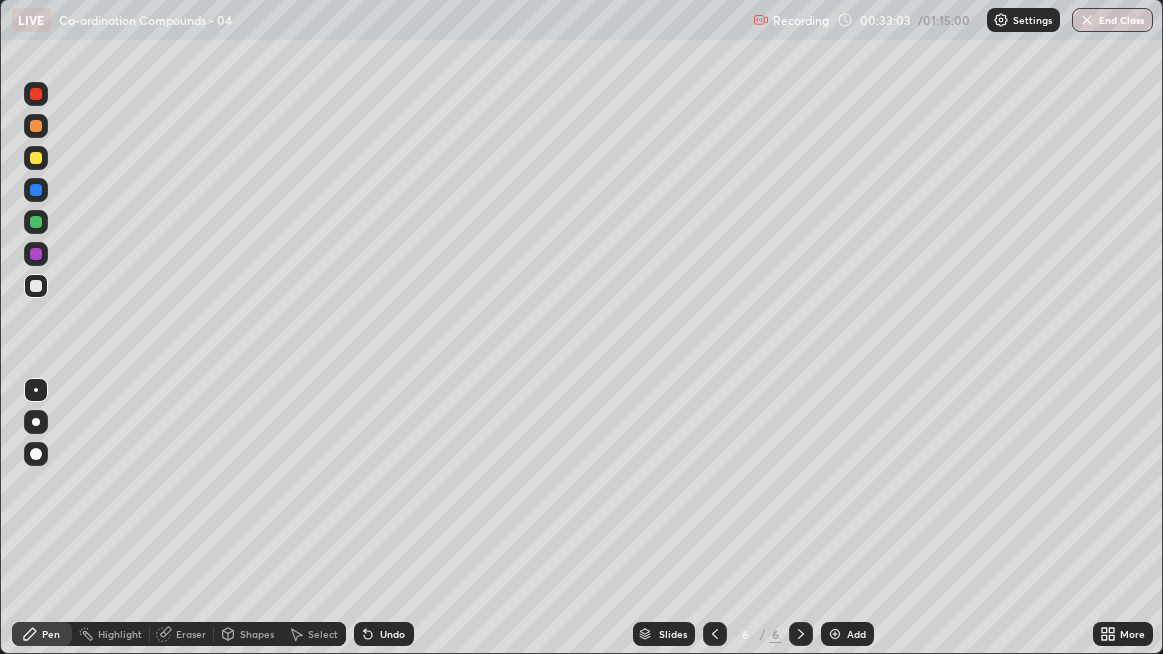 click on "Undo" at bounding box center [392, 634] 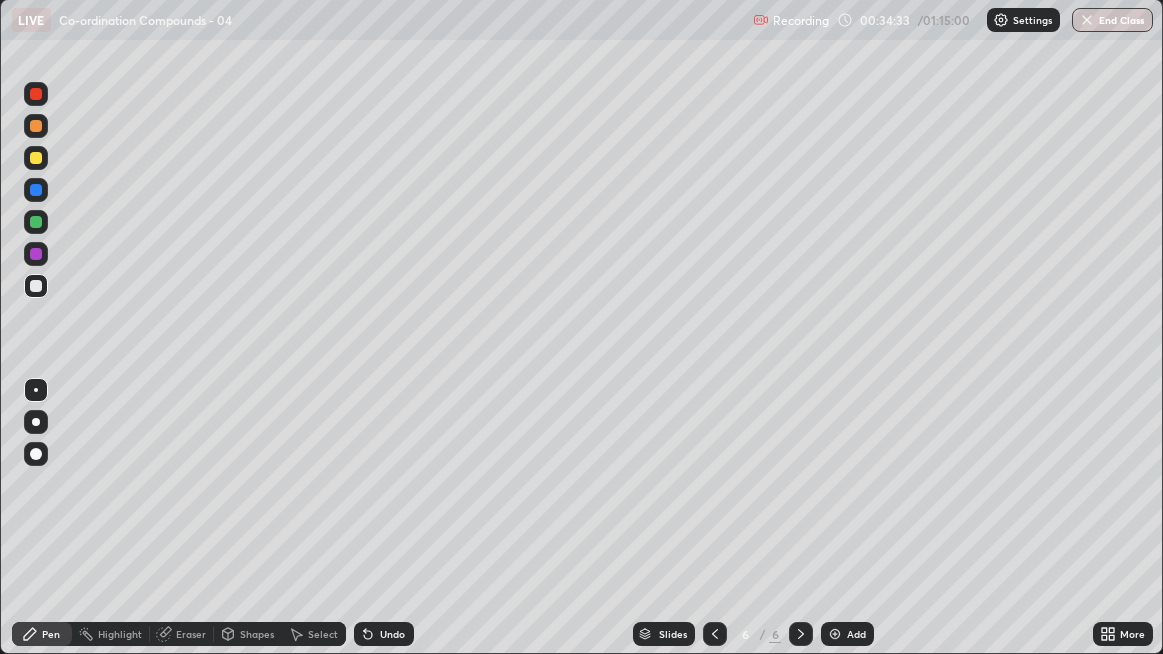 click at bounding box center [36, 158] 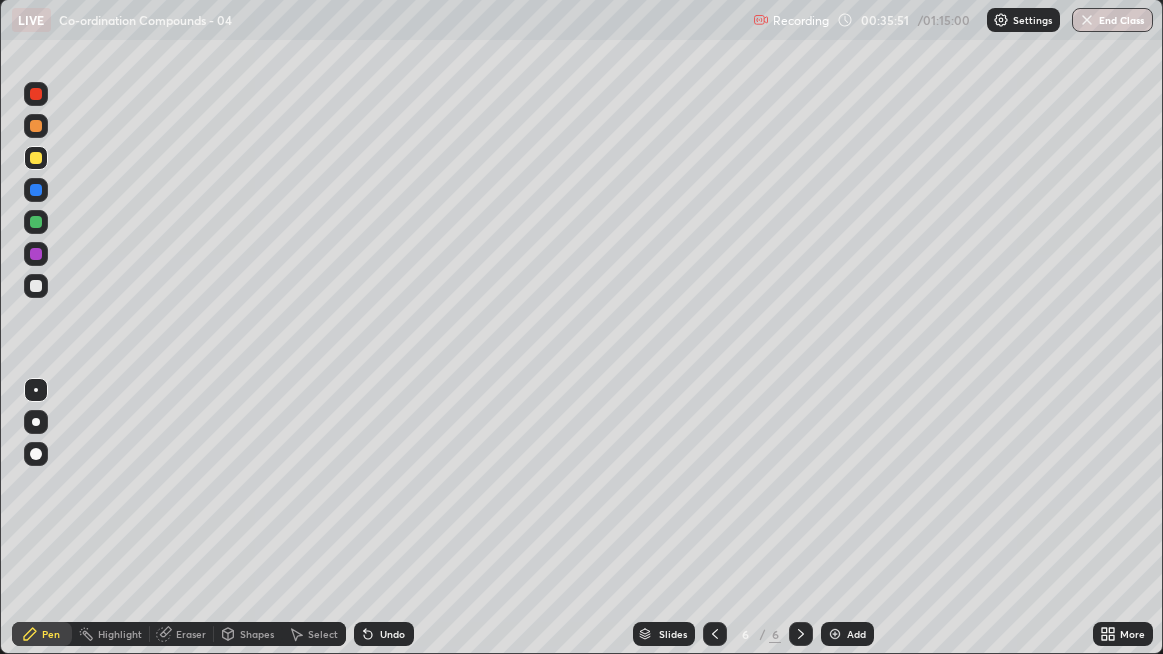 click 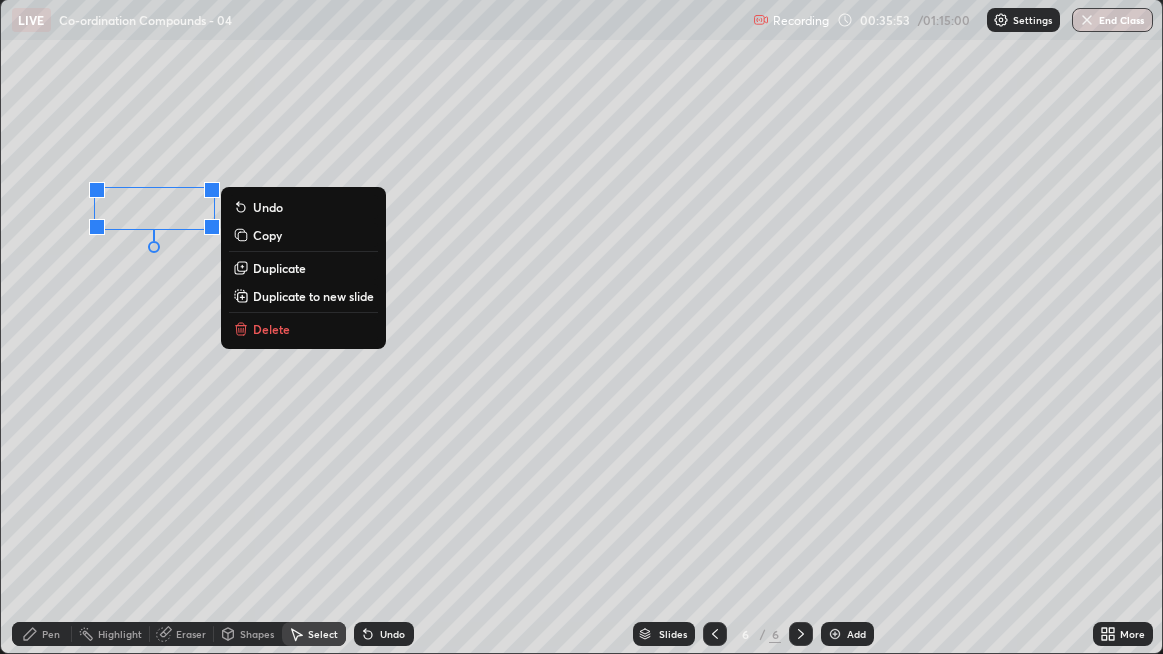 click on "Duplicate" at bounding box center (279, 268) 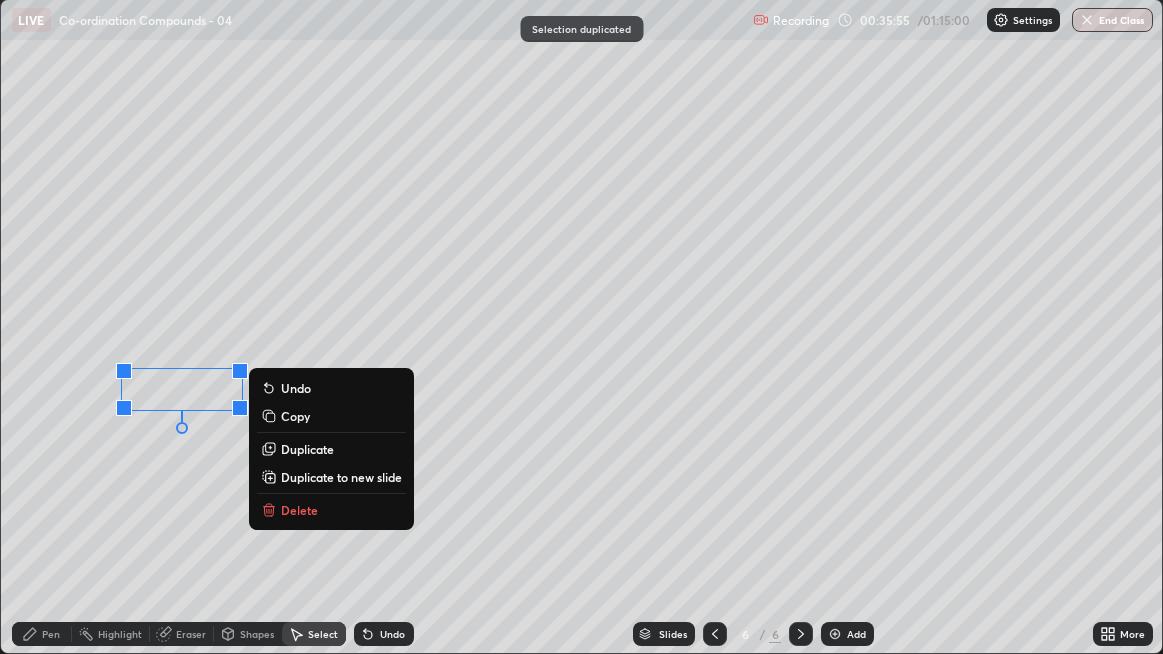 click on "0 ° Undo Copy Duplicate Duplicate to new slide Delete" at bounding box center [582, 326] 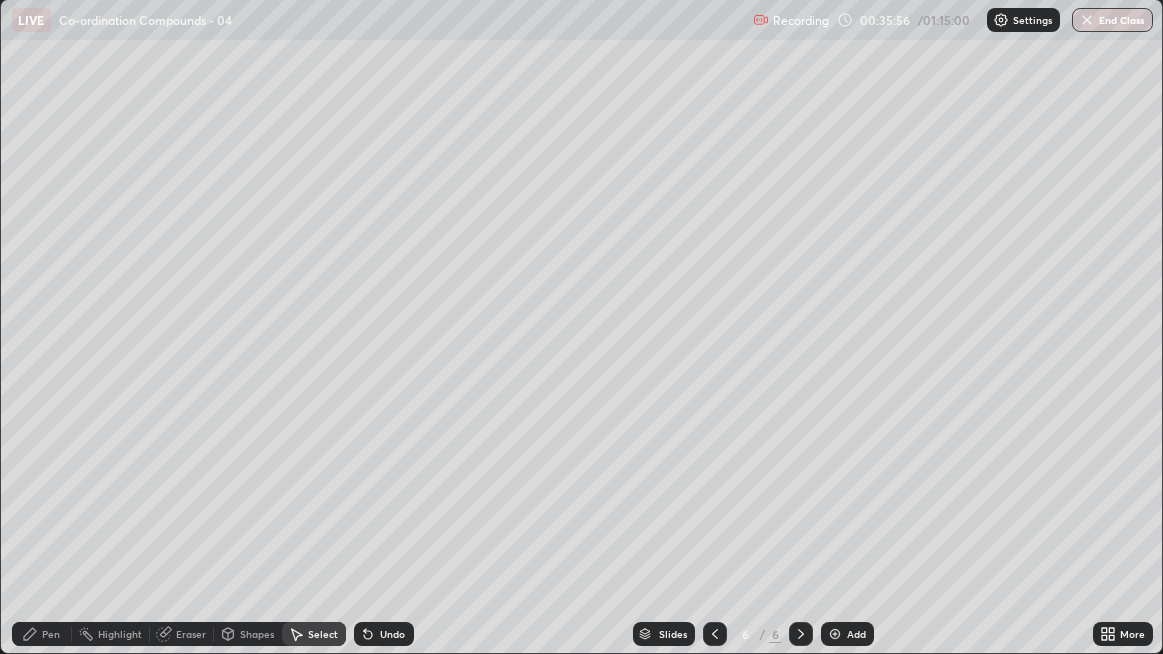 click on "Pen" at bounding box center (51, 634) 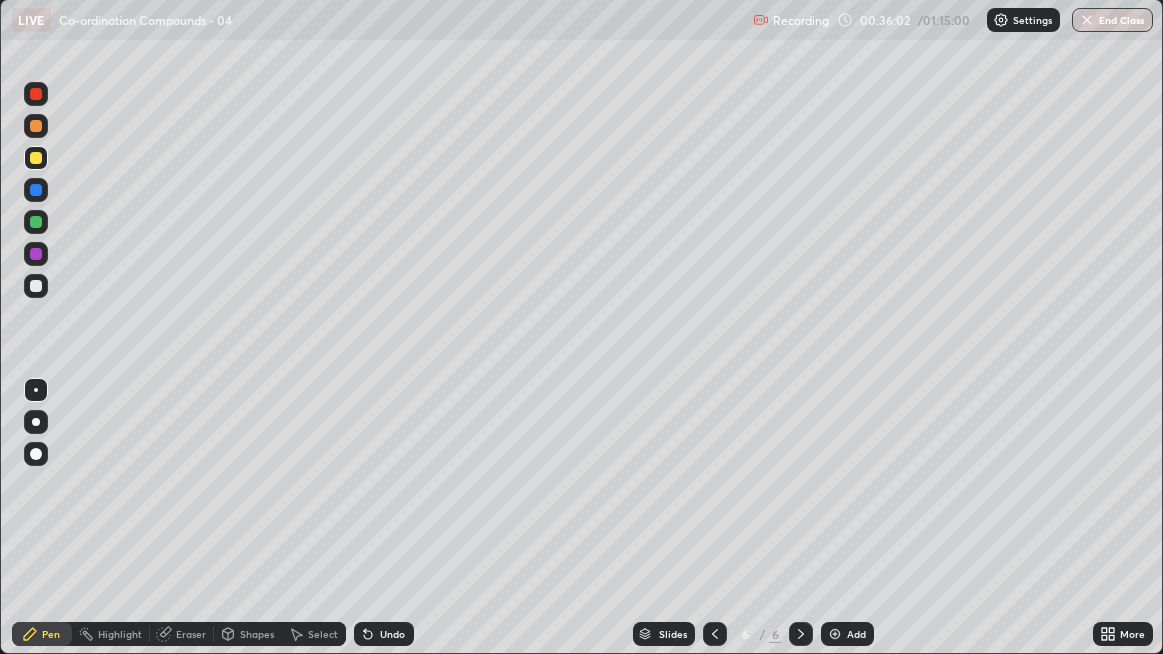 click on "Undo" at bounding box center [384, 634] 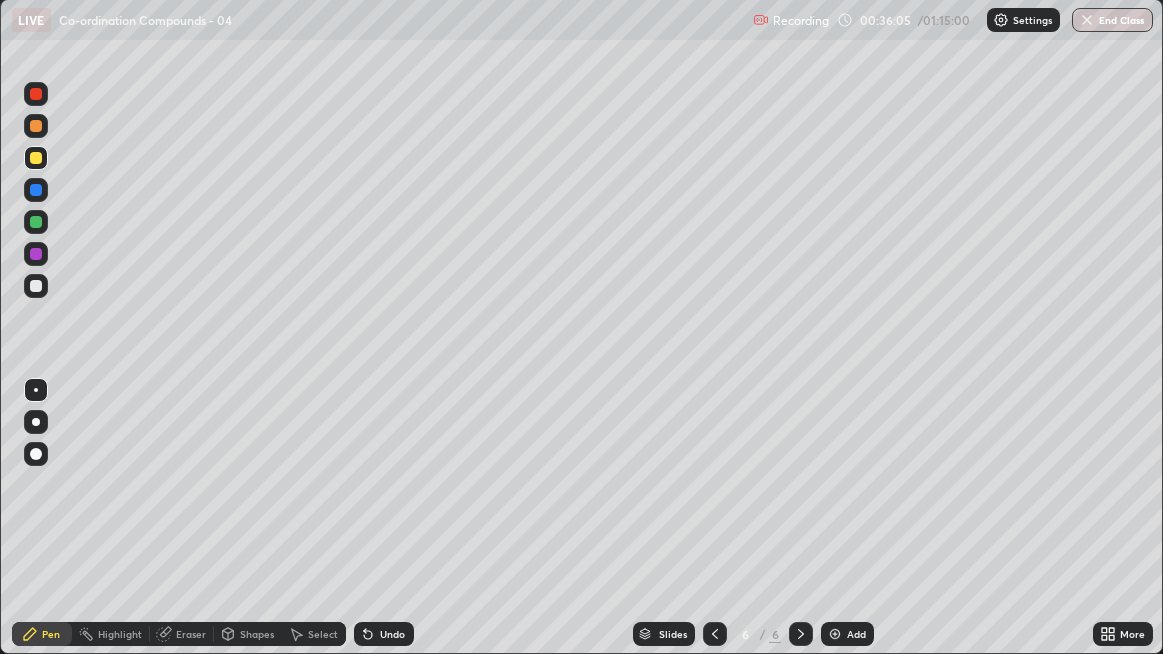 click on "Undo" at bounding box center (384, 634) 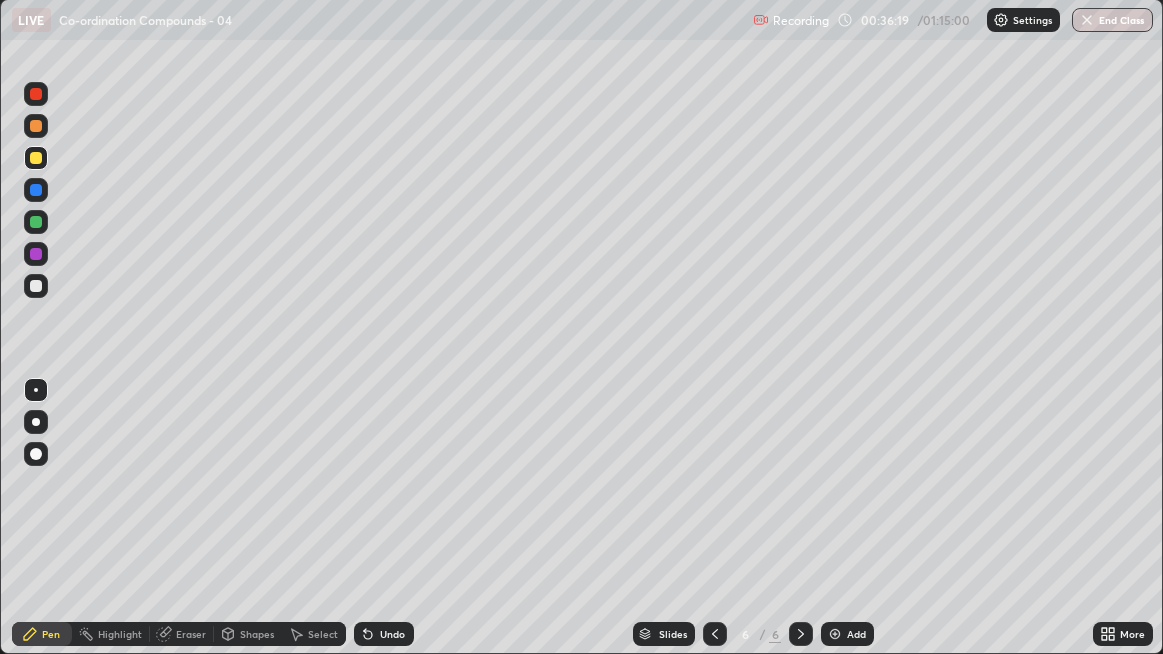 click on "Undo" at bounding box center [384, 634] 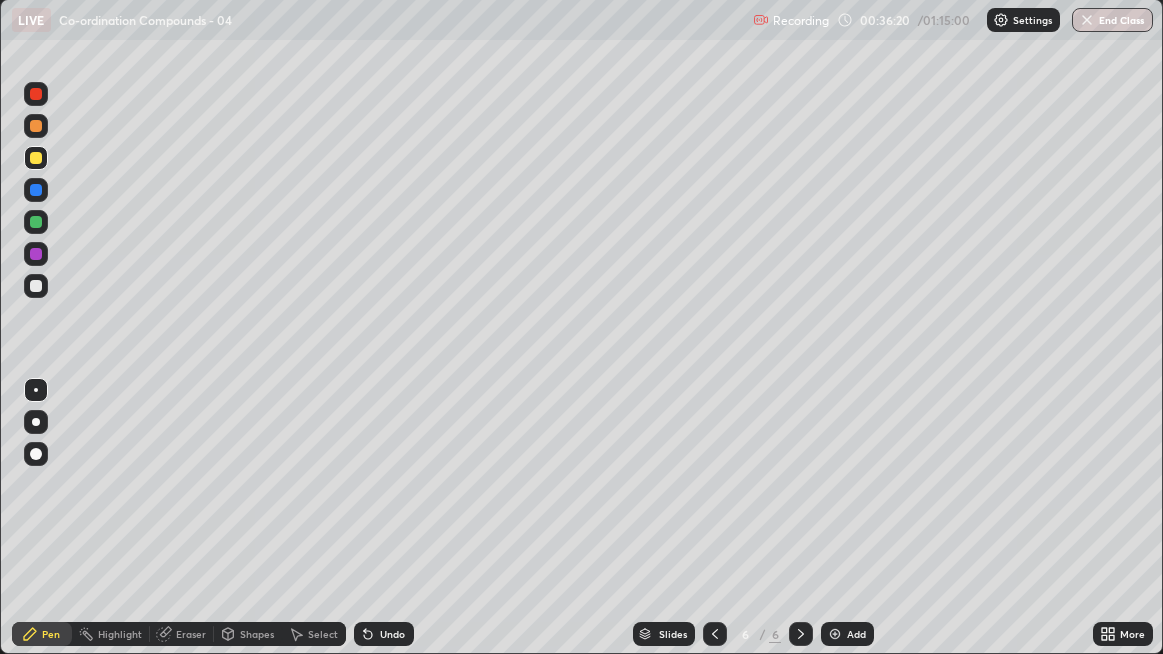 click on "Undo" at bounding box center [384, 634] 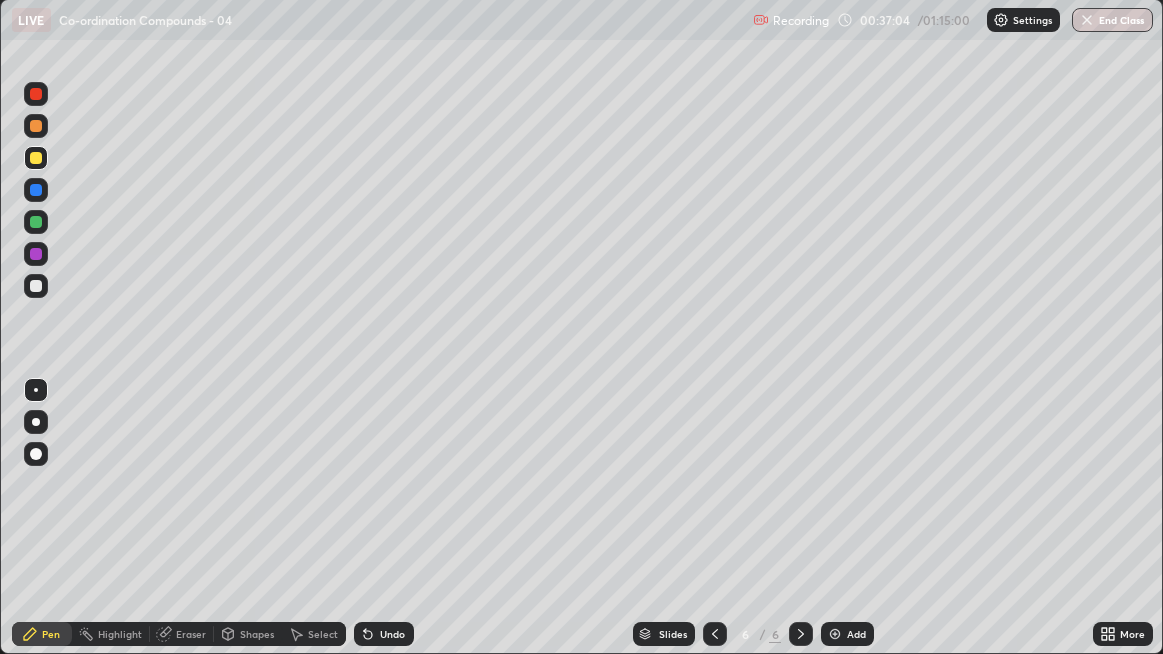 click on "Undo" at bounding box center (384, 634) 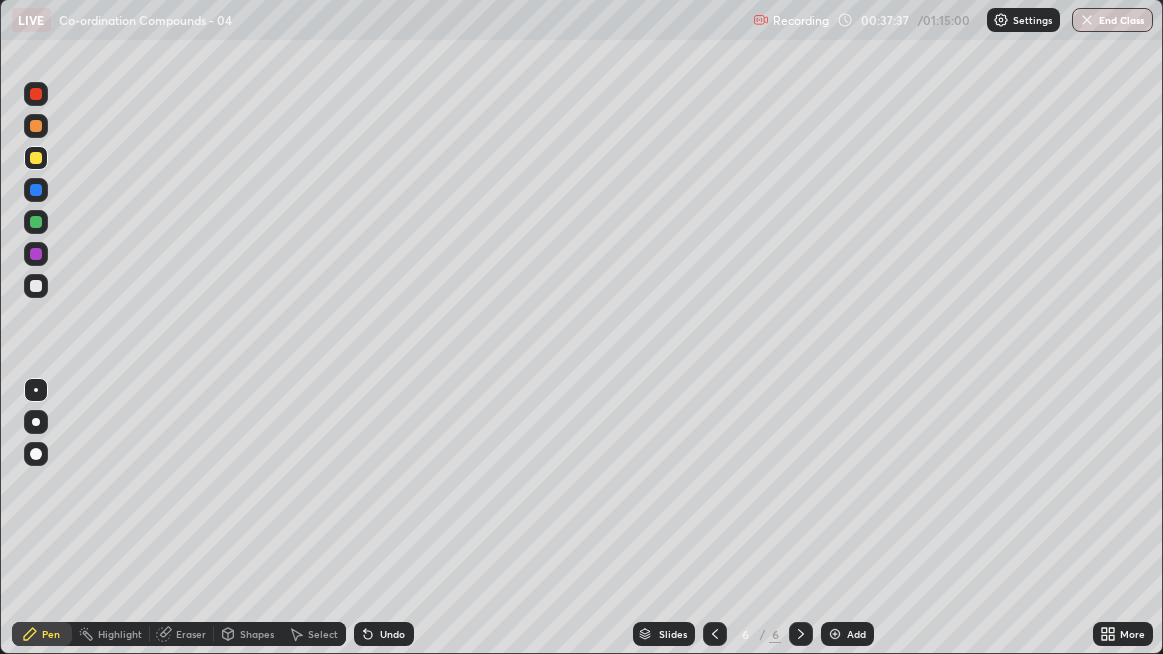 click at bounding box center [36, 286] 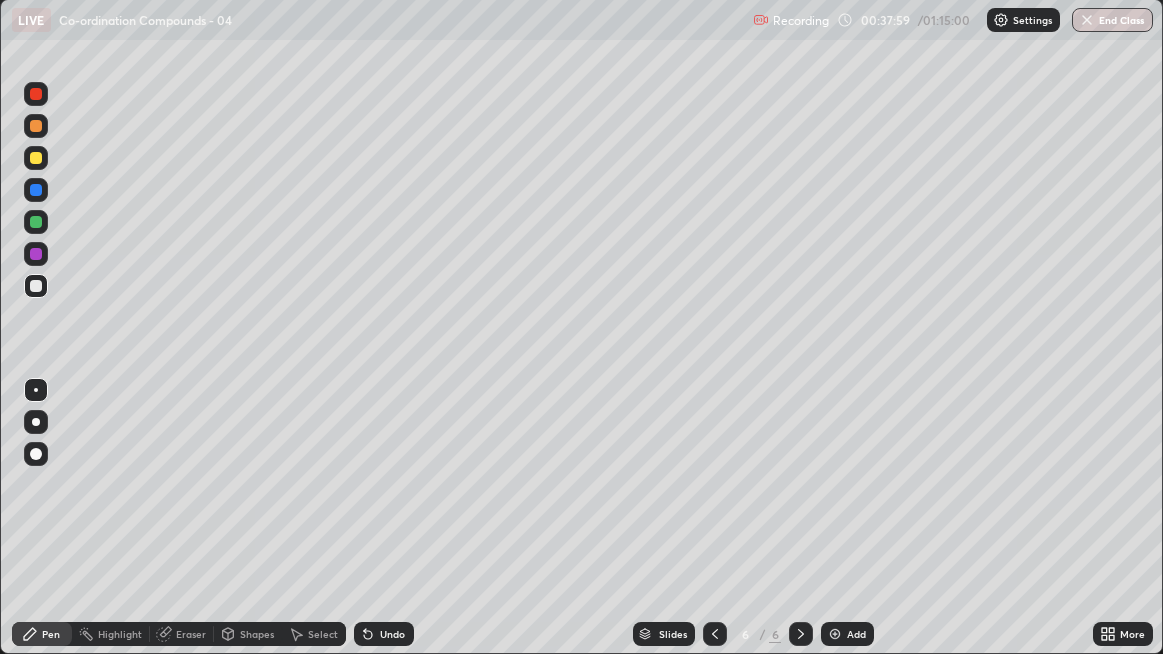 click on "Highlight" at bounding box center (120, 634) 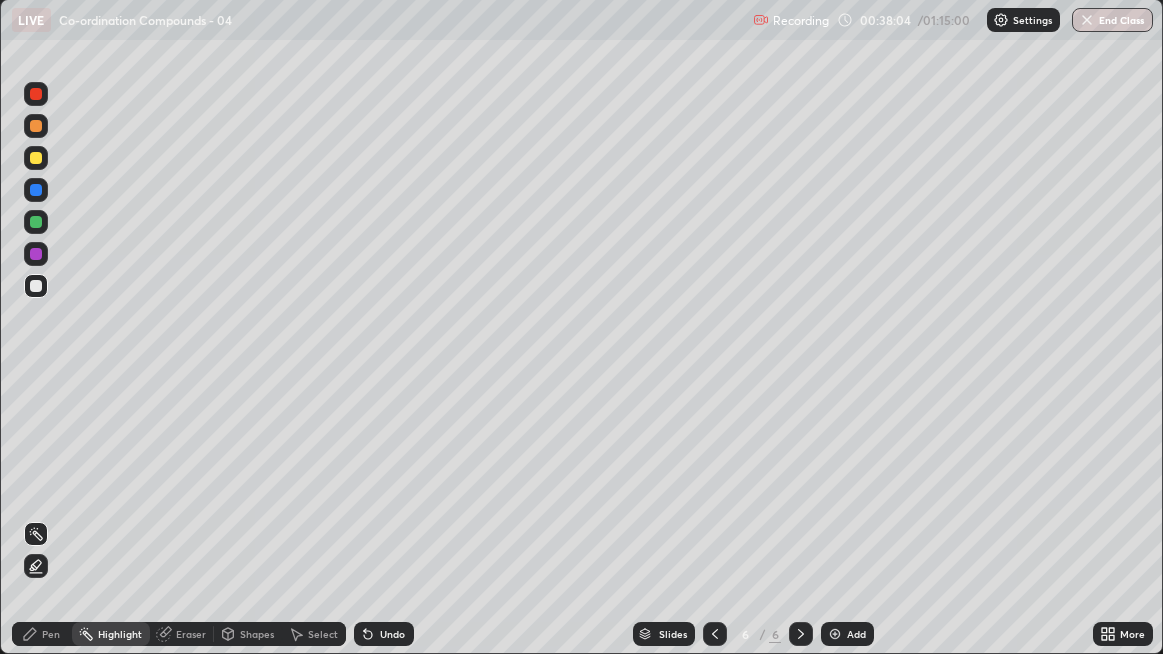 click on "Pen" at bounding box center (51, 634) 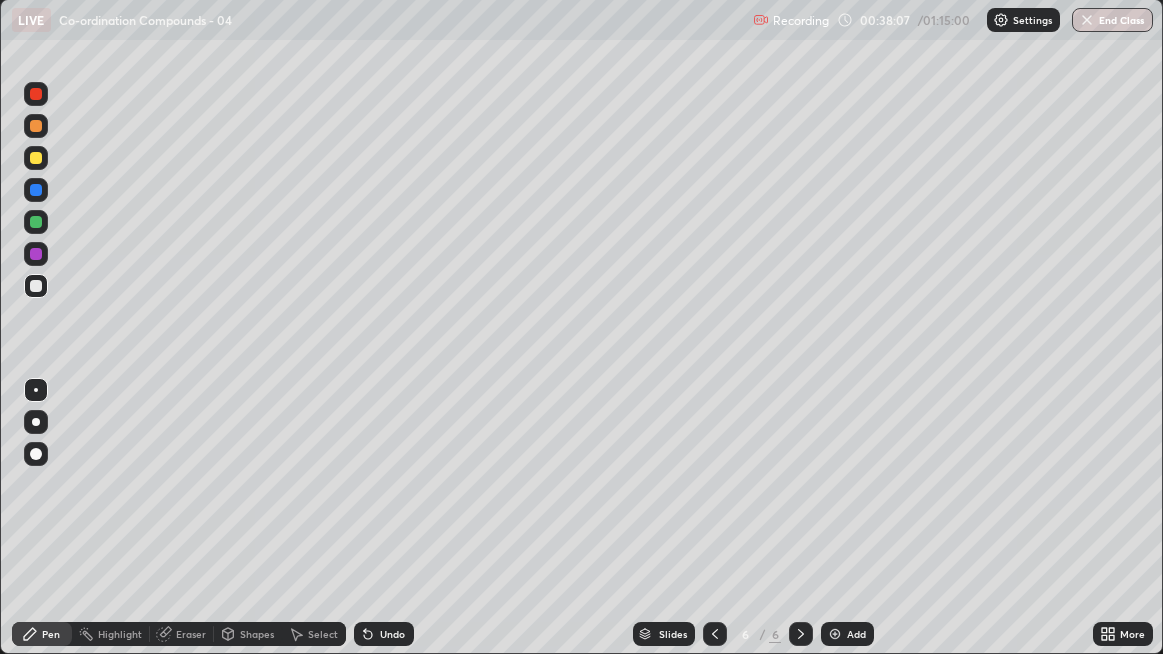 click on "Add" at bounding box center (847, 634) 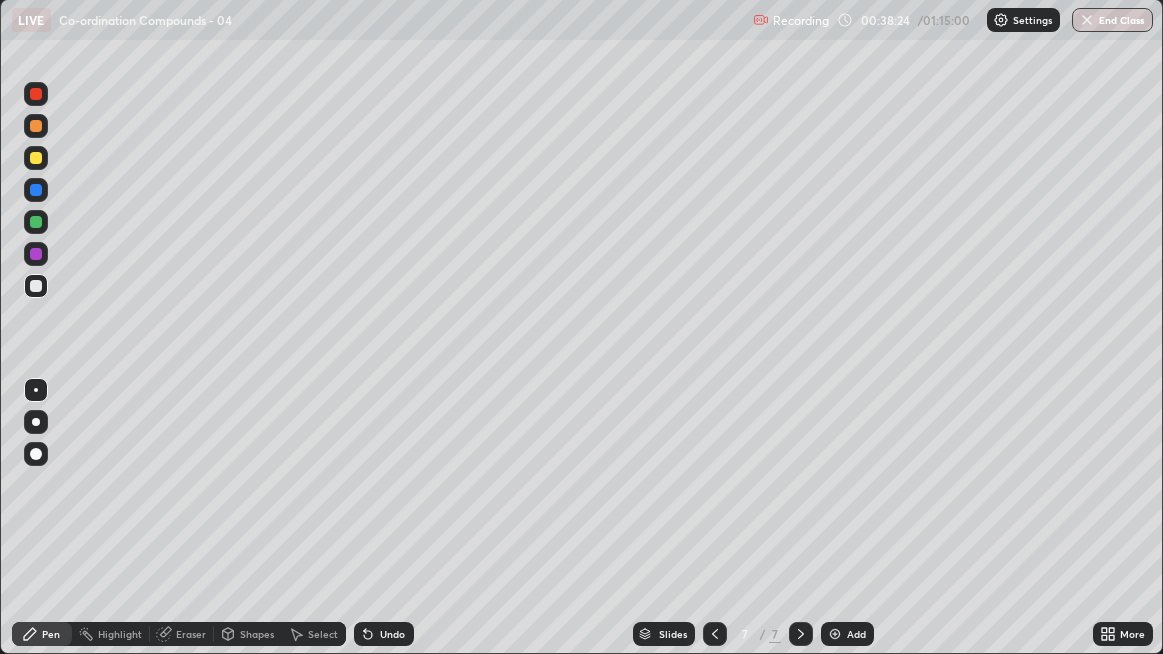 click at bounding box center [36, 158] 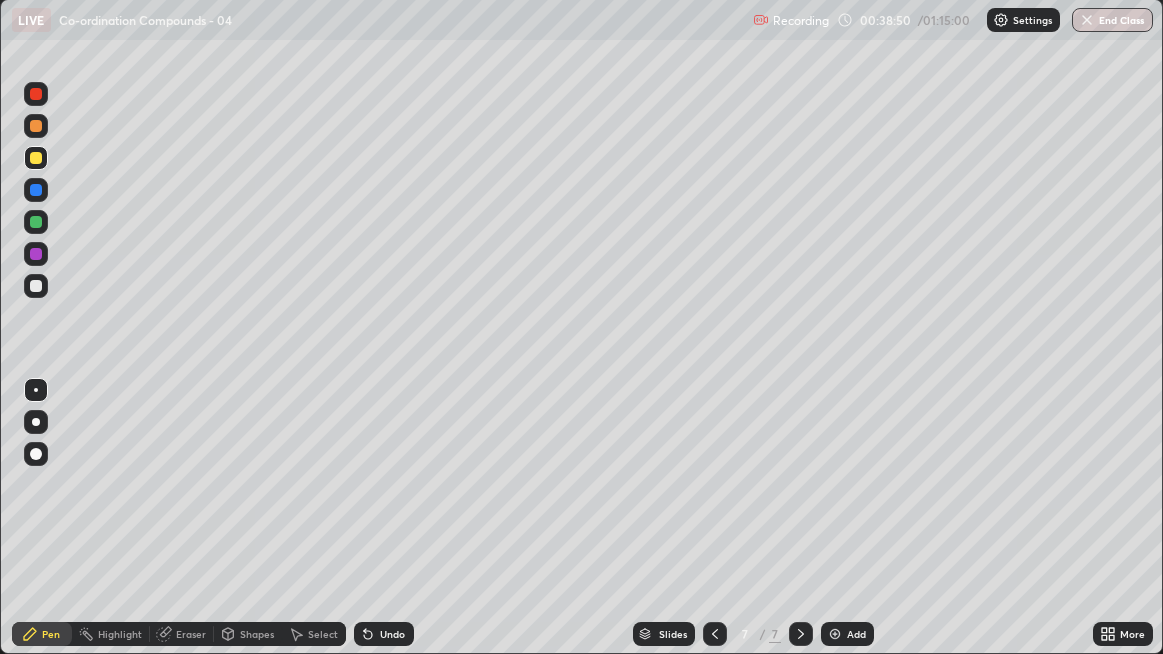 click on "Undo" at bounding box center [384, 634] 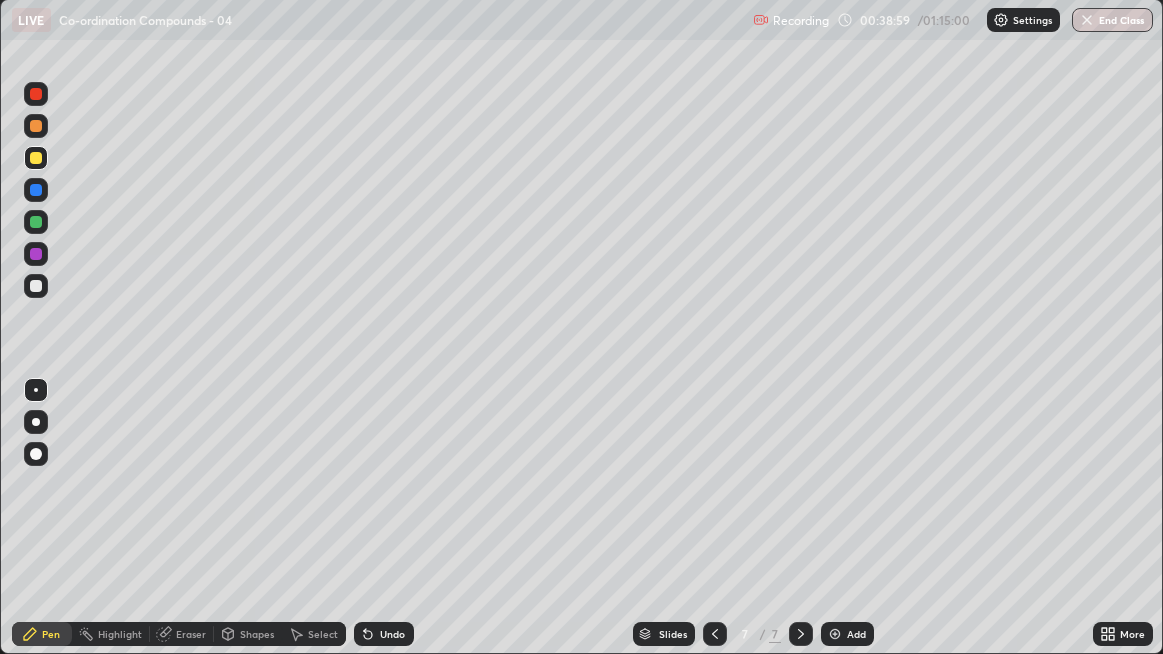 click 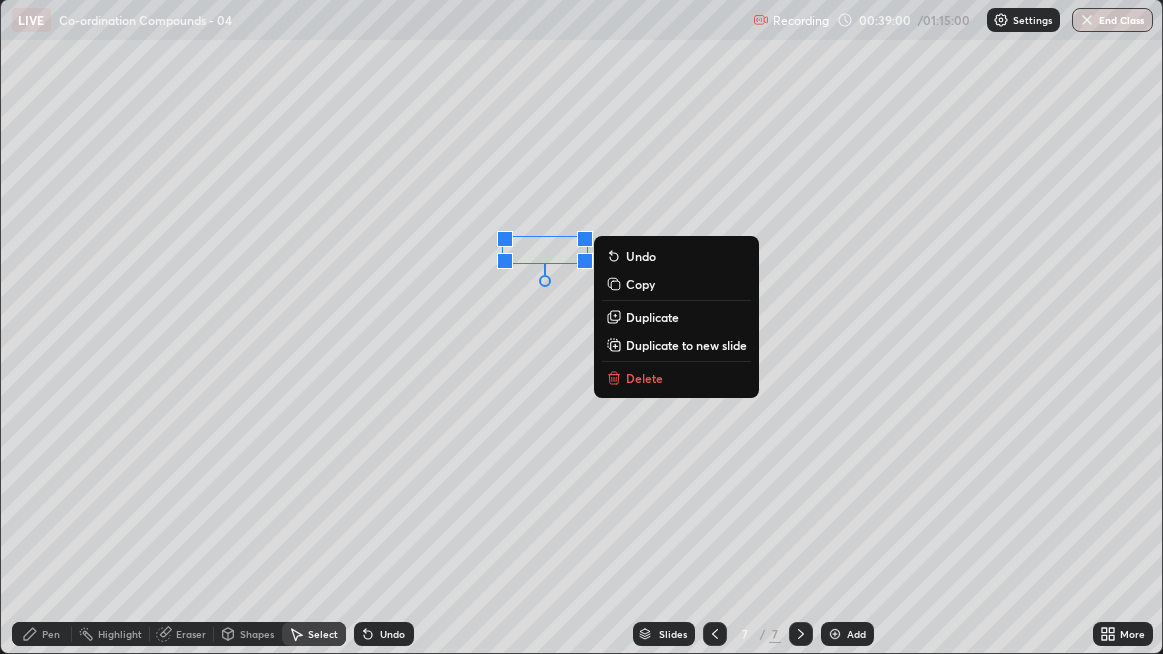 click on "Delete" at bounding box center (644, 378) 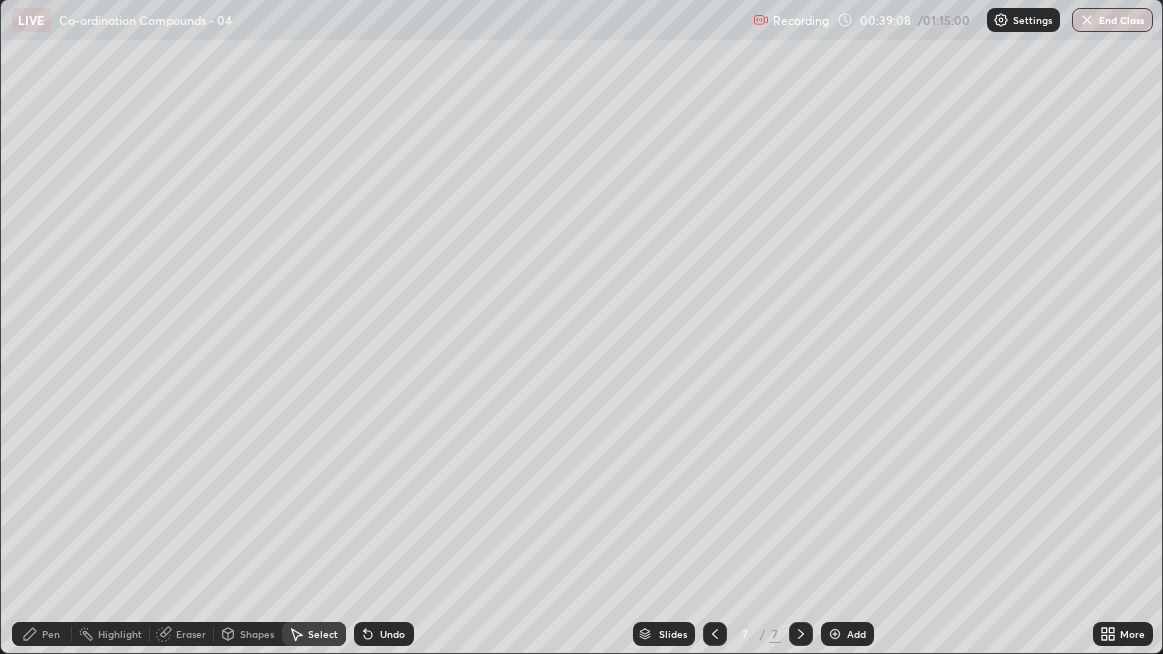 click on "Undo" at bounding box center (392, 634) 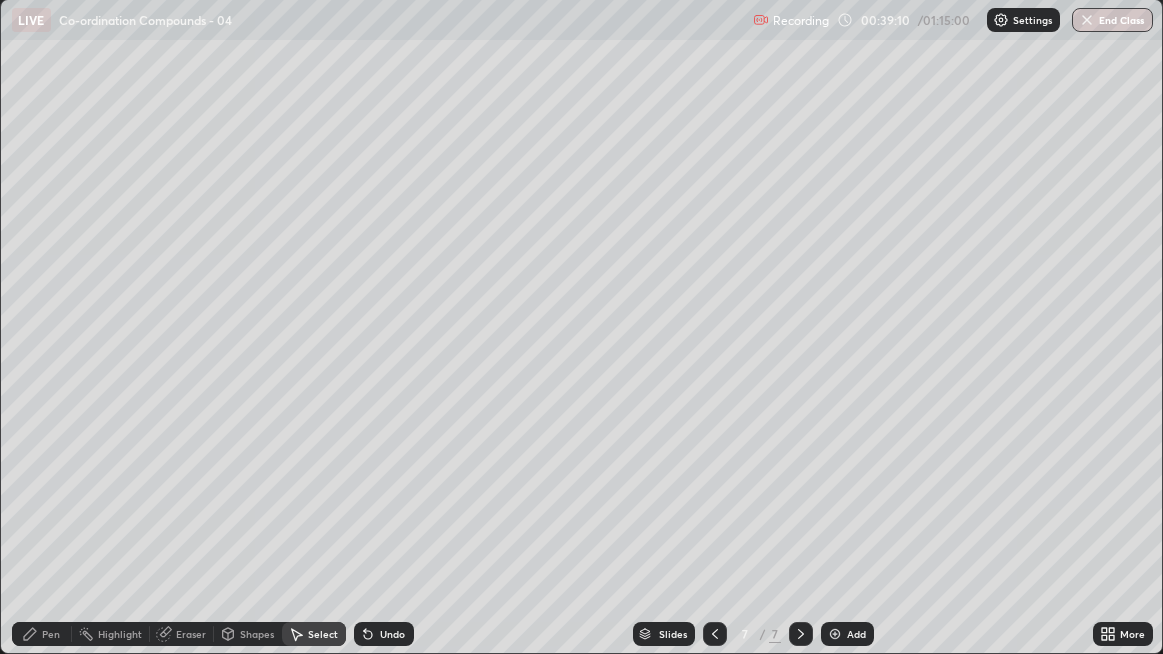 click on "Select" at bounding box center [314, 634] 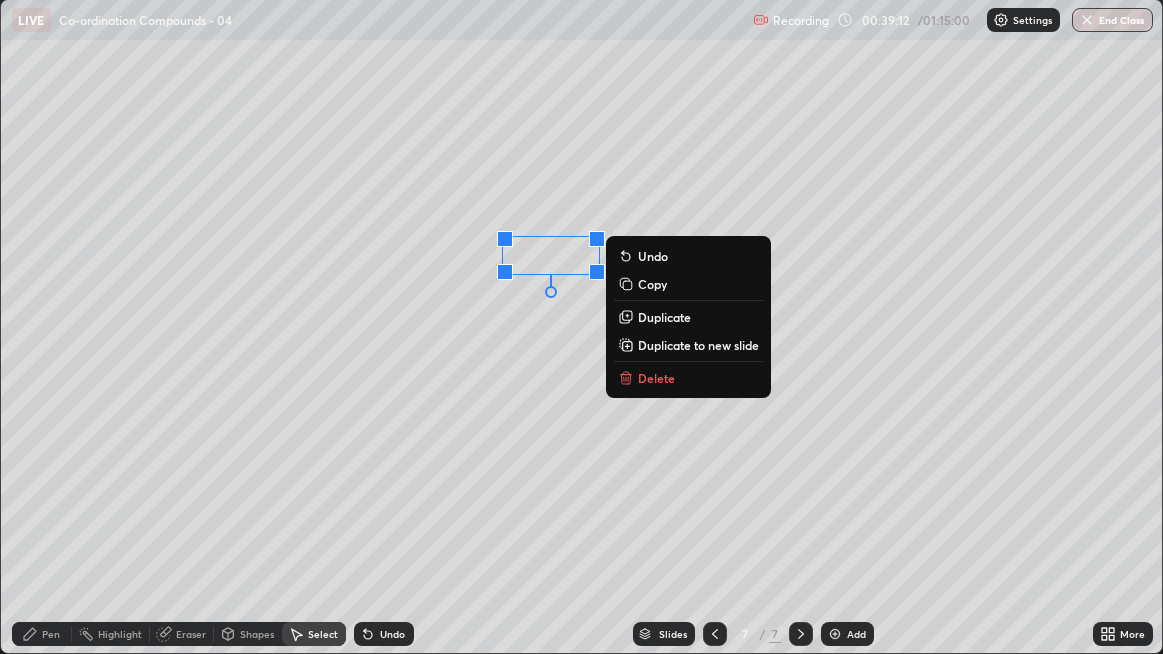click on "0 ° Undo Copy Duplicate Duplicate to new slide Delete" at bounding box center (582, 326) 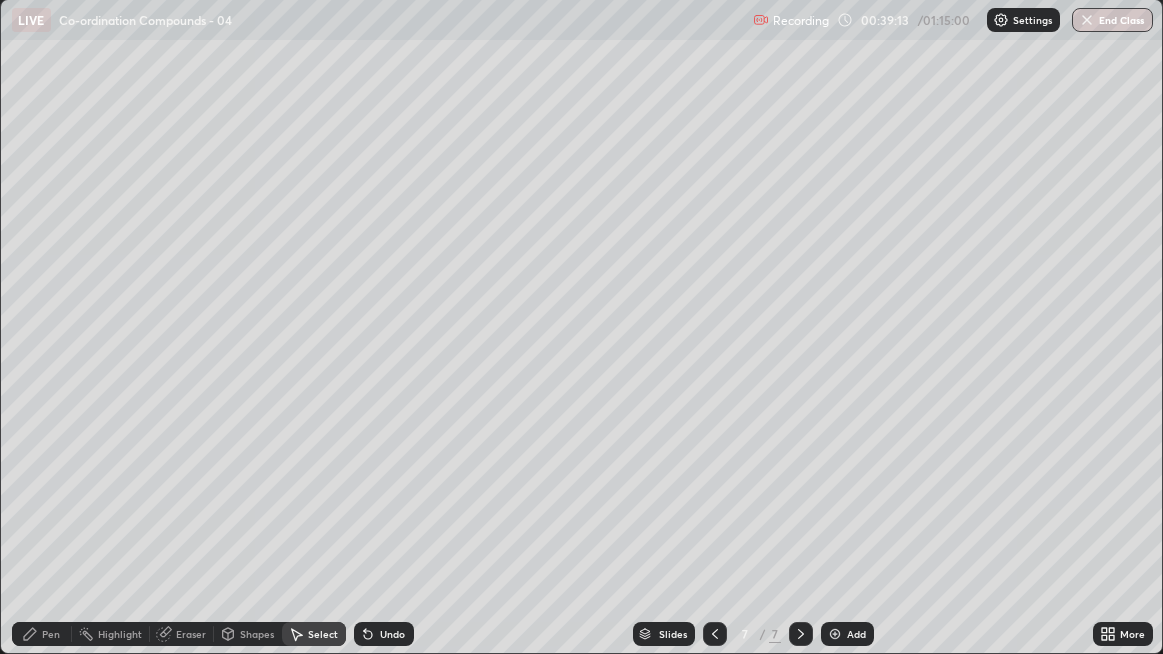 click on "Pen" at bounding box center [42, 634] 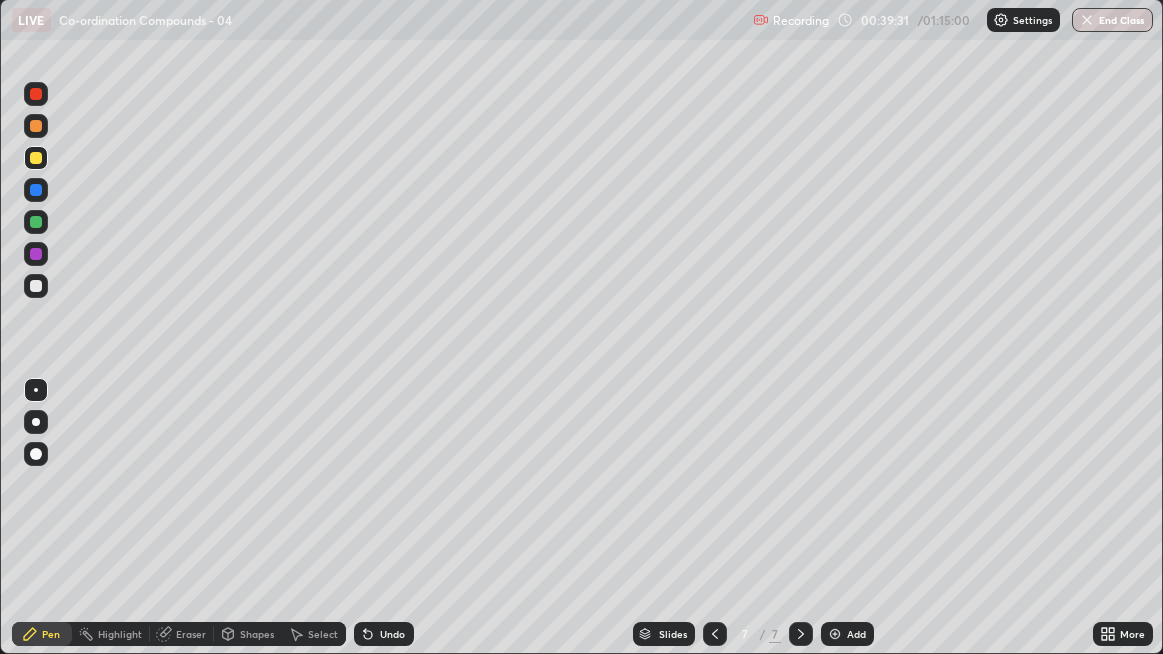 click at bounding box center [36, 286] 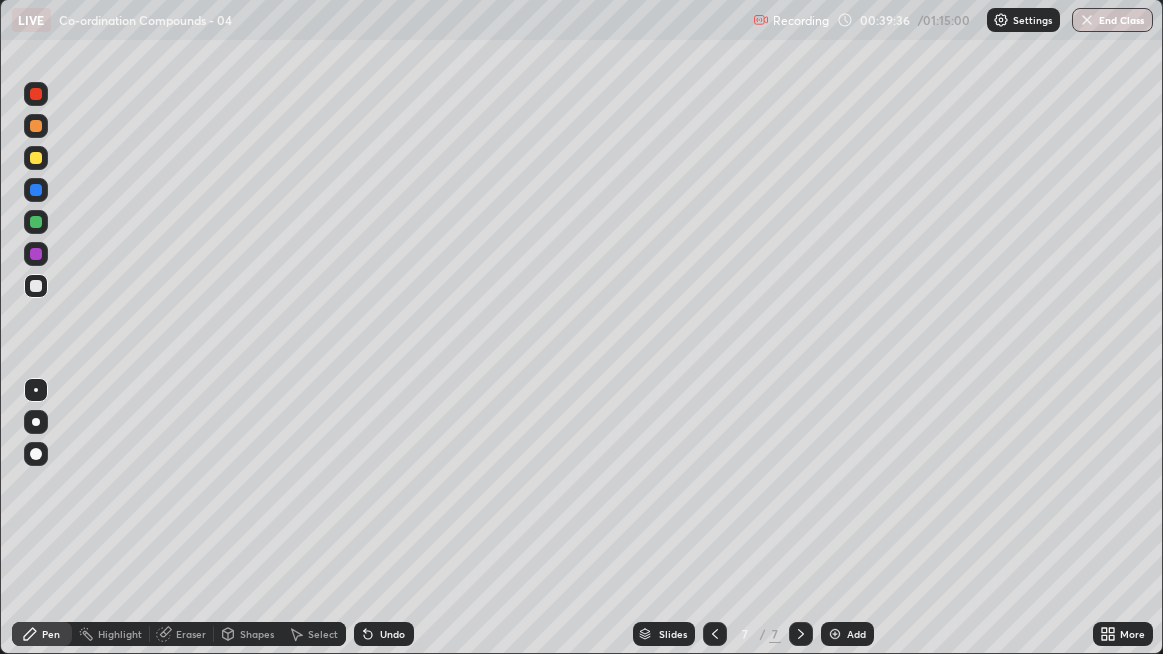 click 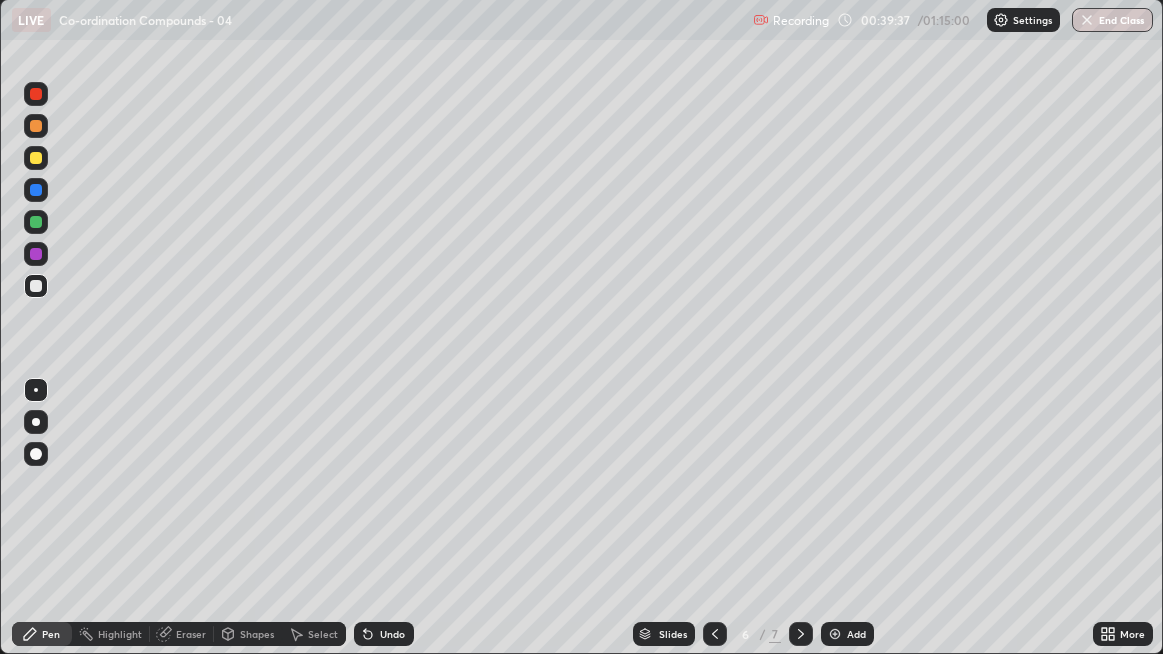 click 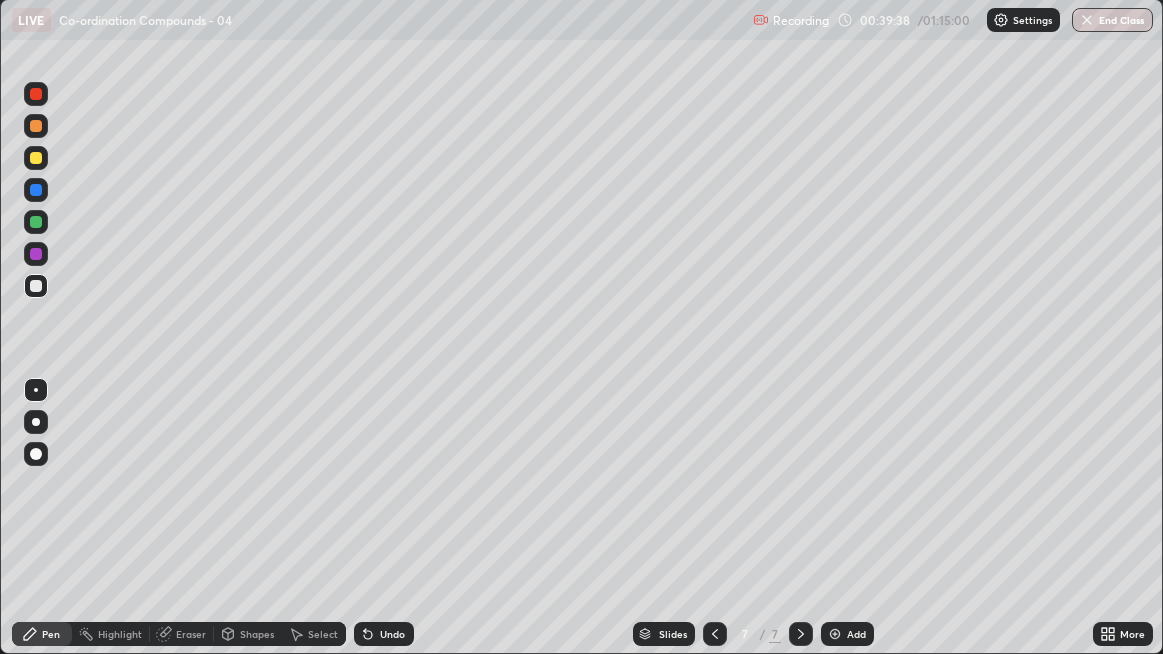 click at bounding box center [835, 634] 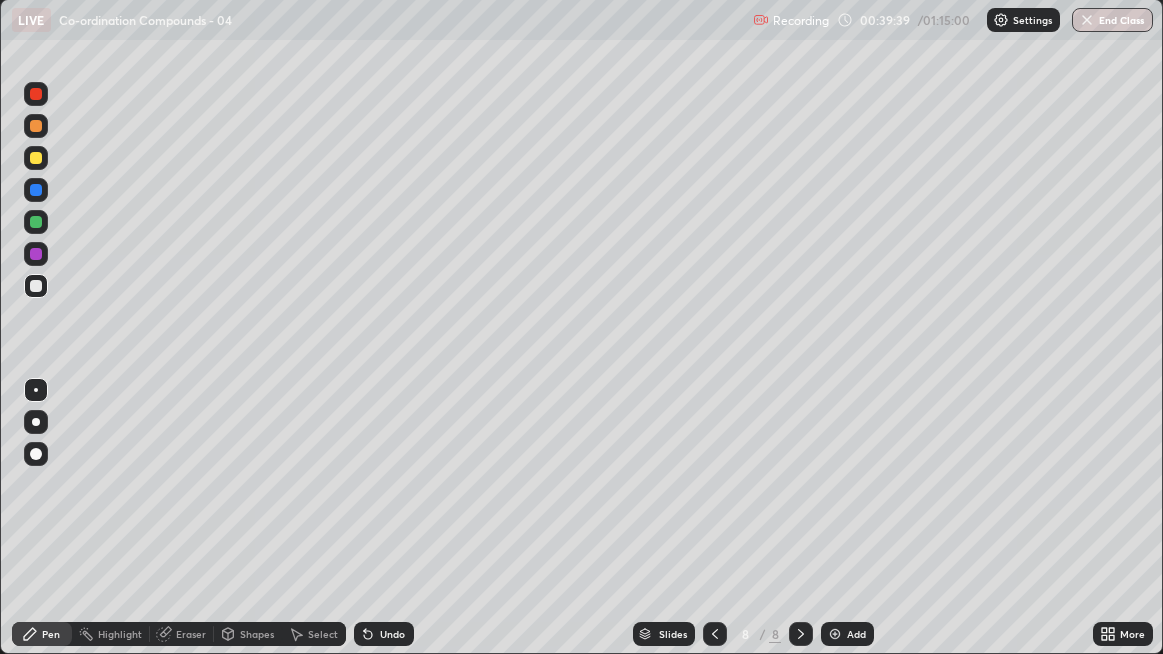 click at bounding box center (36, 286) 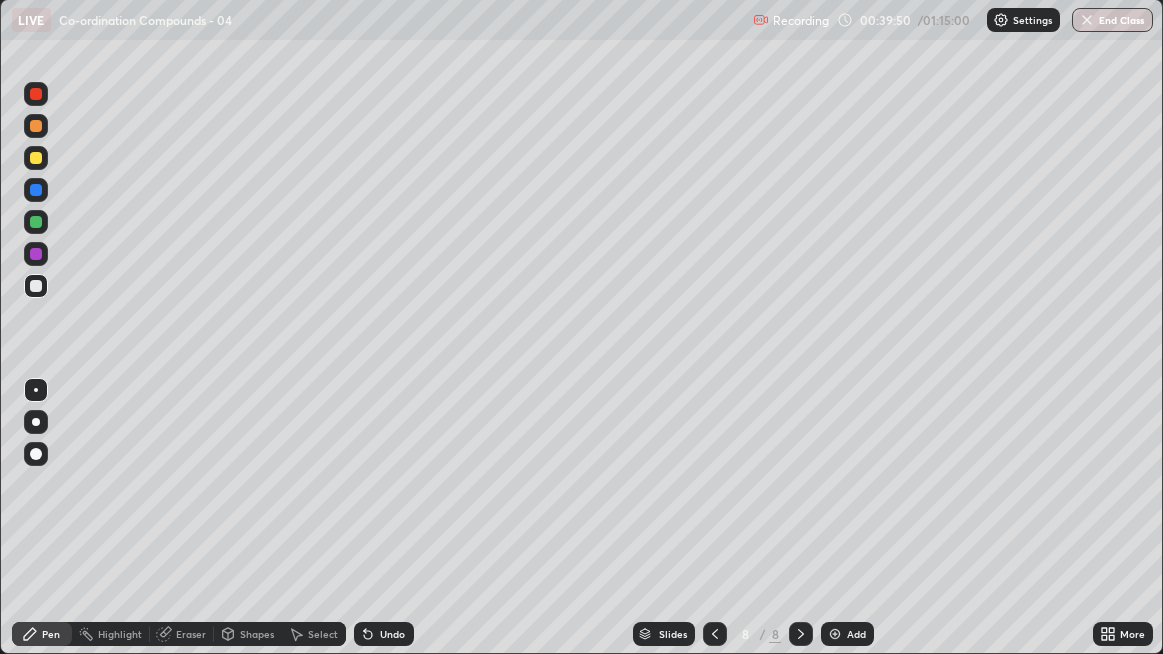click 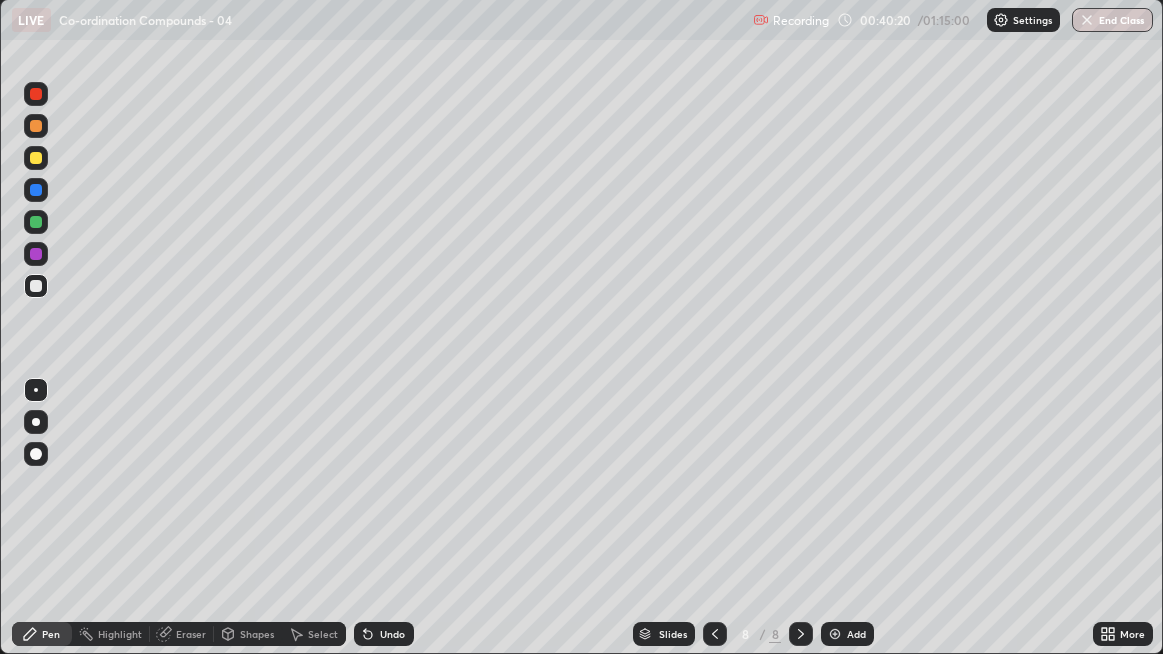 click 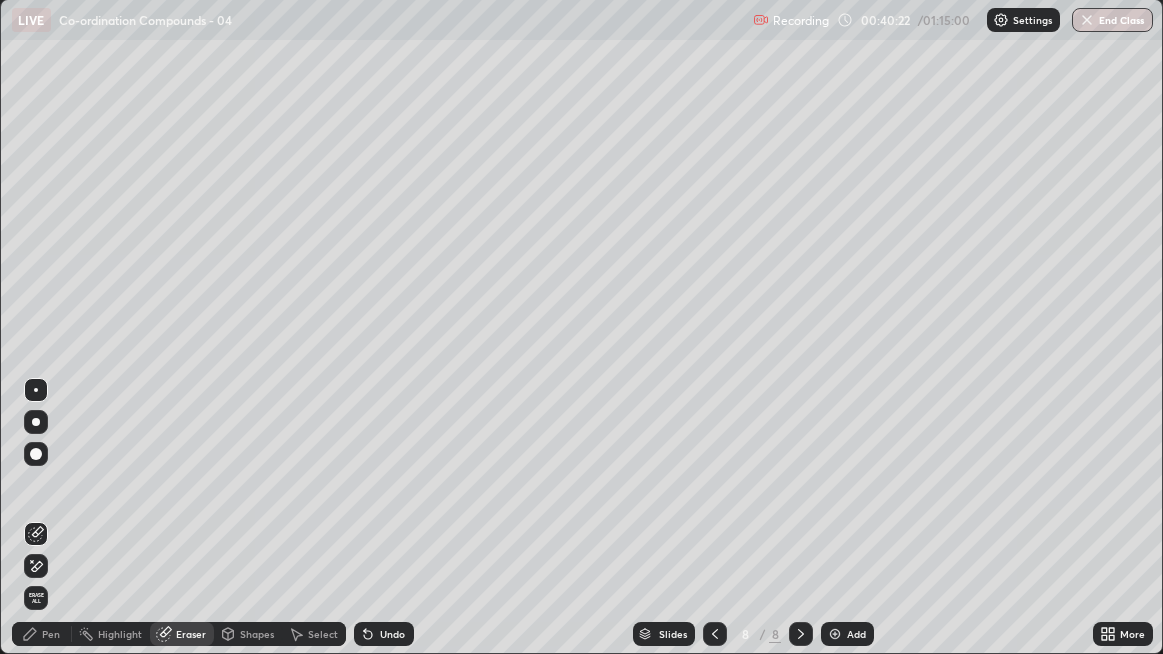 click on "Pen" at bounding box center [51, 634] 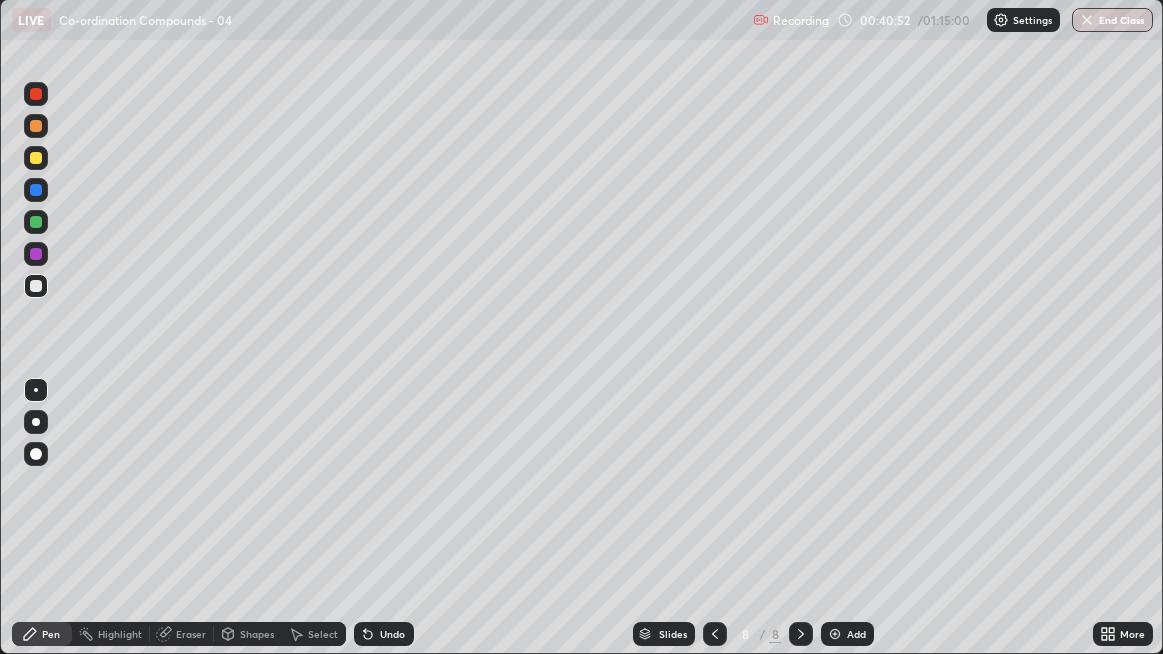 click on "More" at bounding box center (1132, 634) 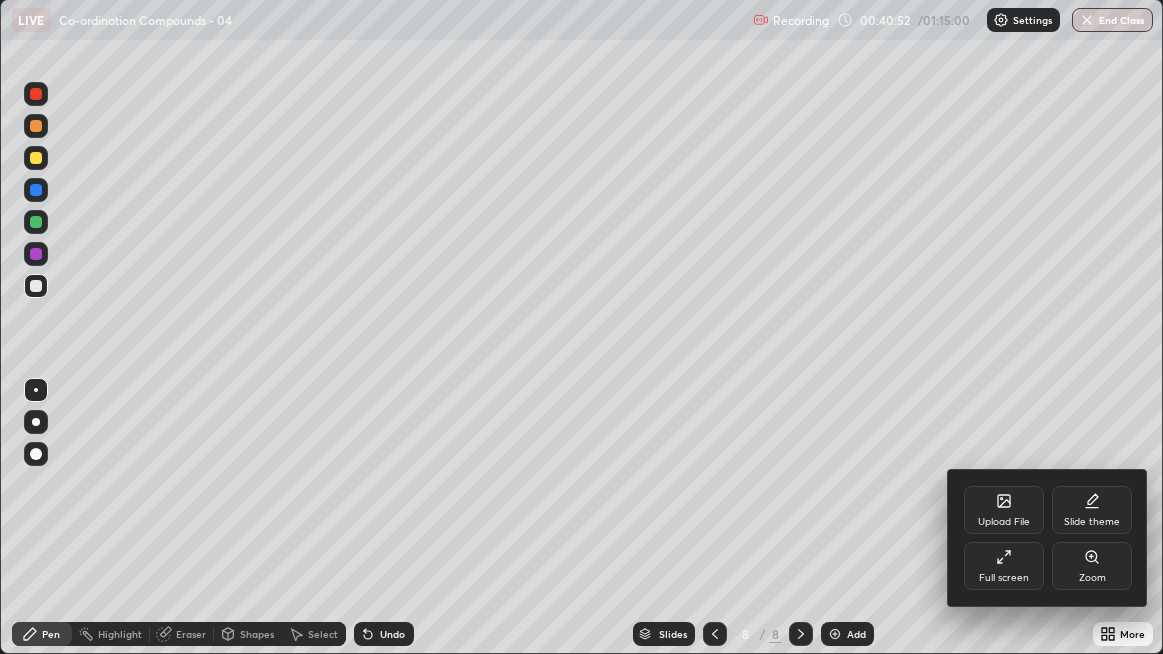 click on "Upload File" at bounding box center [1004, 510] 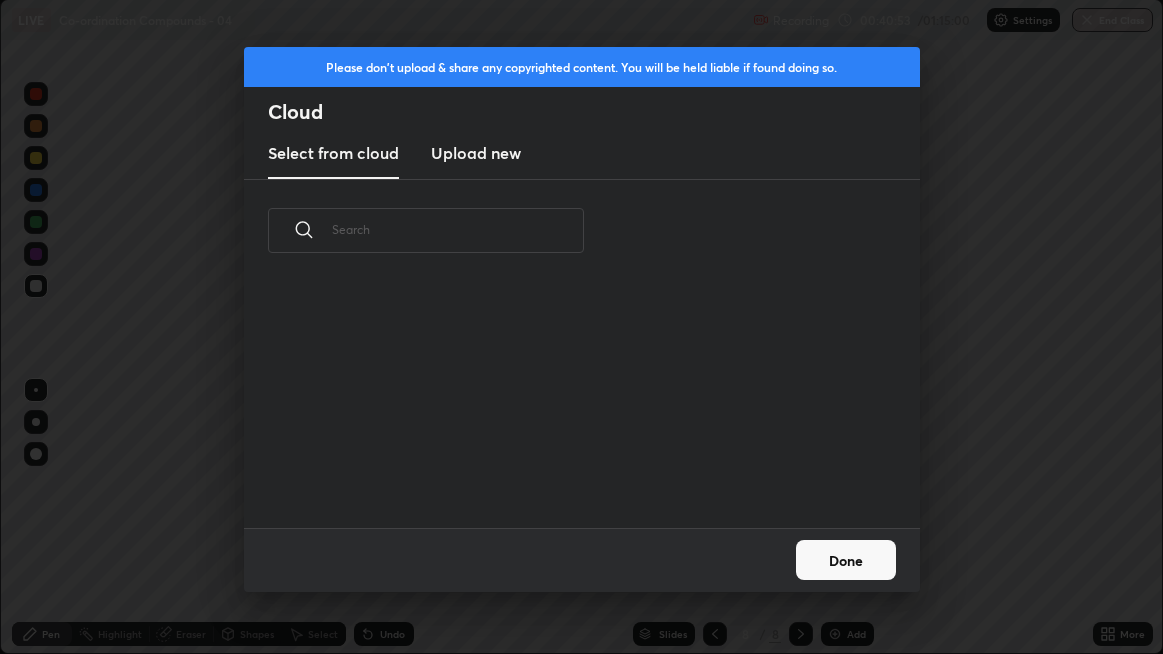 scroll, scrollTop: 6, scrollLeft: 10, axis: both 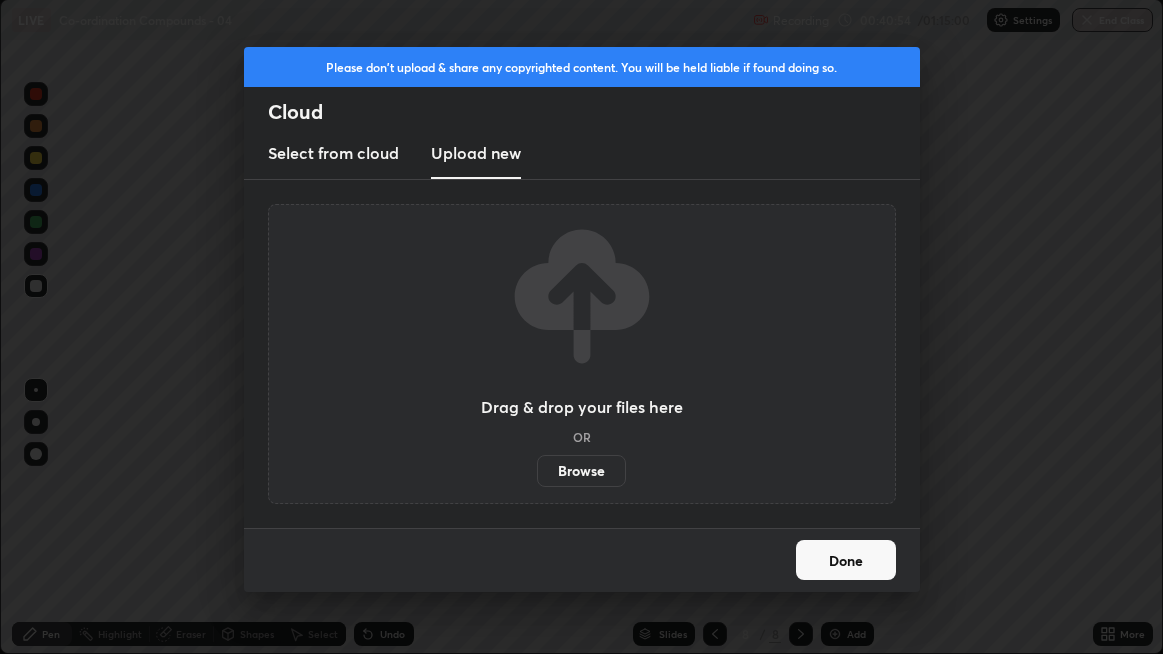 click on "Browse" at bounding box center [581, 471] 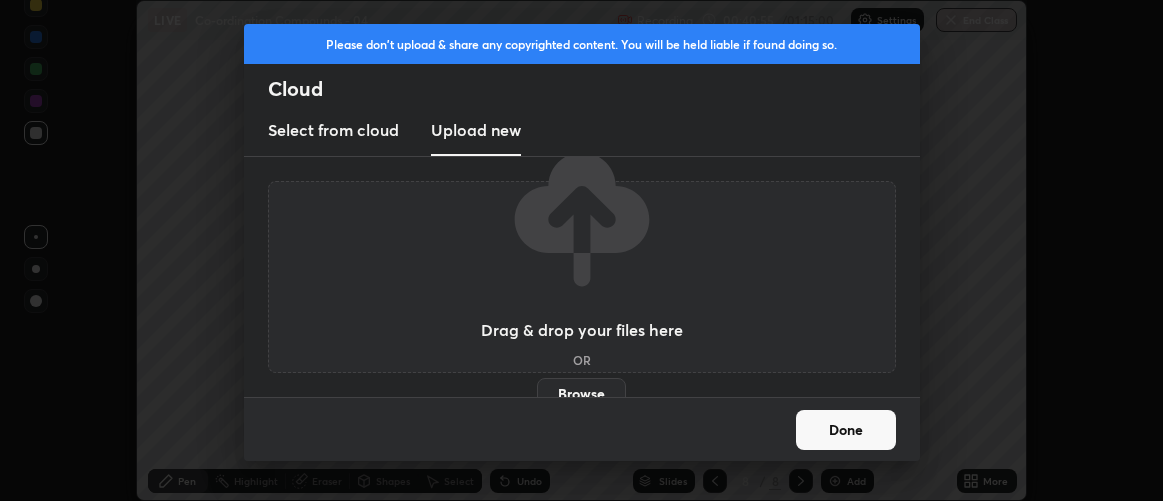 scroll, scrollTop: 500, scrollLeft: 1163, axis: both 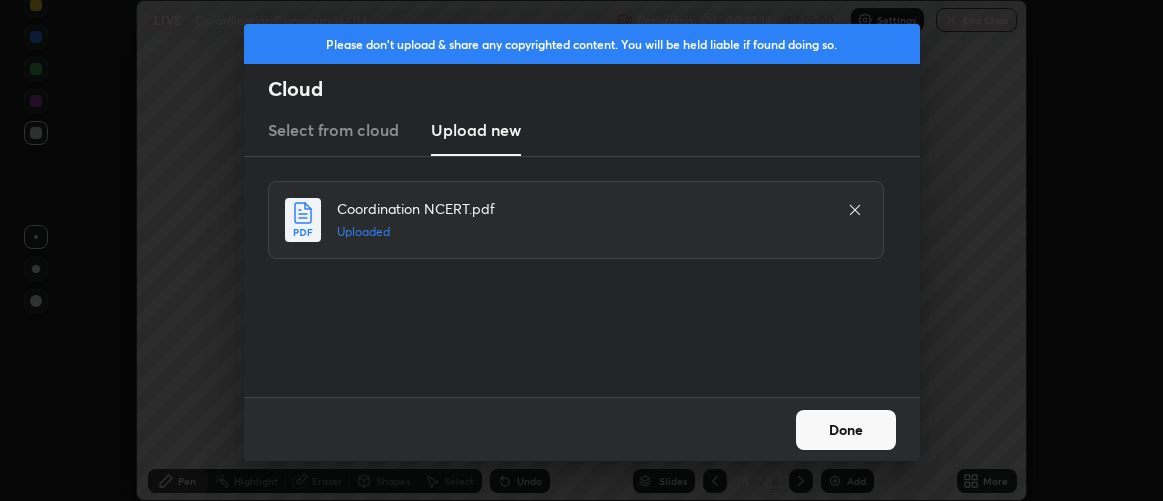 click on "Done" at bounding box center [846, 430] 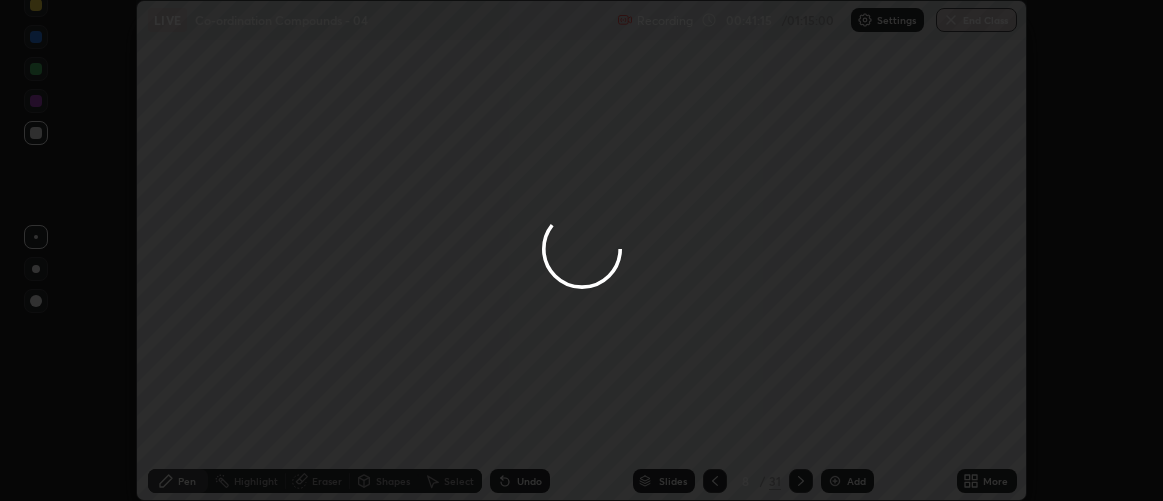 click 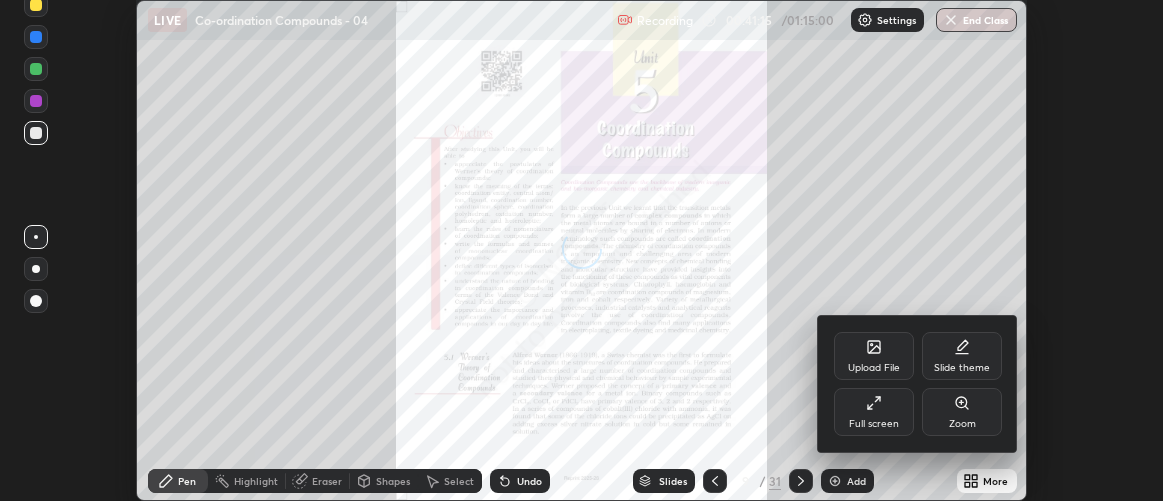 click on "Full screen" at bounding box center (874, 424) 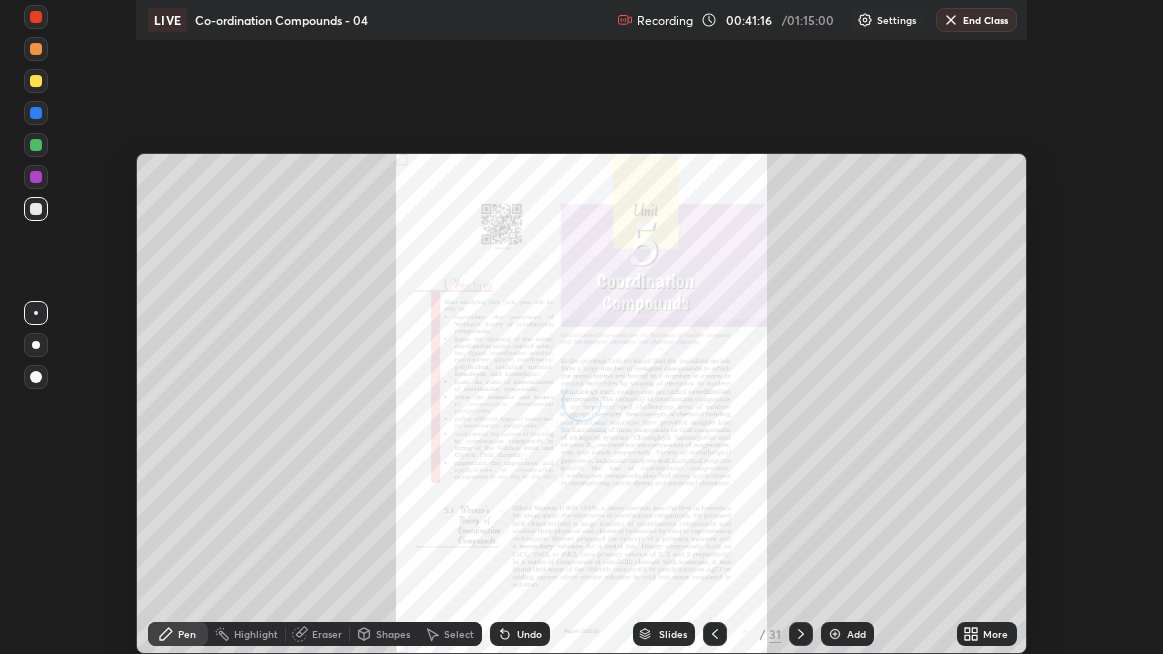 scroll, scrollTop: 99345, scrollLeft: 98836, axis: both 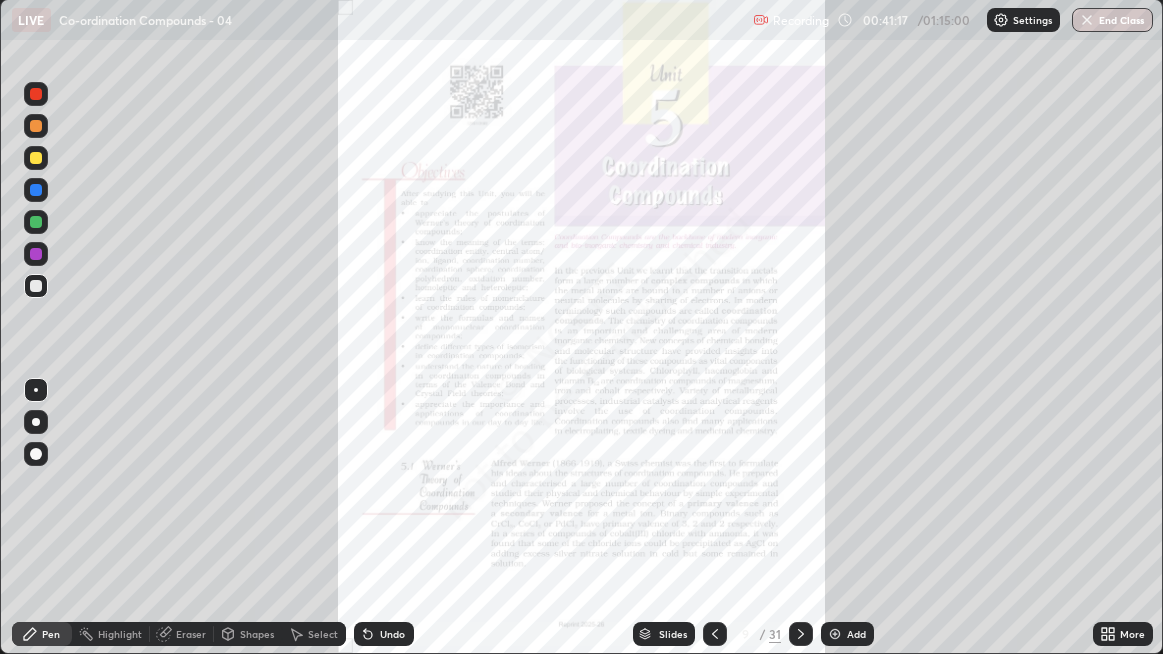 click on "Slides" at bounding box center (664, 634) 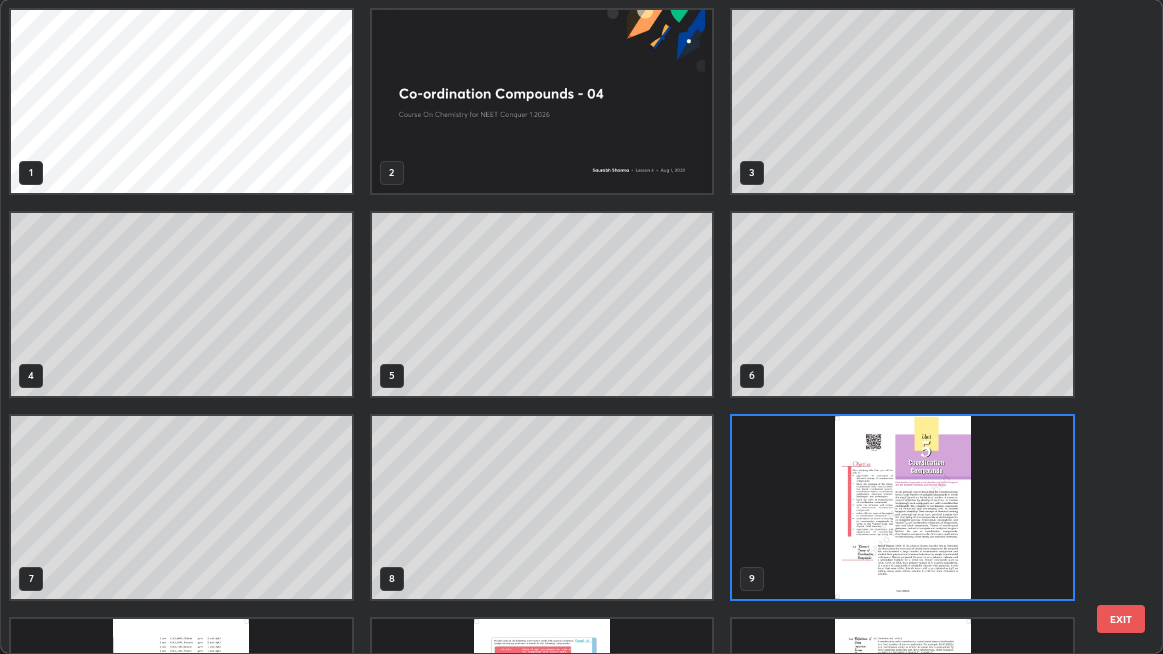 scroll, scrollTop: 6, scrollLeft: 11, axis: both 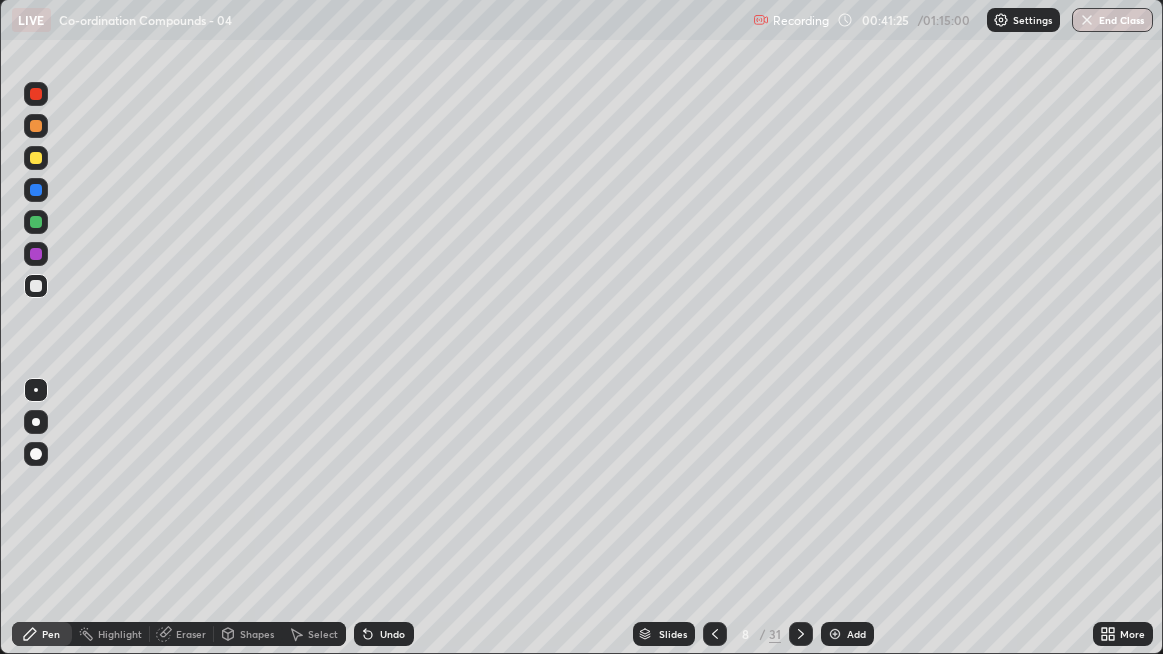 click 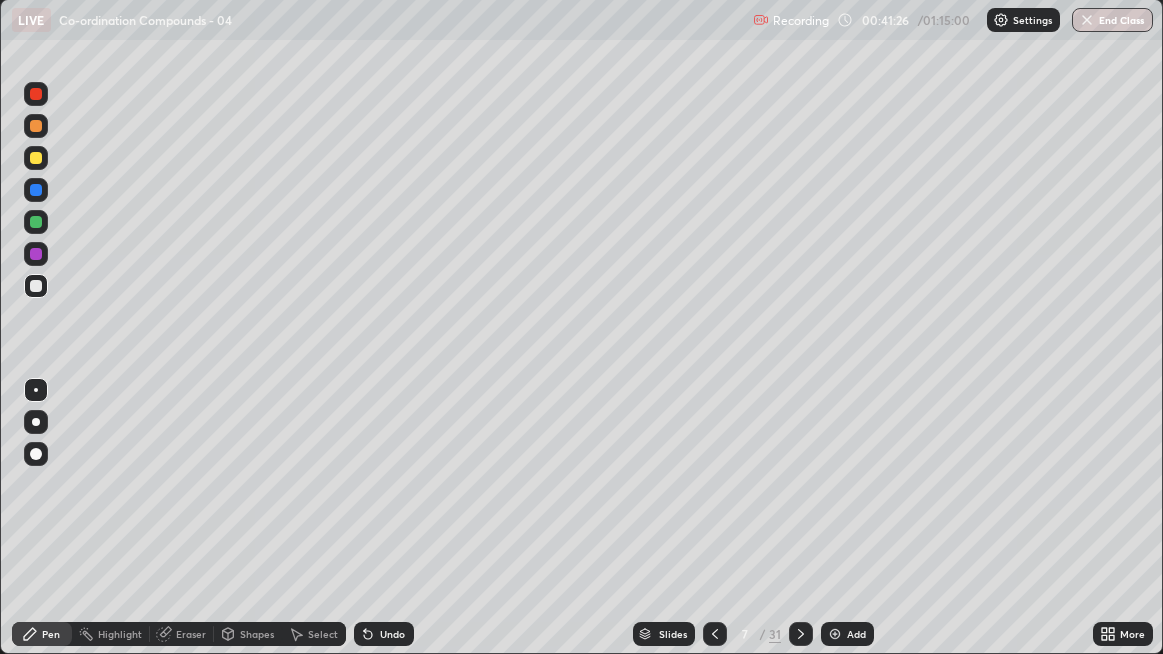 click 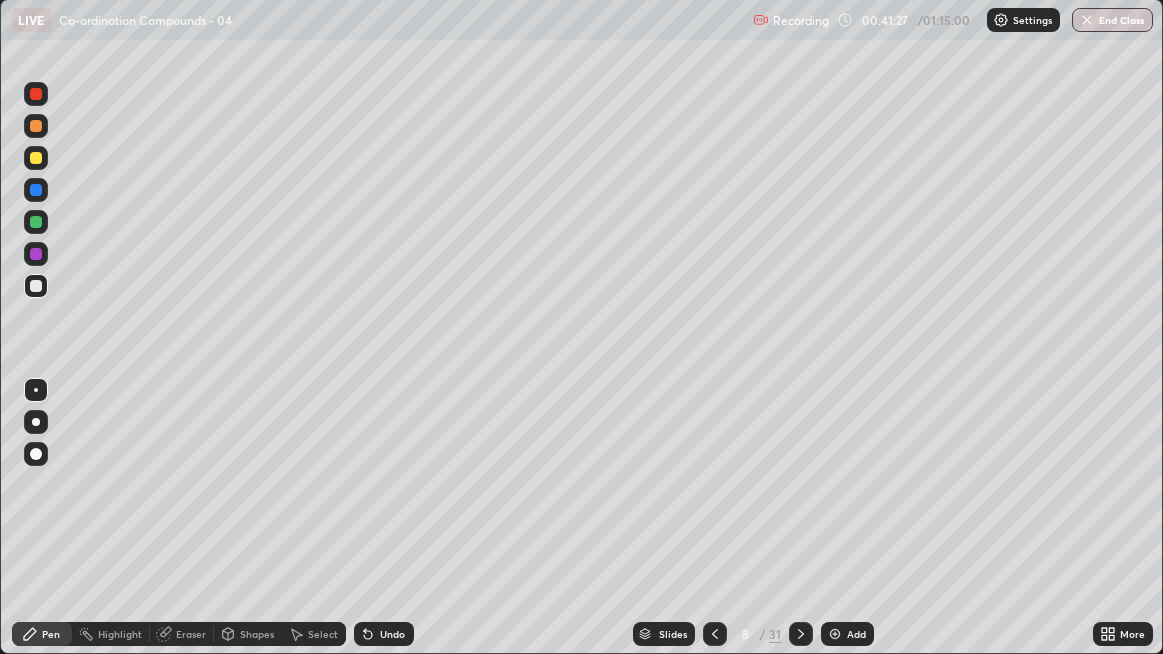 click at bounding box center (36, 158) 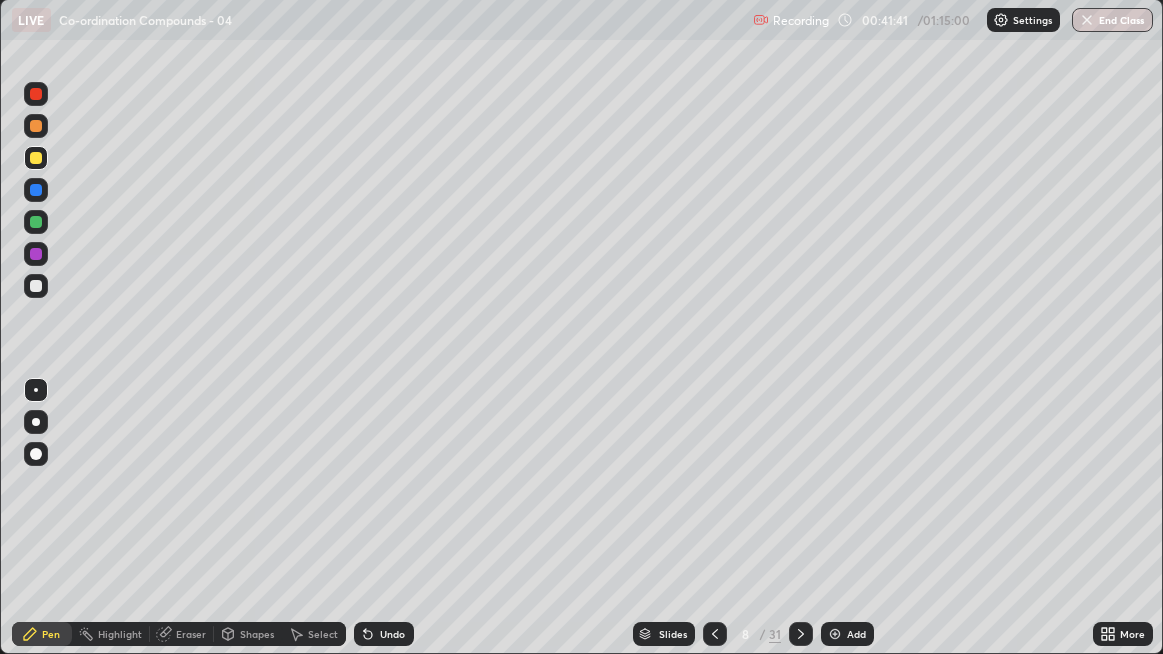 click 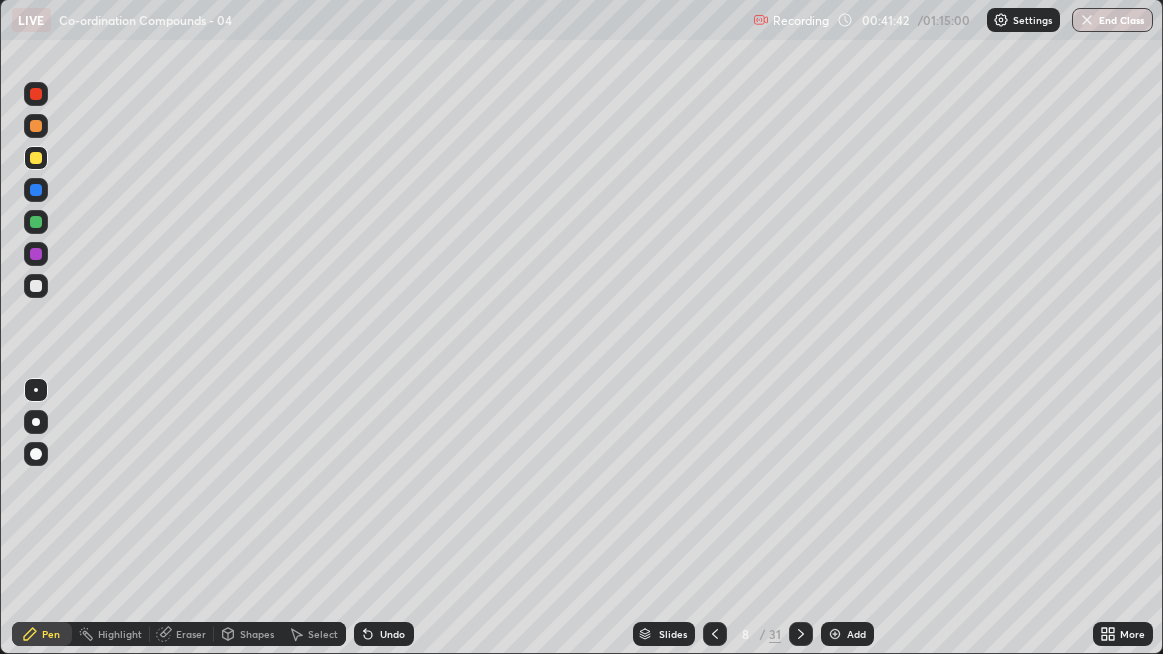 click 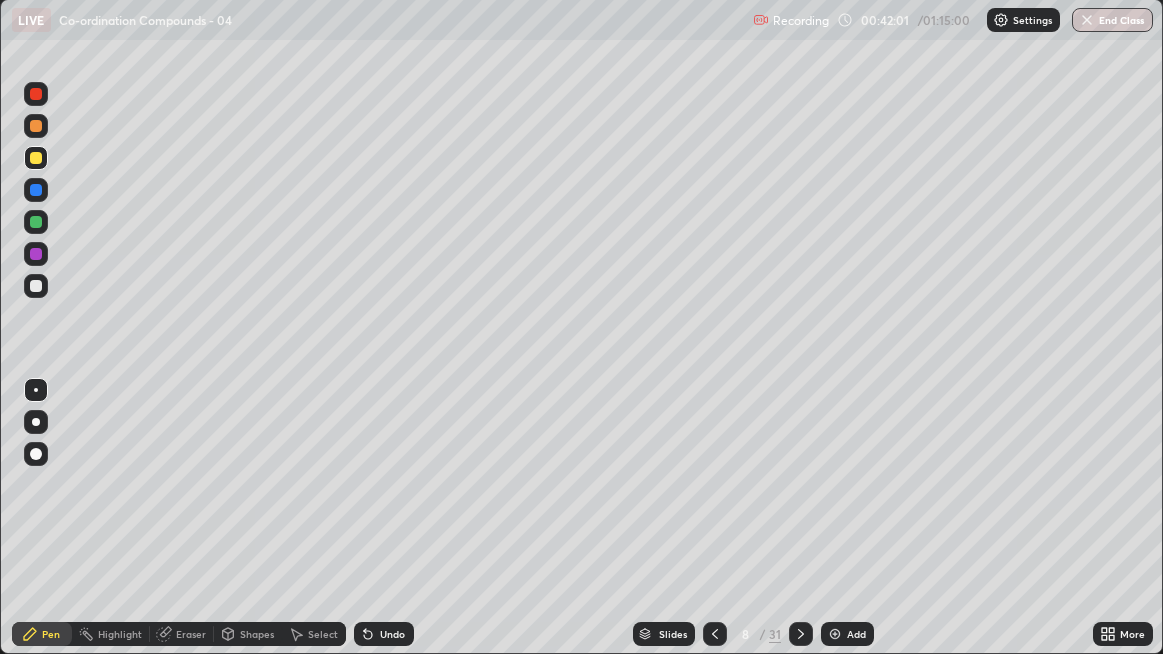 click on "Undo" at bounding box center [384, 634] 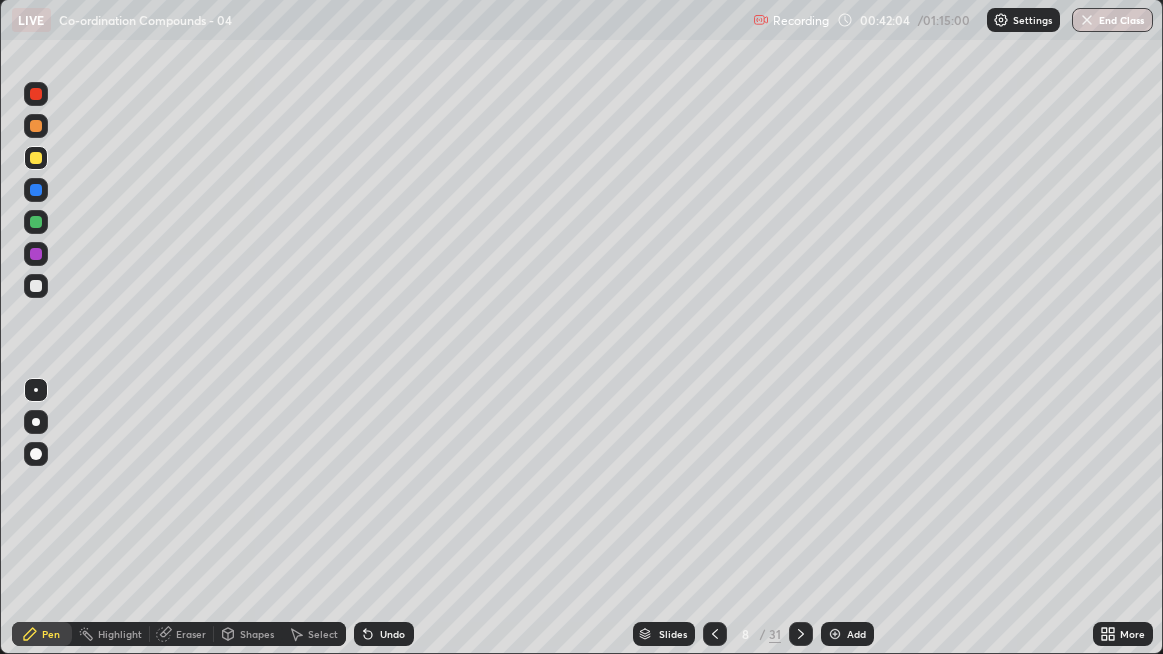 click on "Undo" at bounding box center [384, 634] 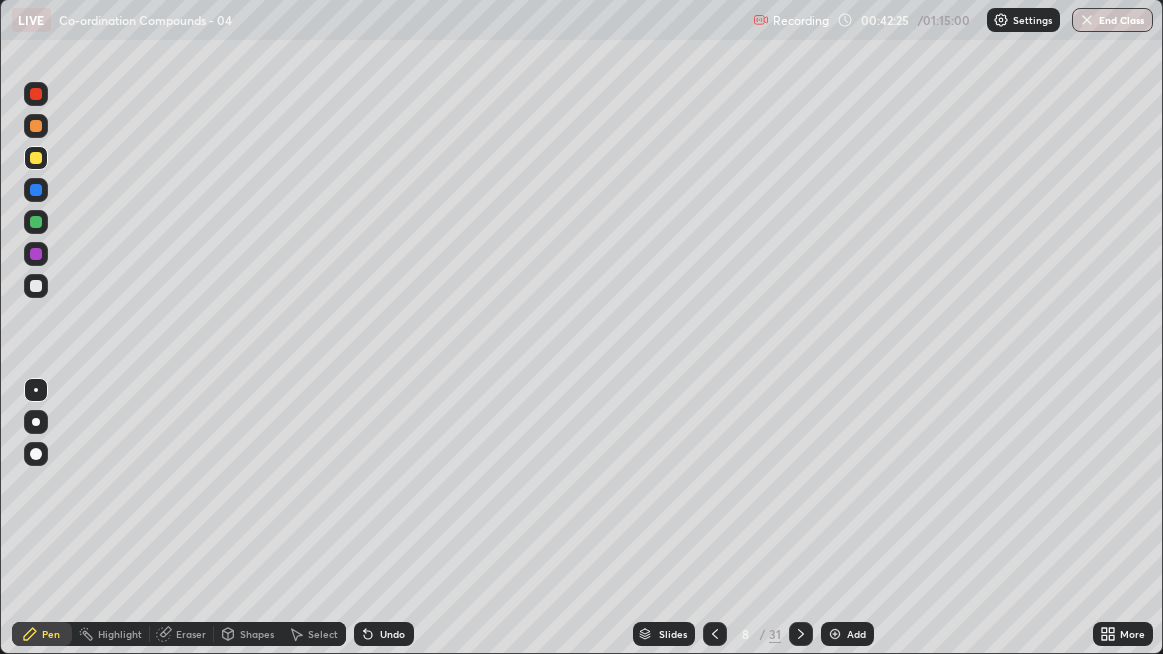 click 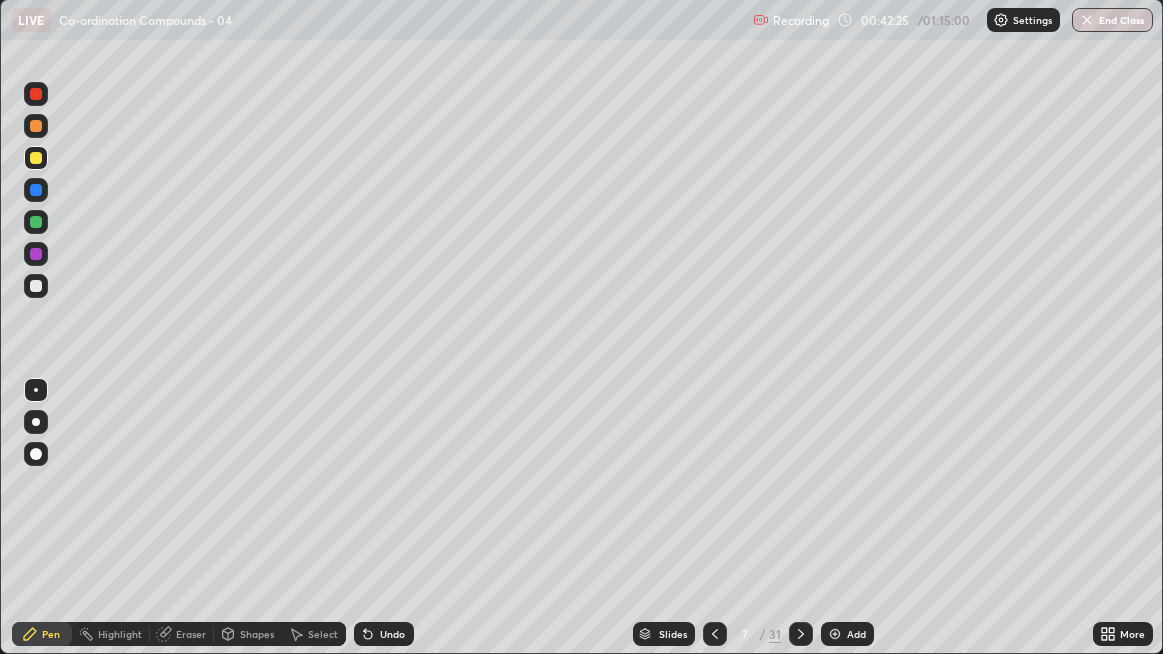 click 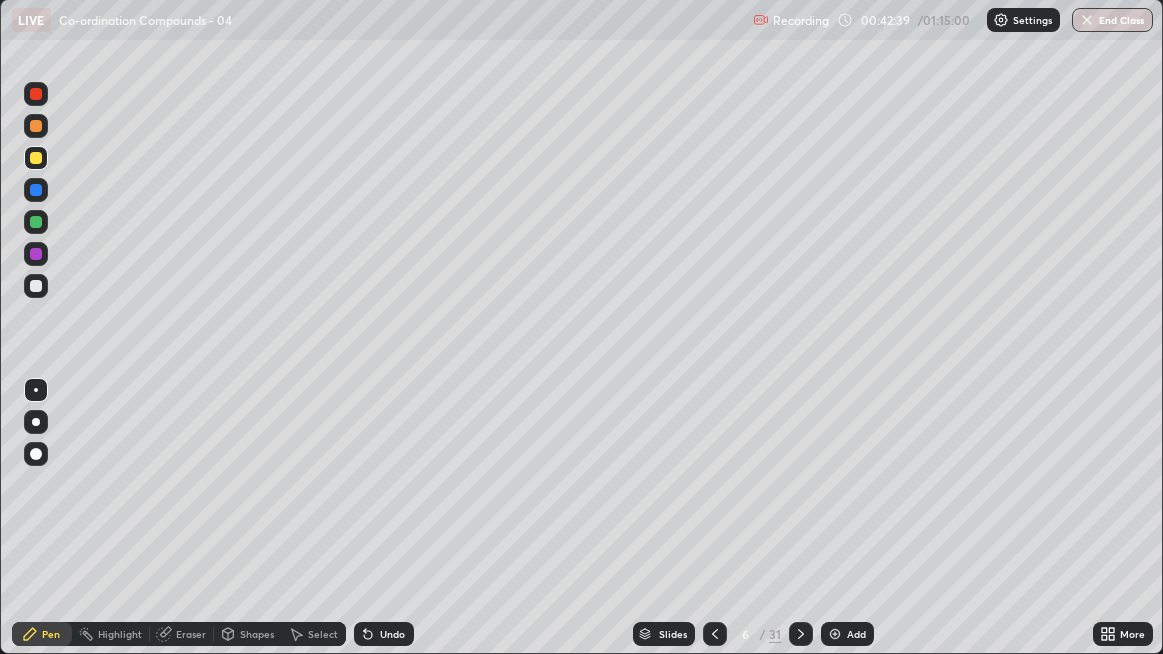 click 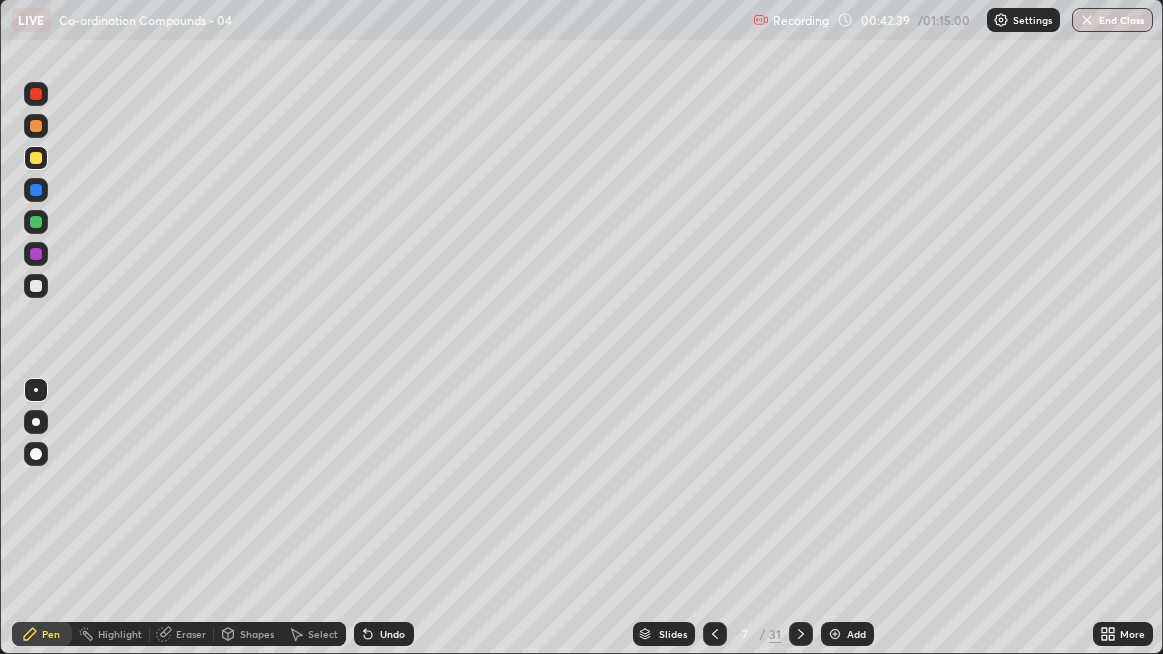click 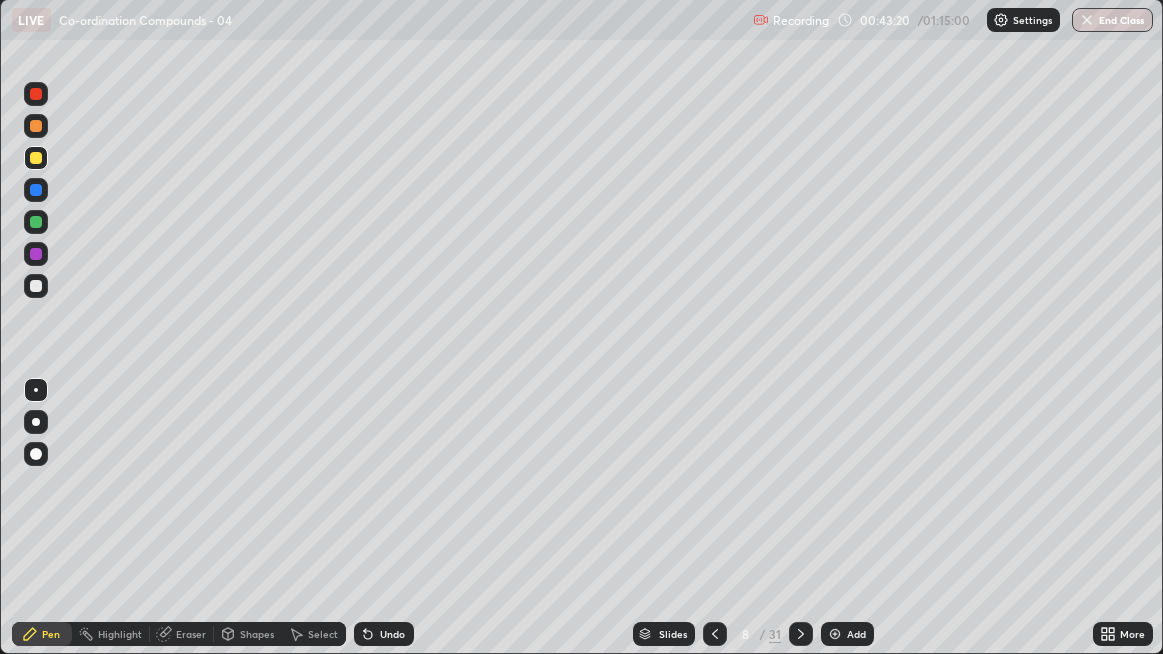 click at bounding box center [36, 286] 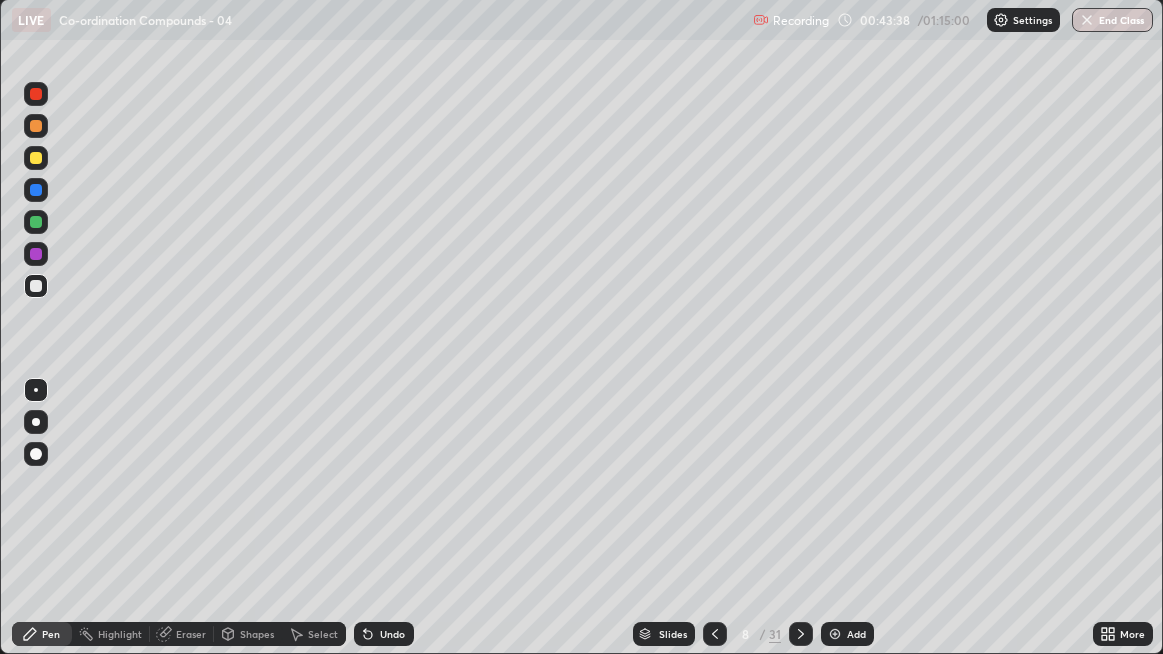 click on "Undo" at bounding box center [384, 634] 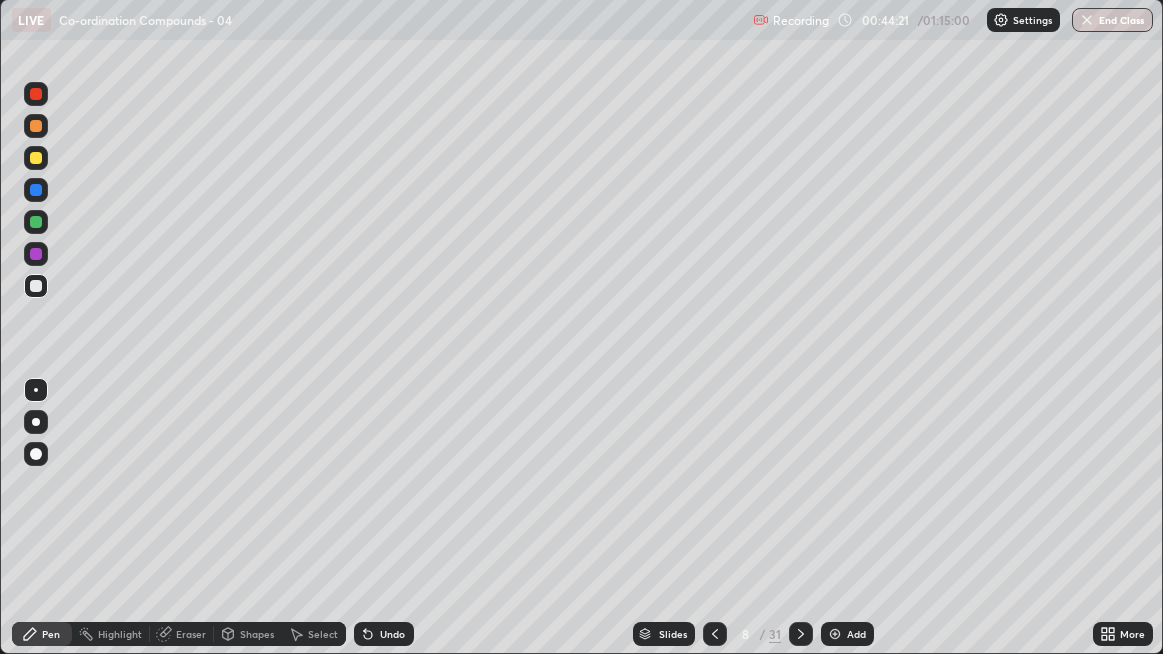 click on "Eraser" at bounding box center (191, 634) 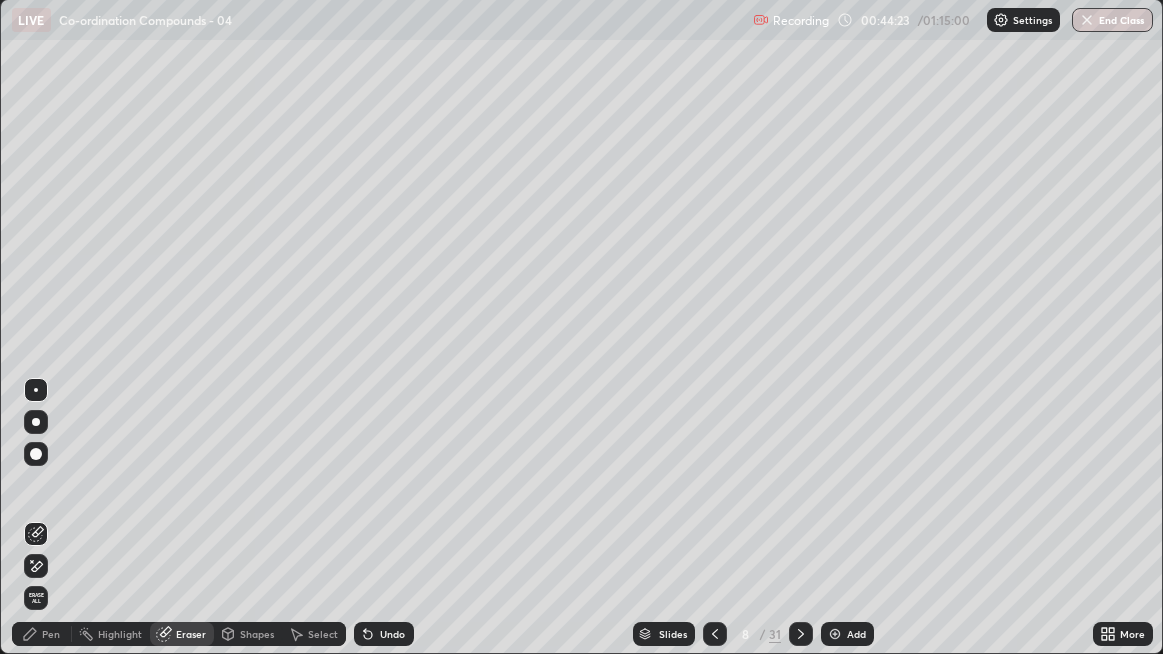 click on "Pen" at bounding box center (51, 634) 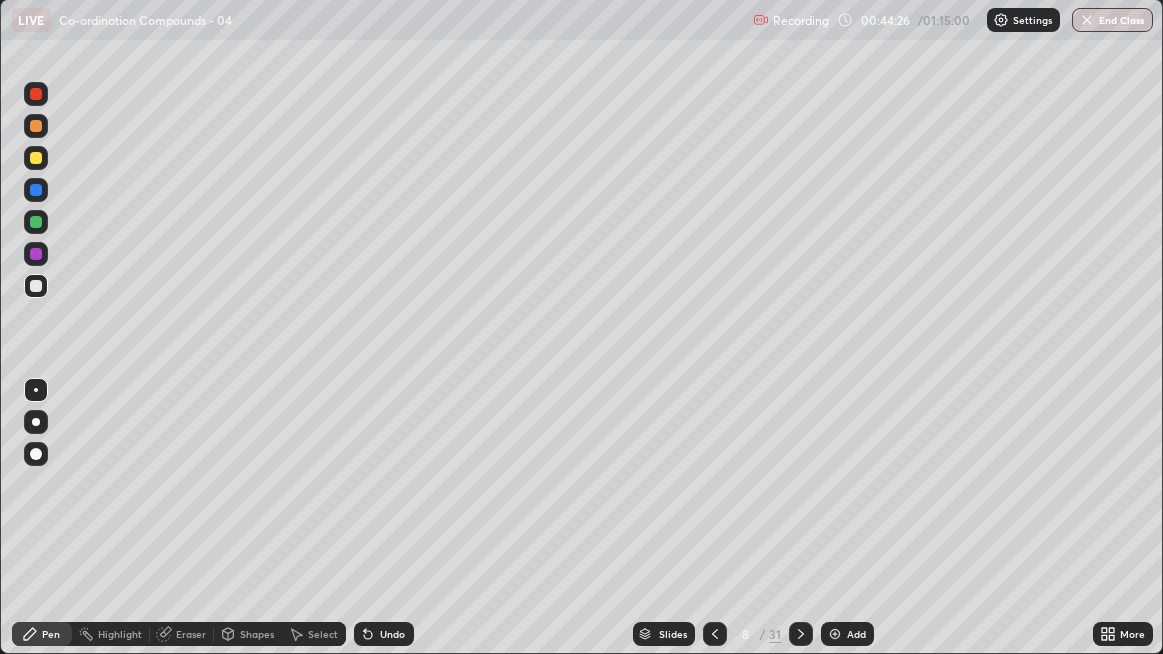 click at bounding box center (36, 158) 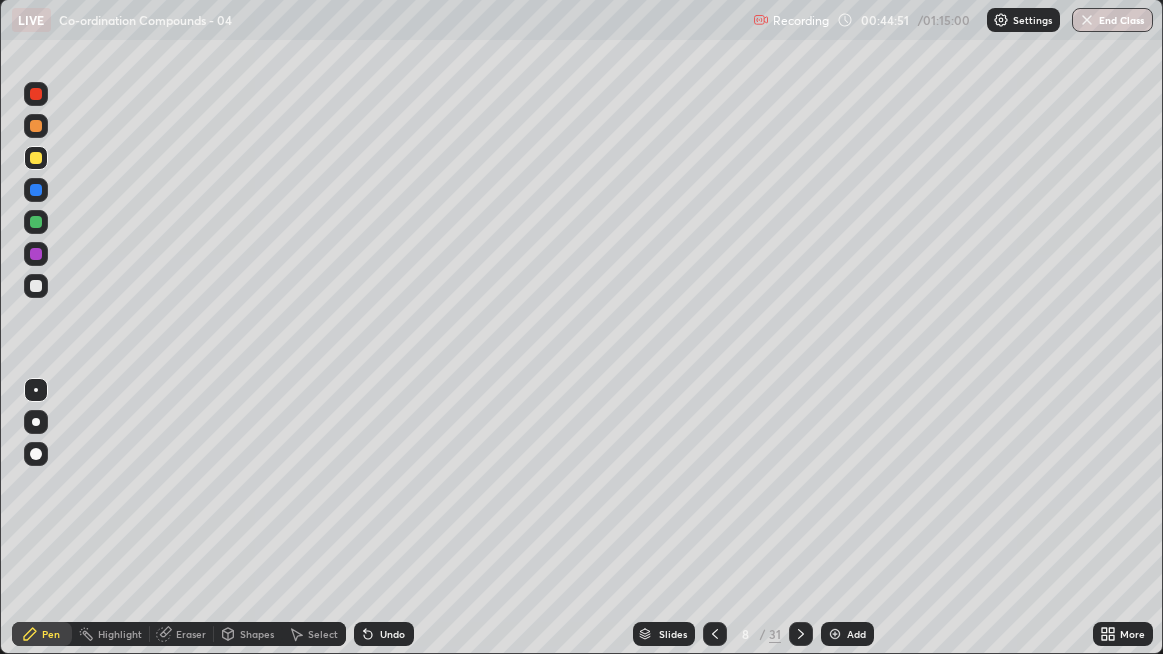 click on "Undo" at bounding box center [384, 634] 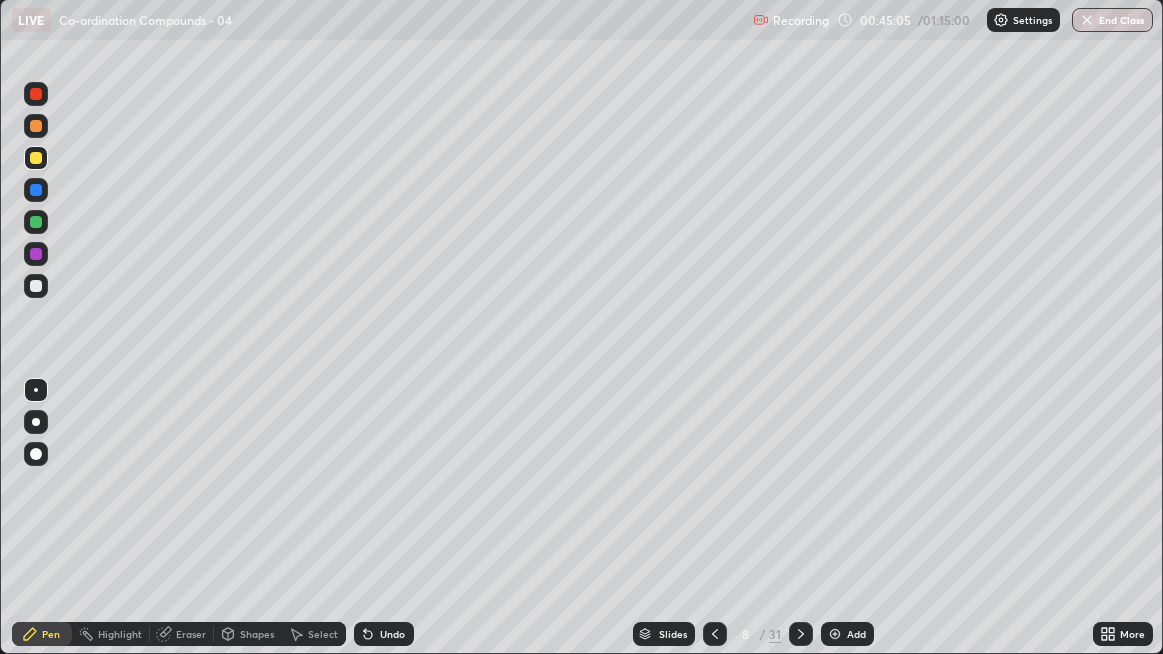 click on "Select" at bounding box center [323, 634] 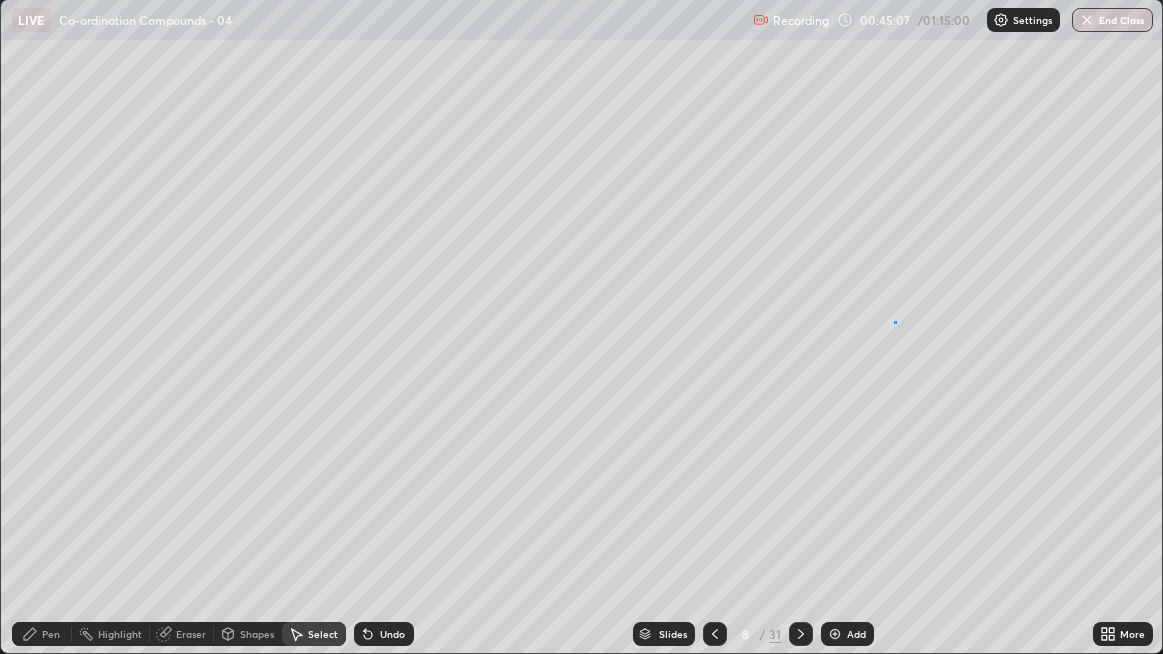 click on "0 ° Undo Copy Duplicate Duplicate to new slide Delete" at bounding box center (582, 326) 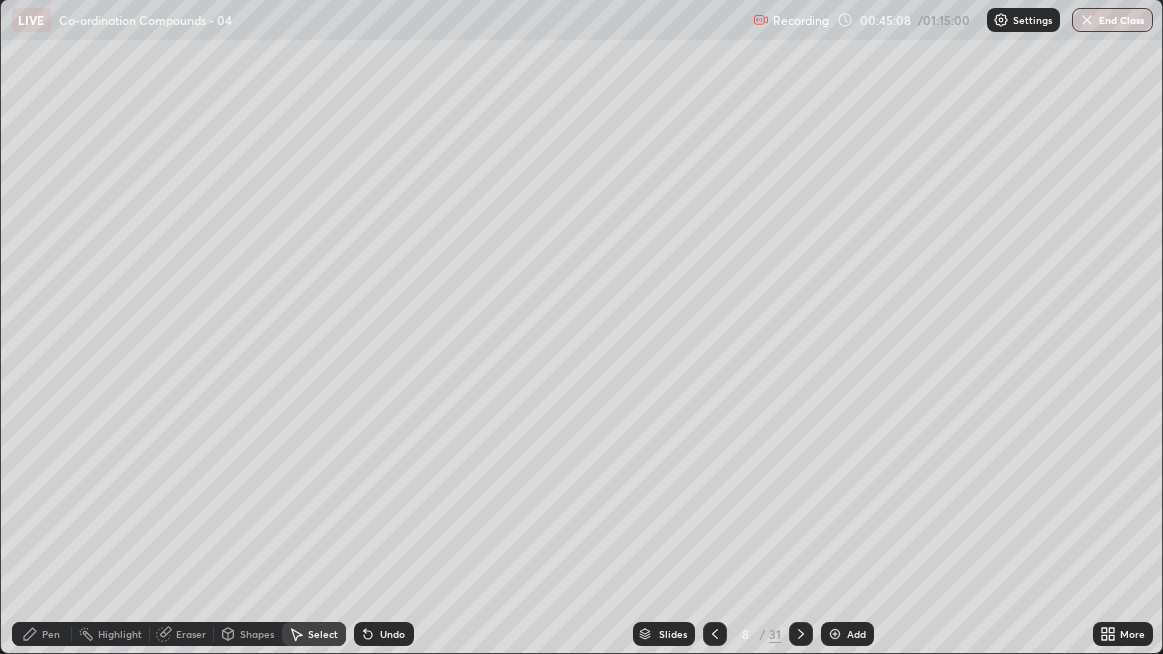 click on "Pen" at bounding box center (51, 634) 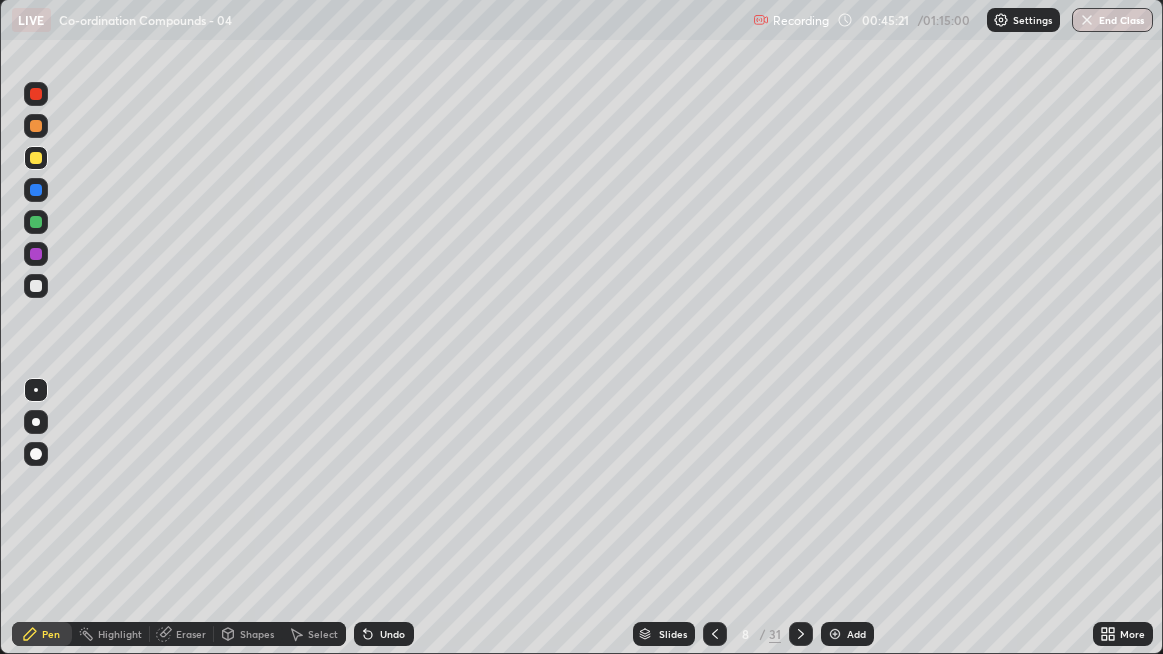 click at bounding box center (36, 286) 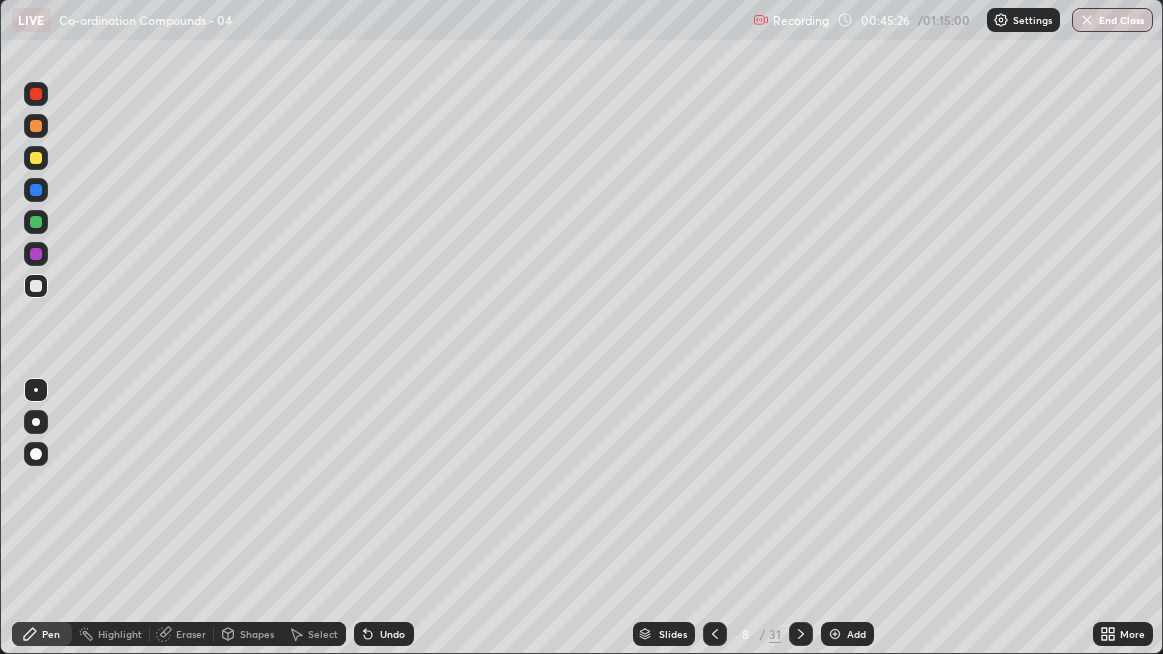 click at bounding box center [801, 634] 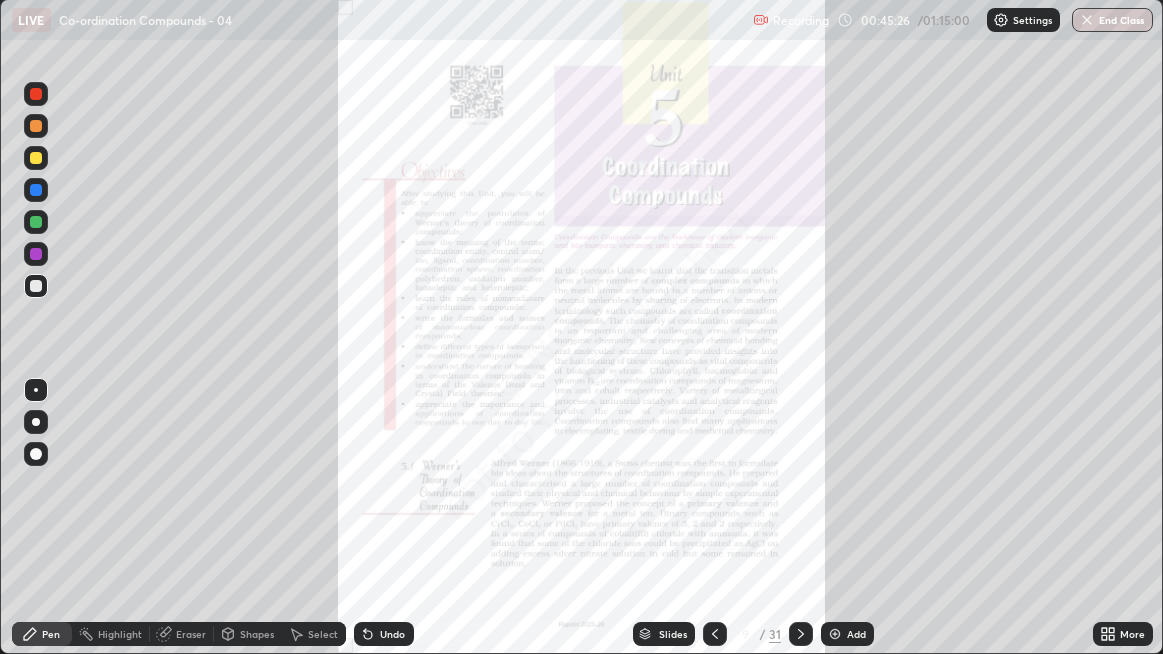 click at bounding box center [715, 634] 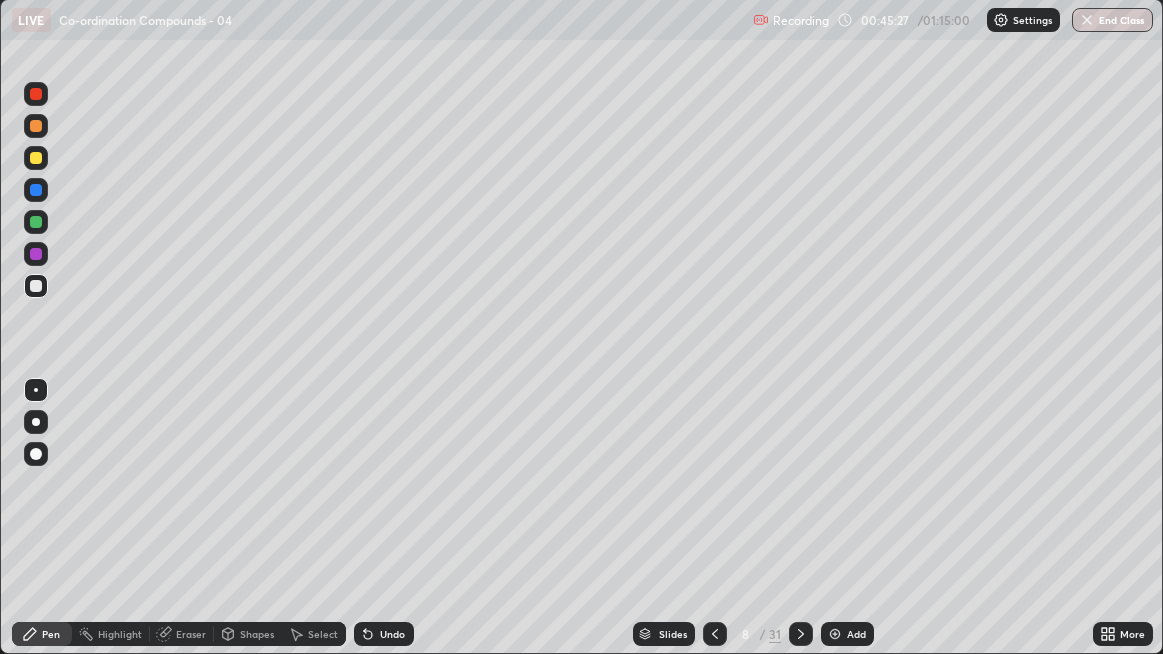 click on "Add" at bounding box center (847, 634) 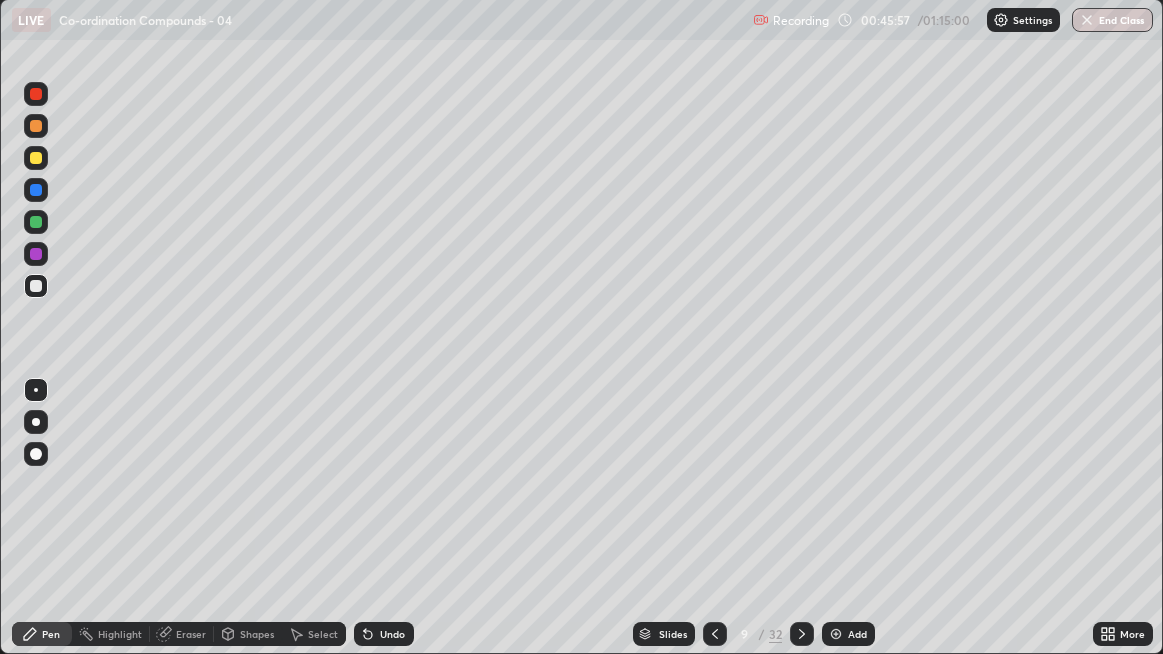 click at bounding box center (36, 158) 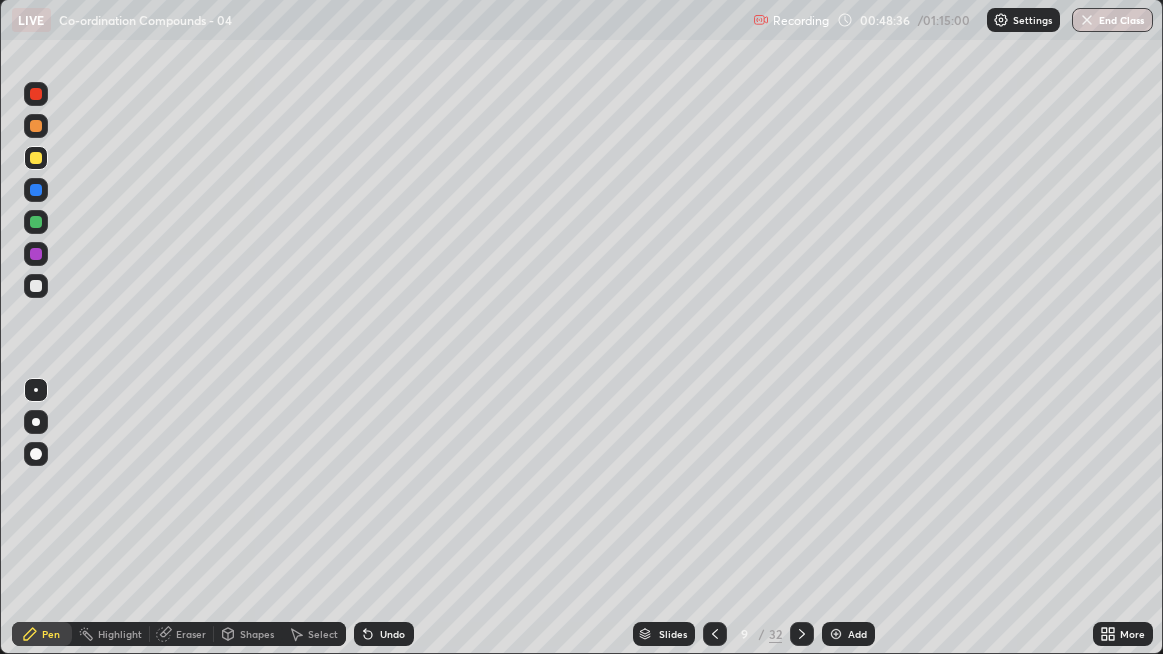 click at bounding box center (36, 286) 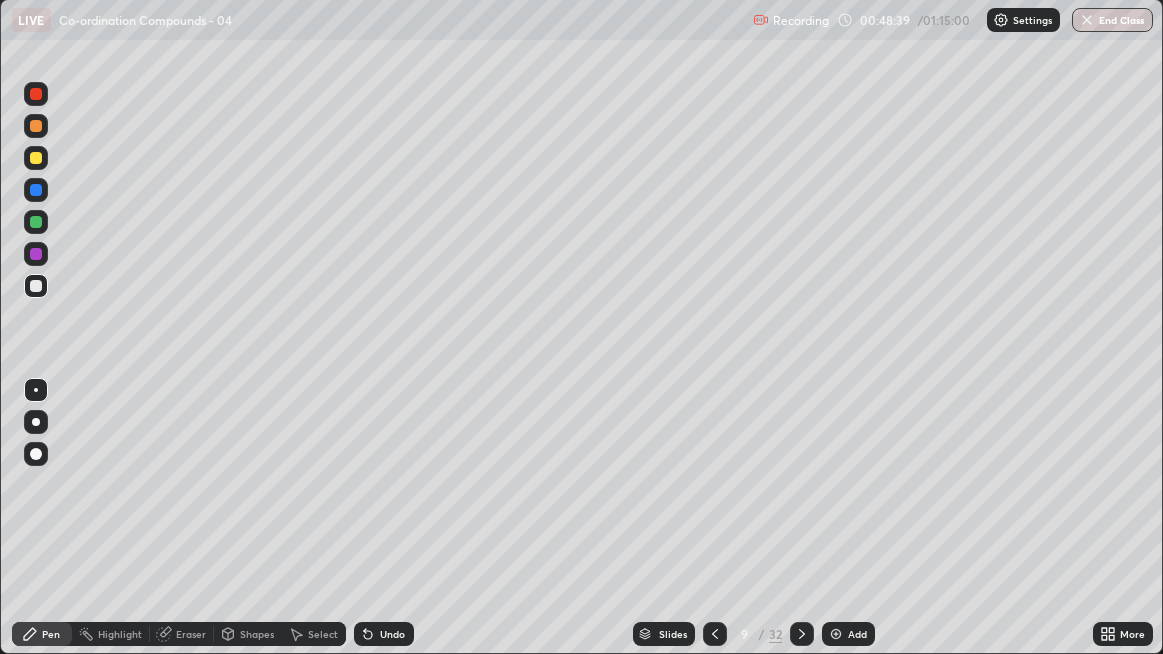 click on "Add" at bounding box center [848, 634] 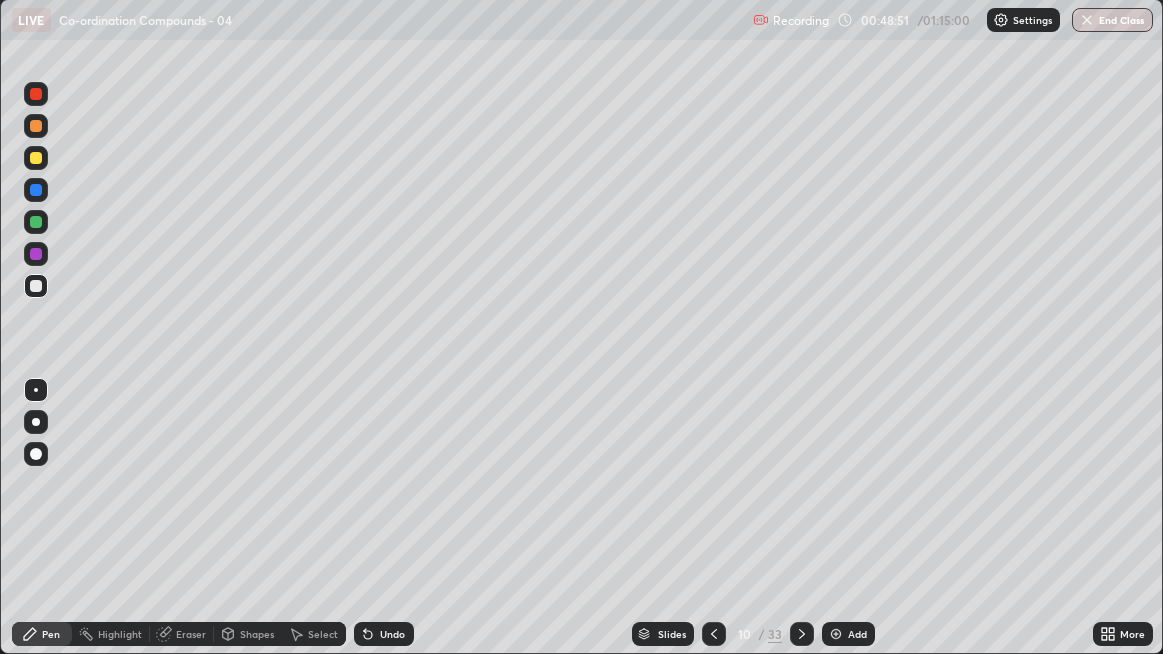 click 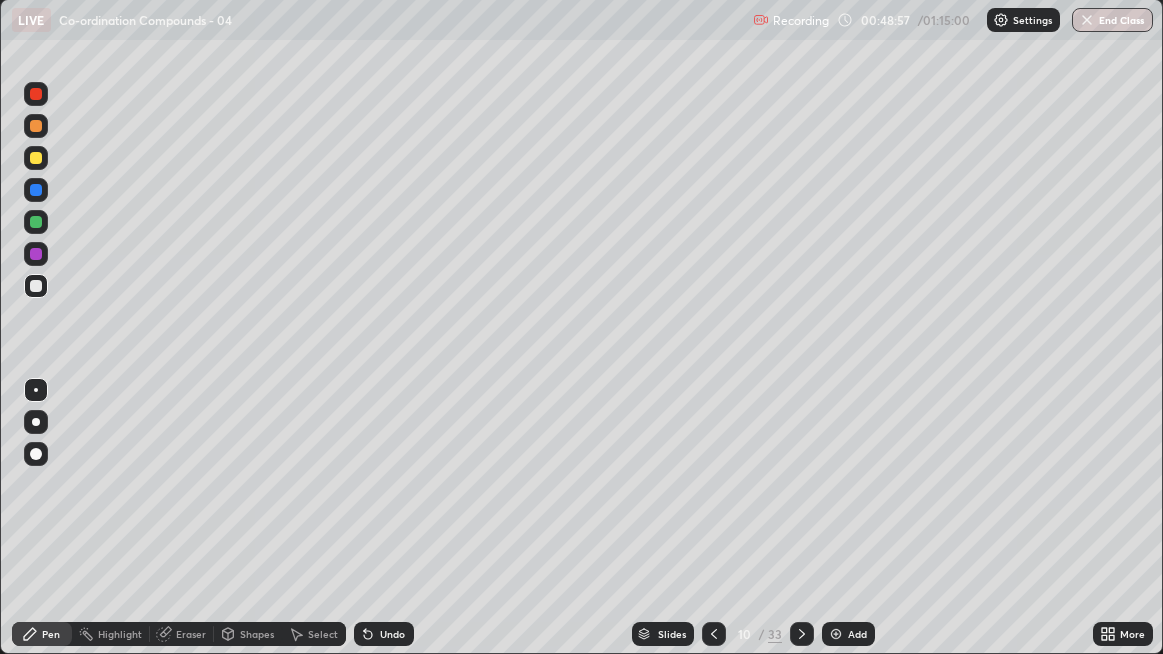 click on "Undo" at bounding box center (384, 634) 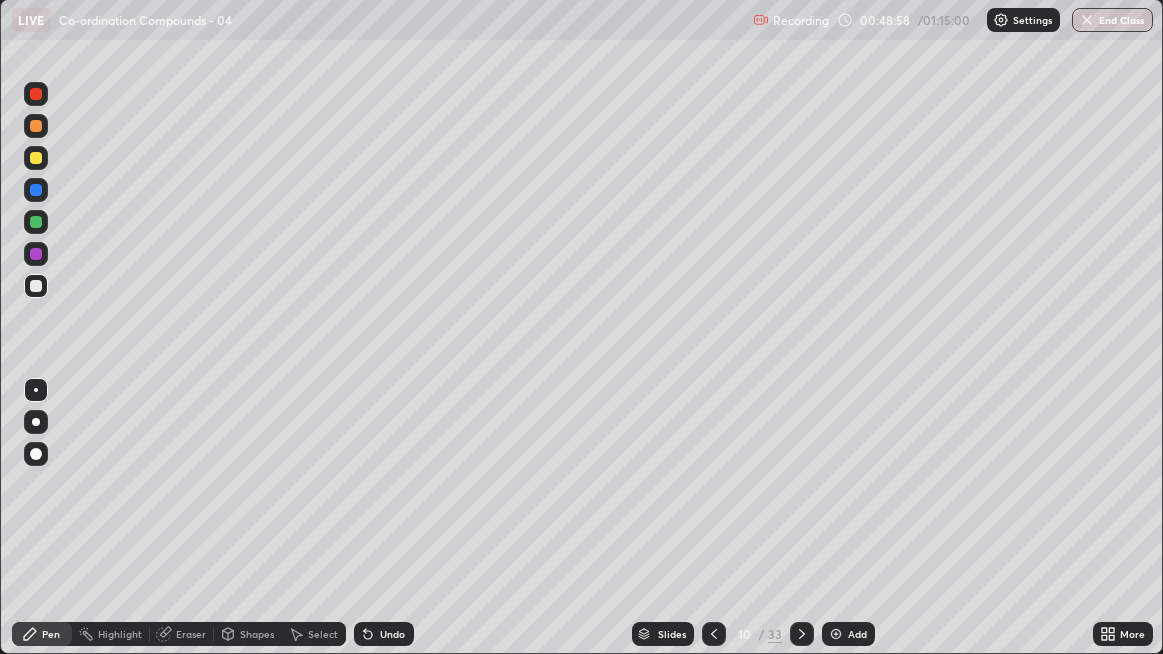 click on "Undo" at bounding box center [384, 634] 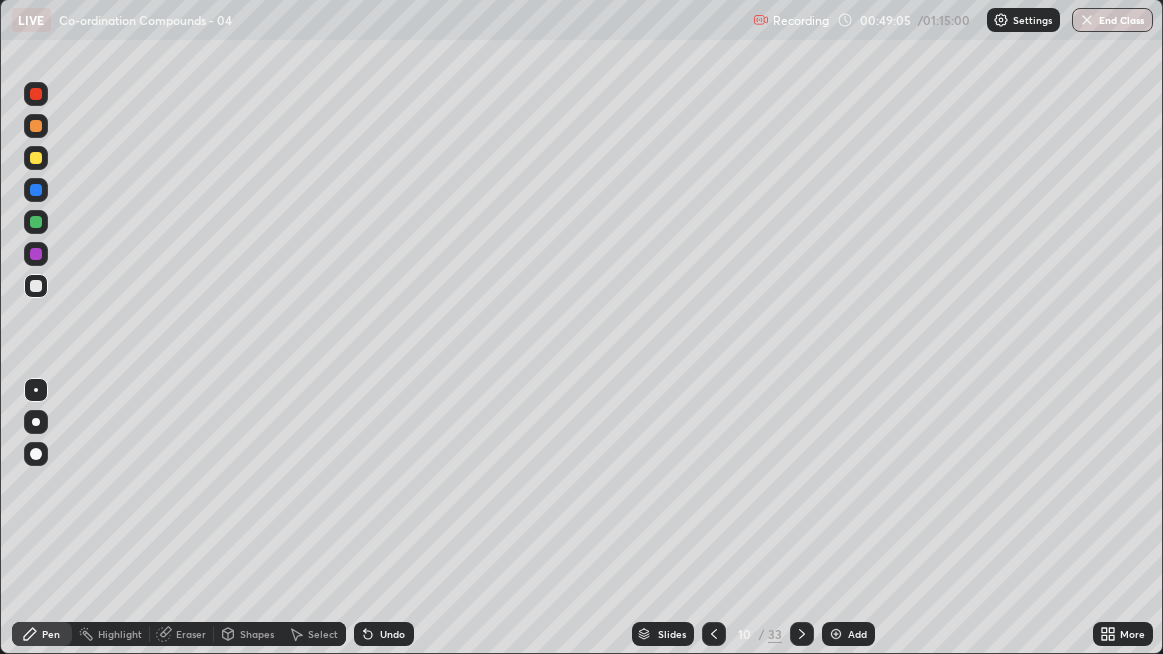 click on "Undo" at bounding box center [384, 634] 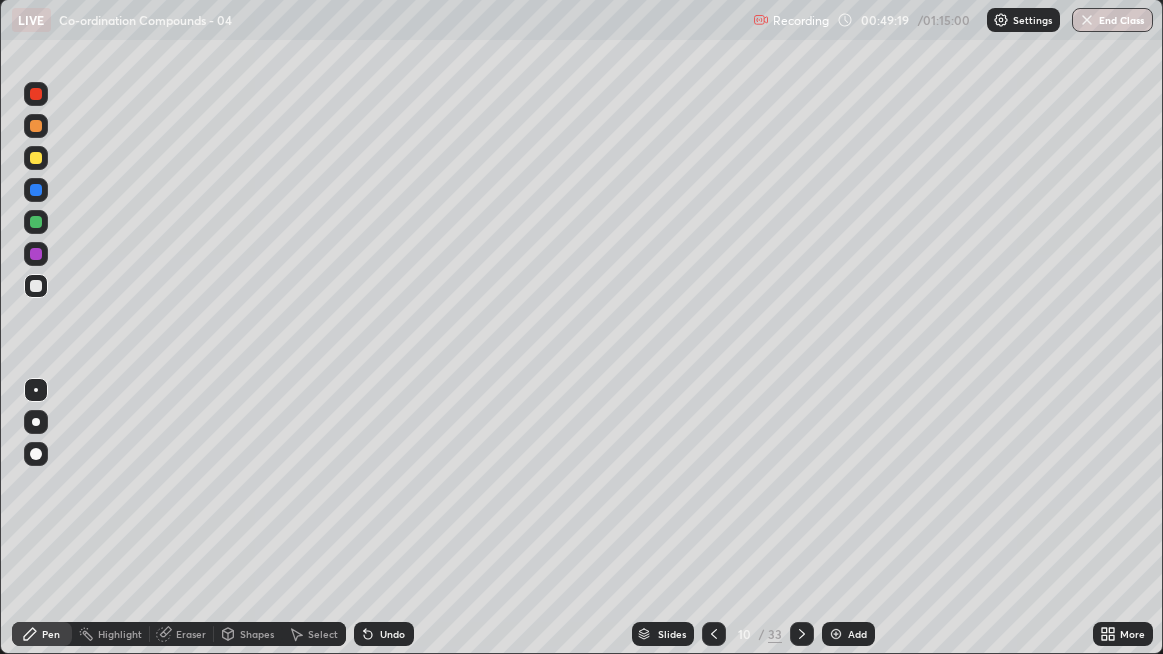 click on "Eraser" at bounding box center [191, 634] 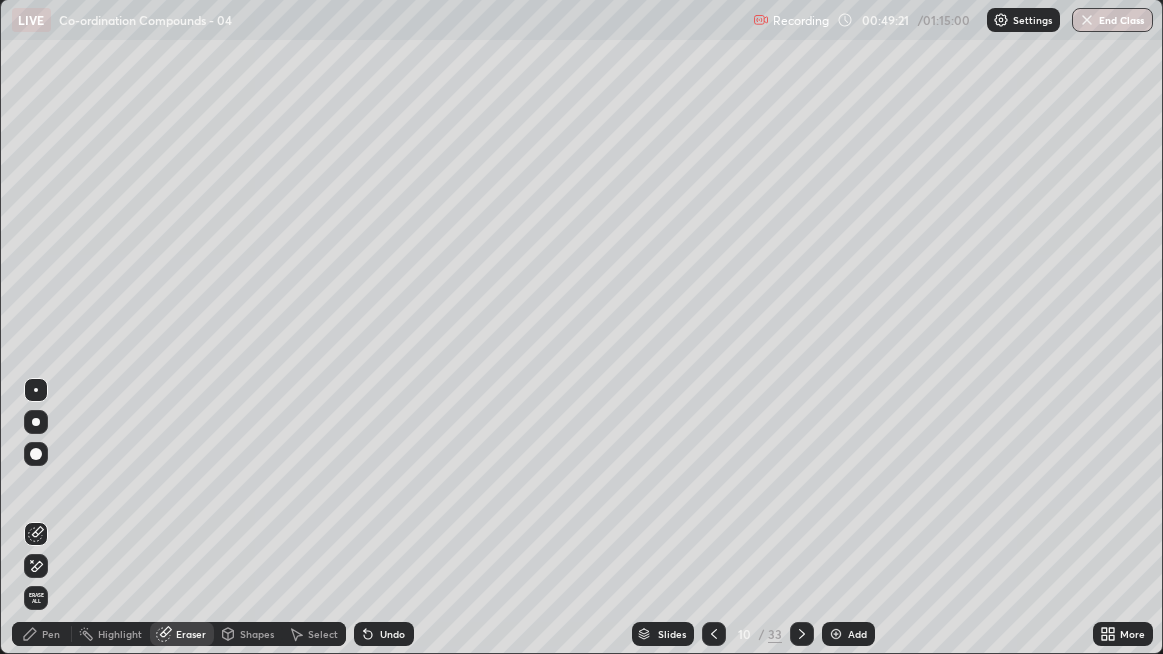 click on "Pen" at bounding box center [42, 634] 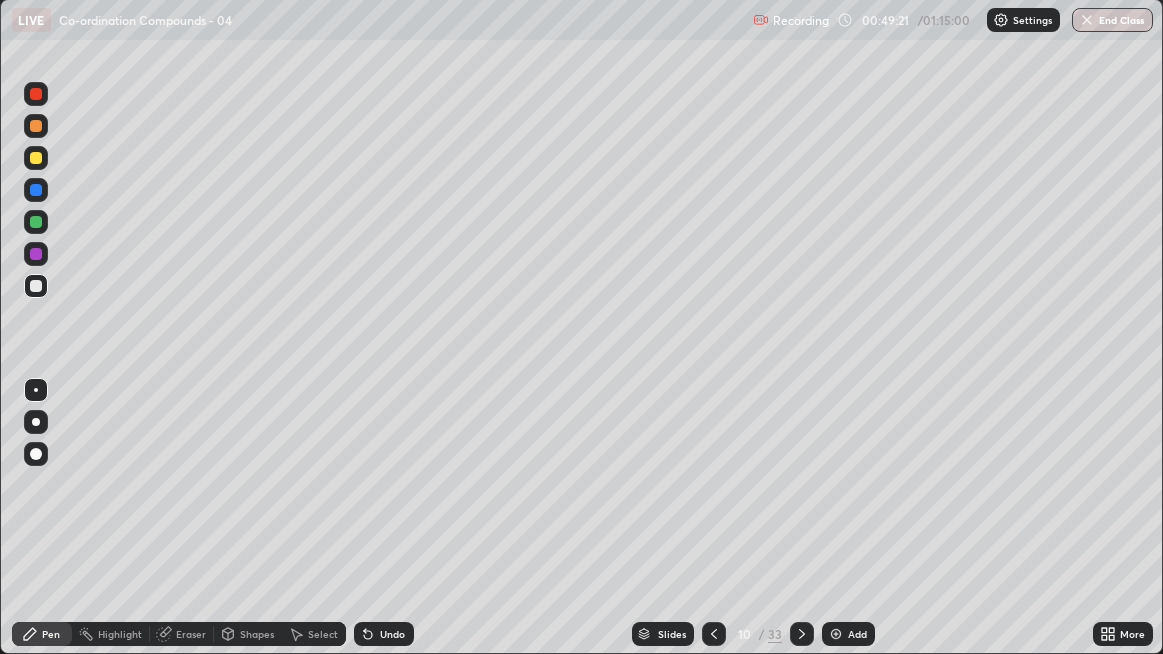 click on "Pen" at bounding box center [51, 634] 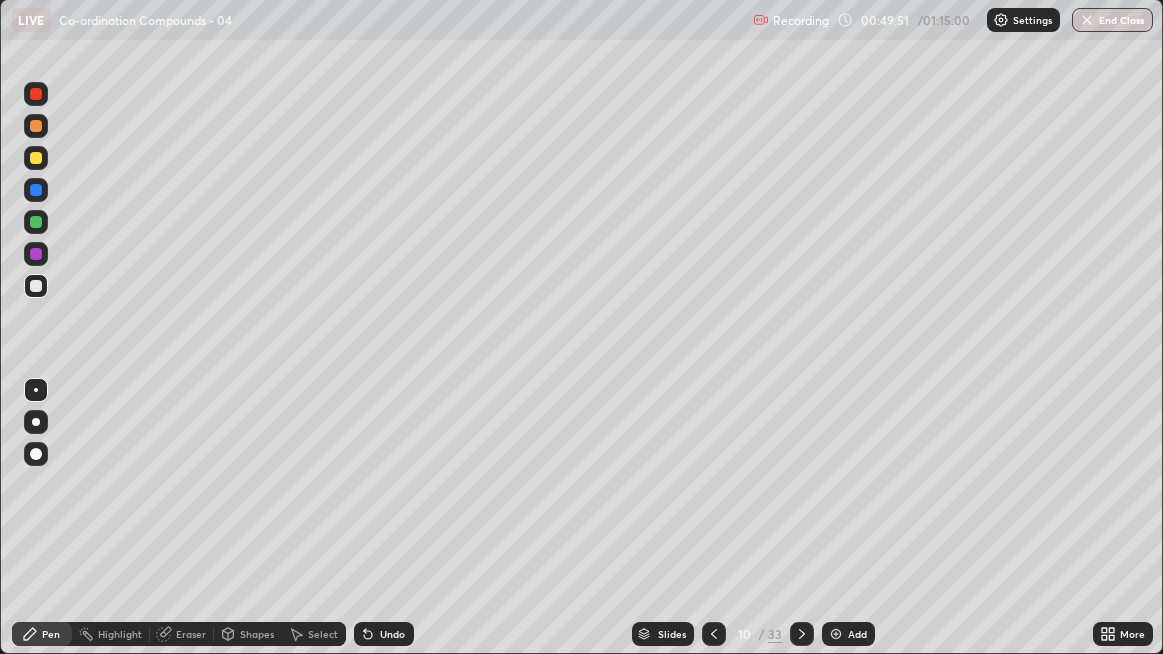 click at bounding box center [36, 158] 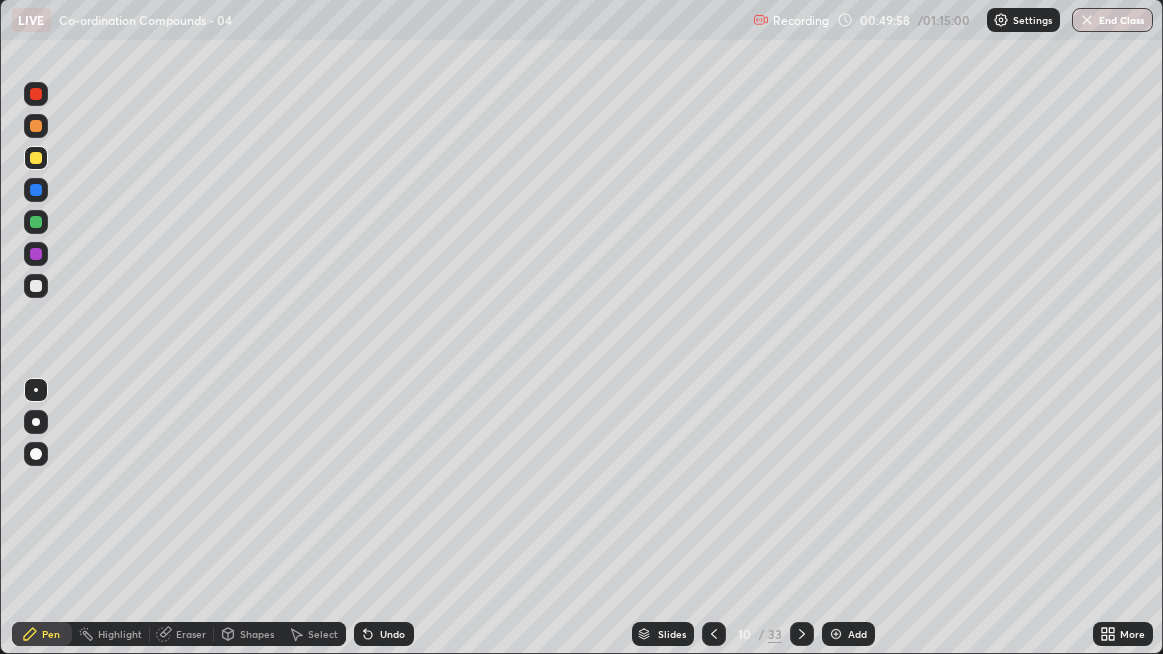 click on "Undo" at bounding box center [392, 634] 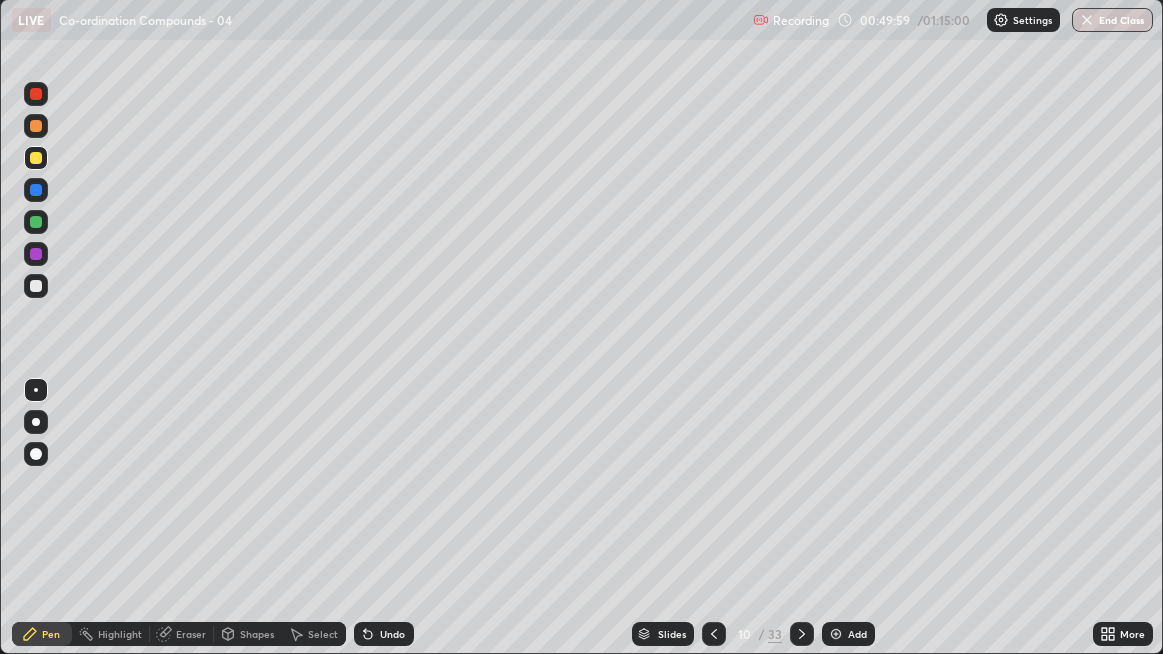 click on "Undo" at bounding box center [384, 634] 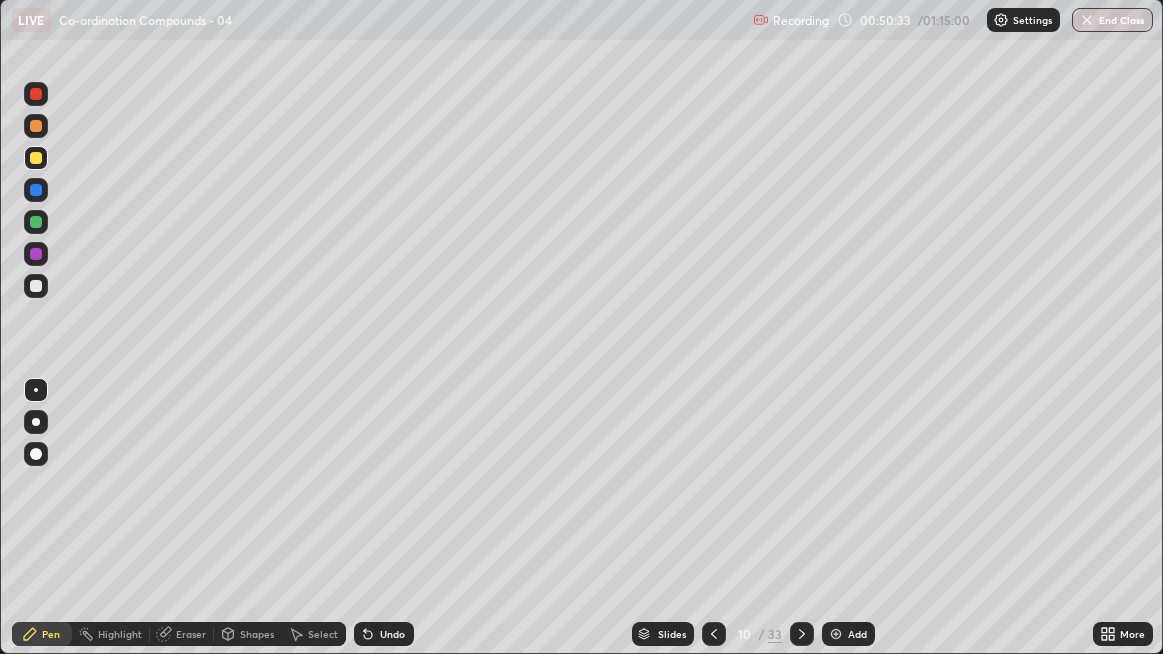 click on "Undo" at bounding box center [392, 634] 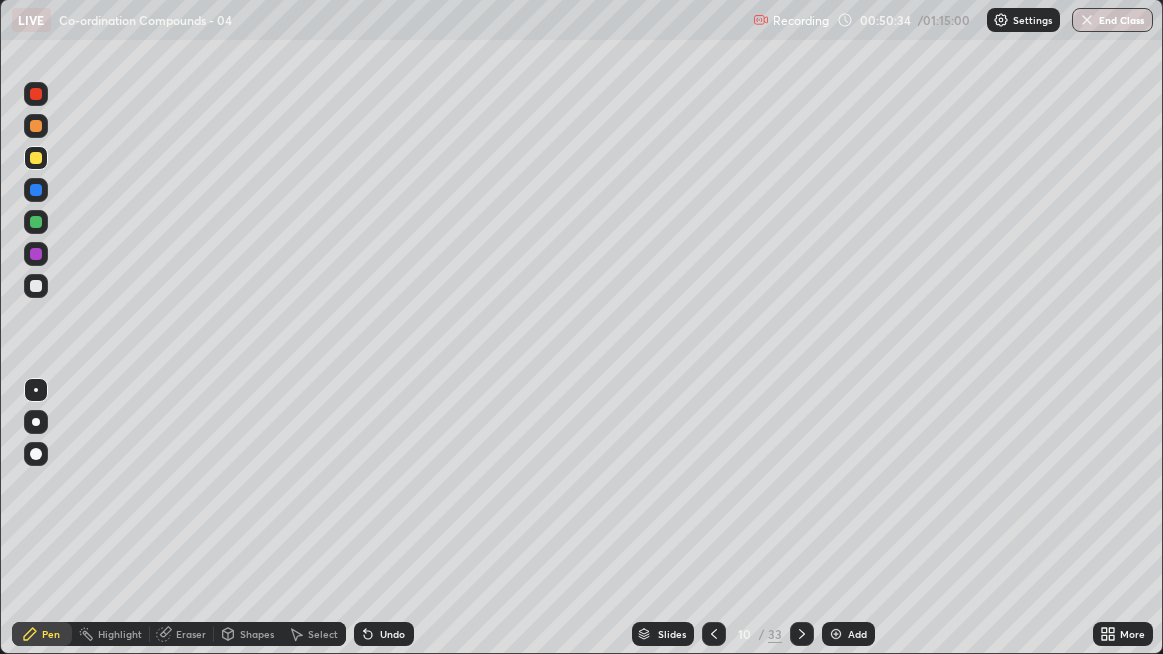 click on "Undo" at bounding box center [392, 634] 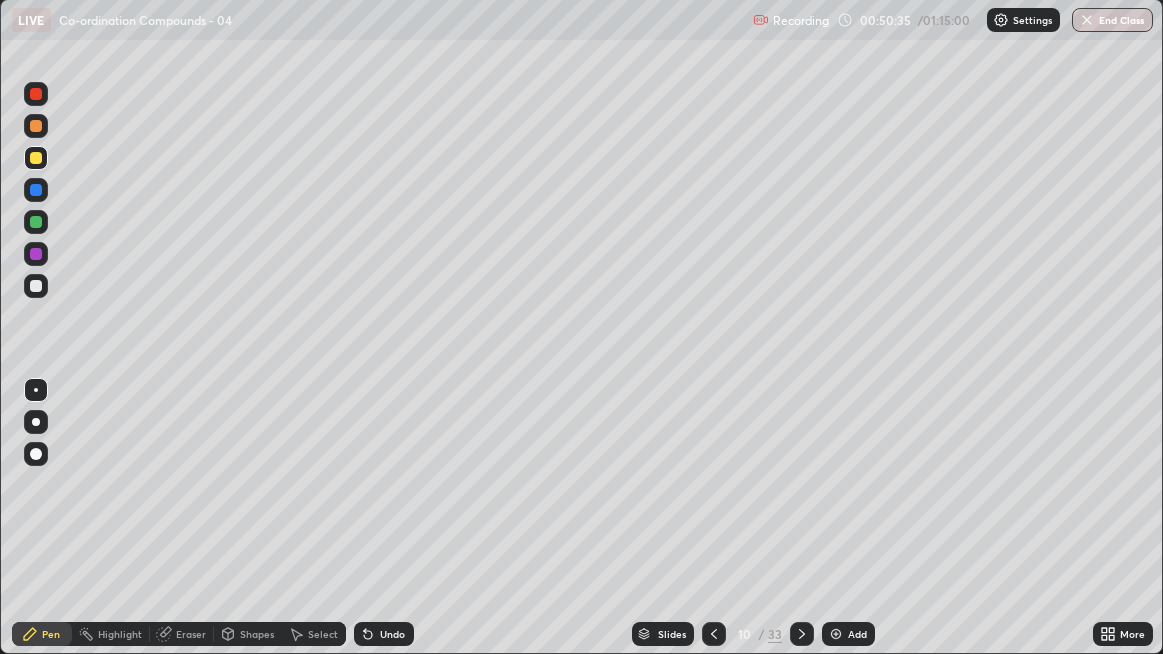 click on "Undo" at bounding box center [384, 634] 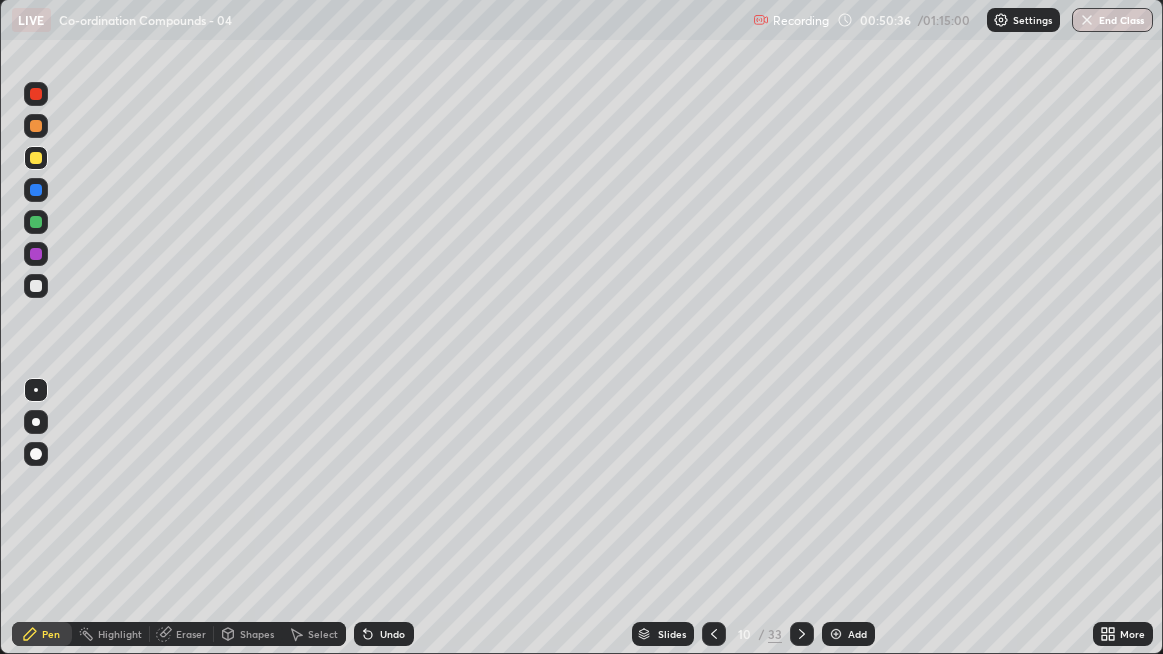 click on "Undo" at bounding box center (392, 634) 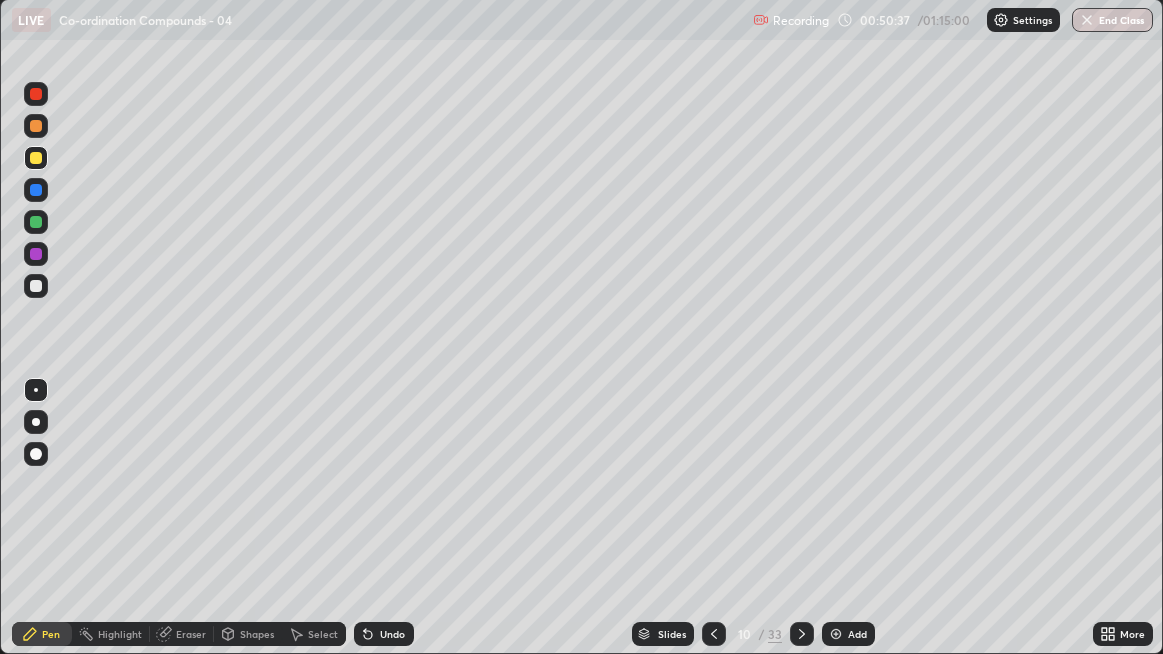 click on "Undo" at bounding box center [384, 634] 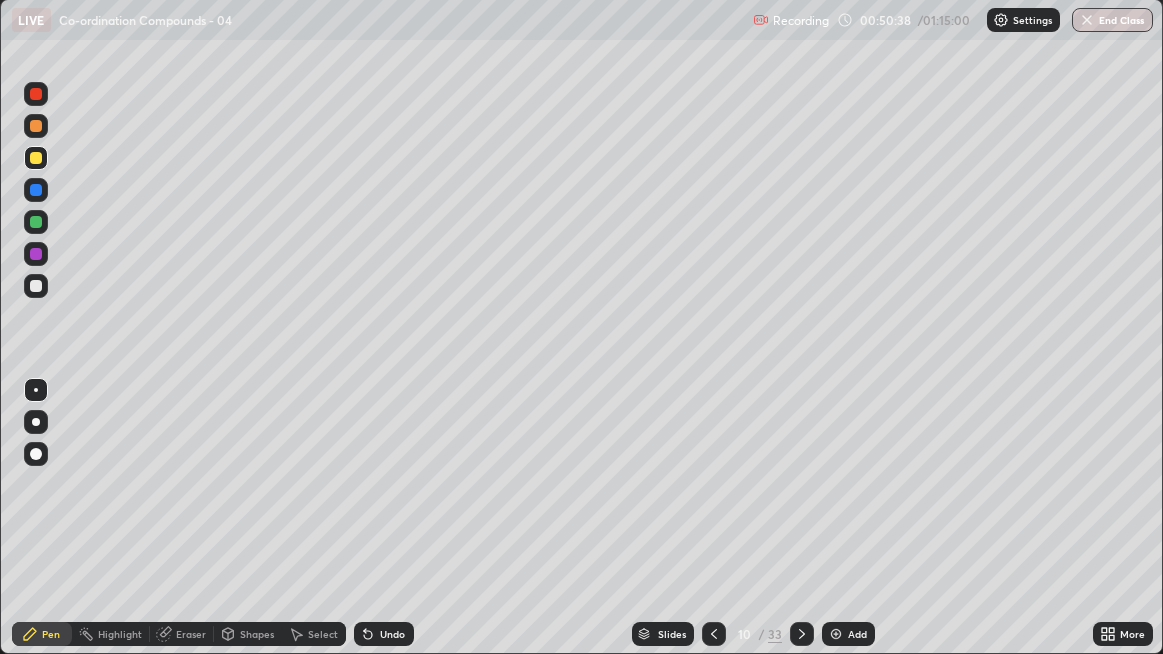 click 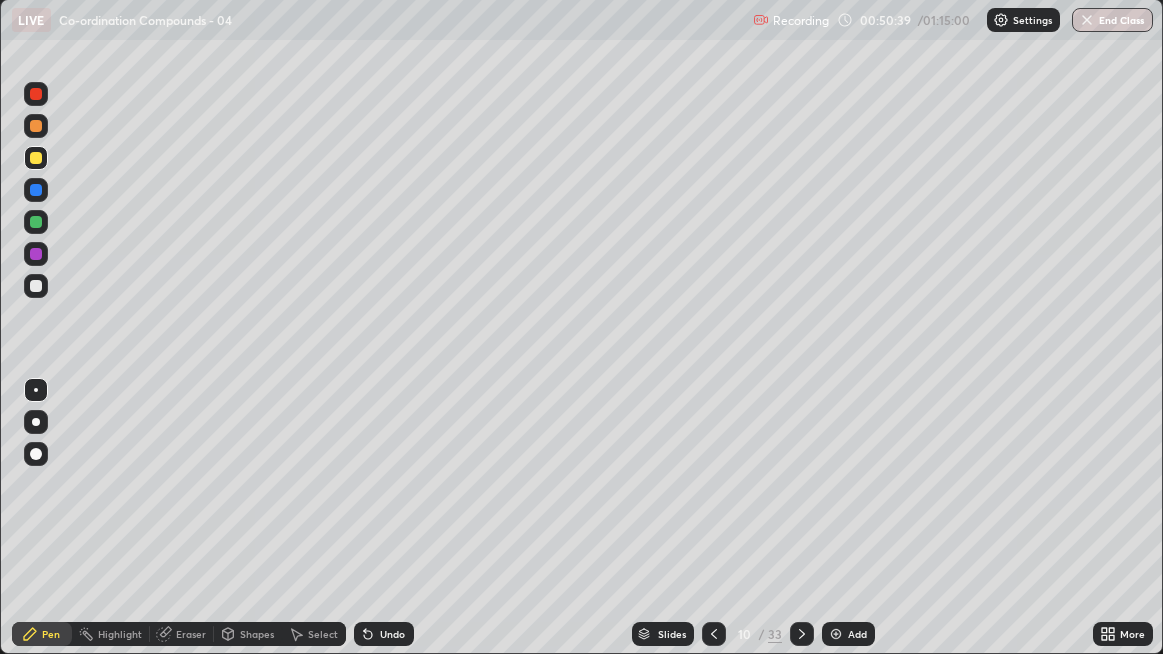 click 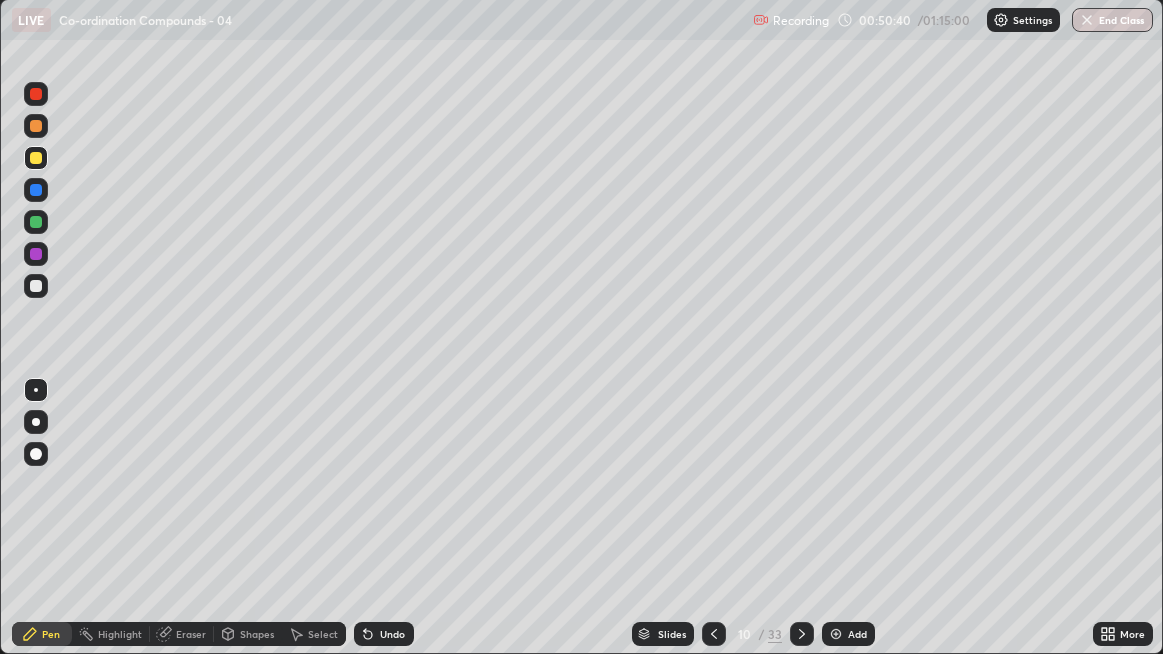 click 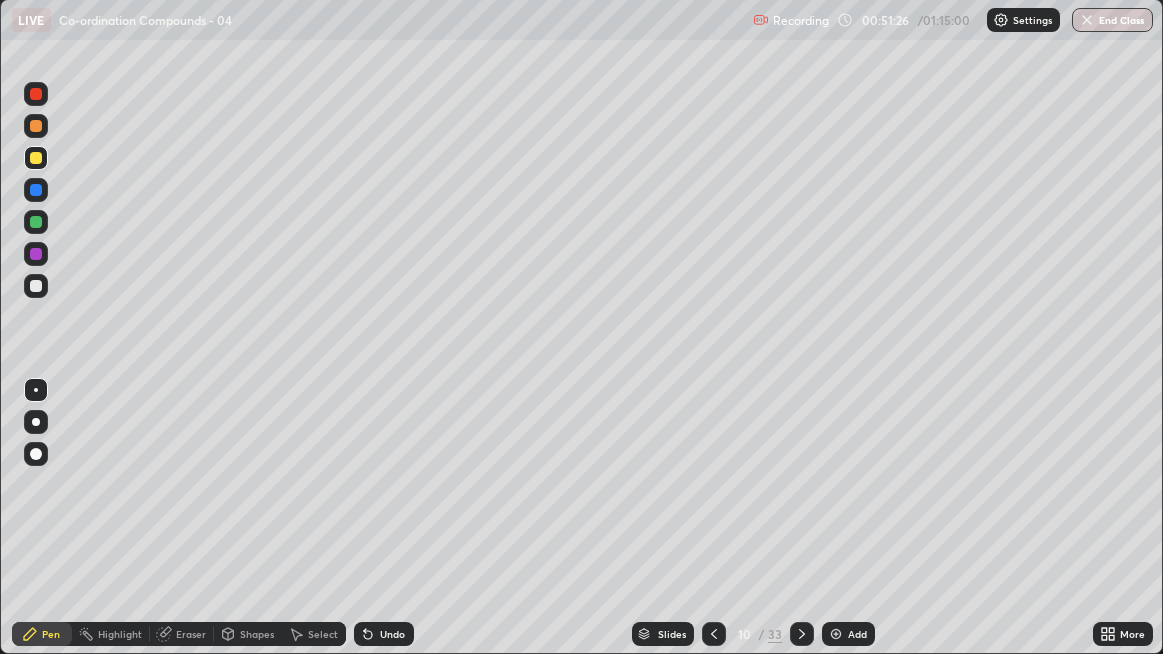 click on "Undo" at bounding box center (392, 634) 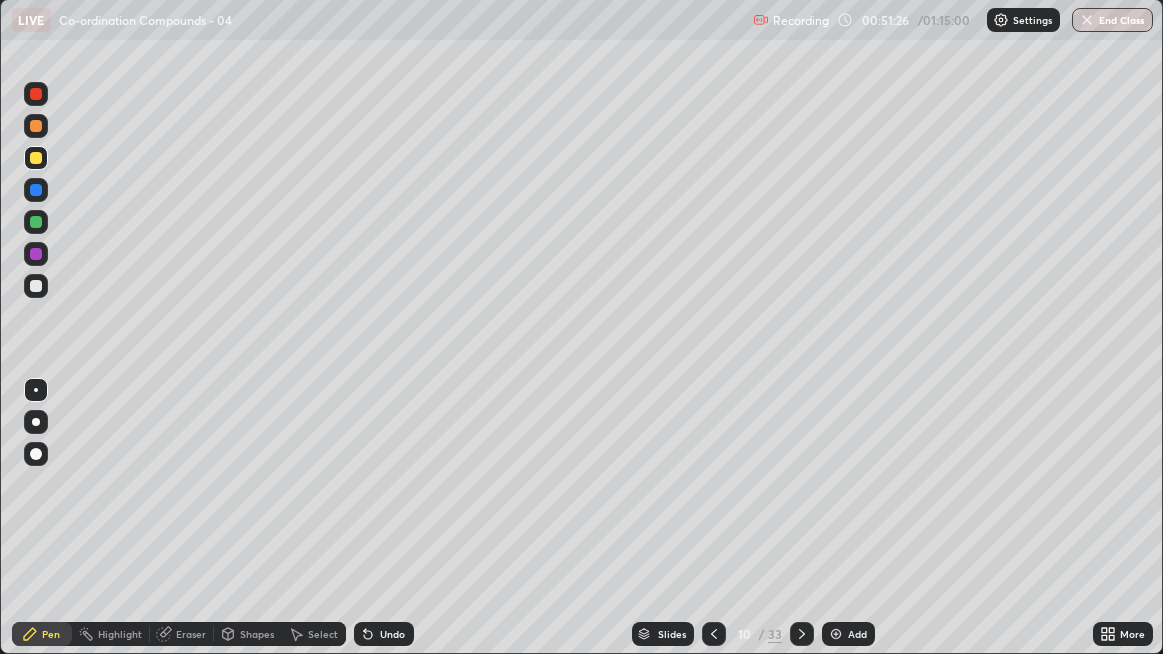 click on "Undo" at bounding box center (384, 634) 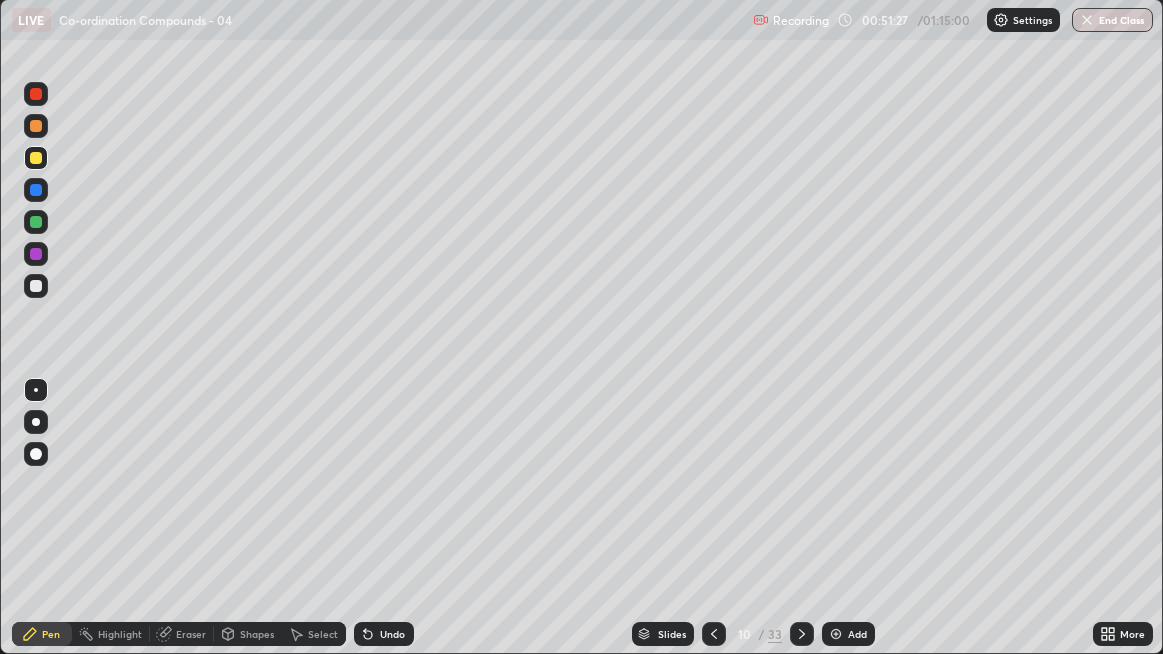 click on "Undo" at bounding box center (384, 634) 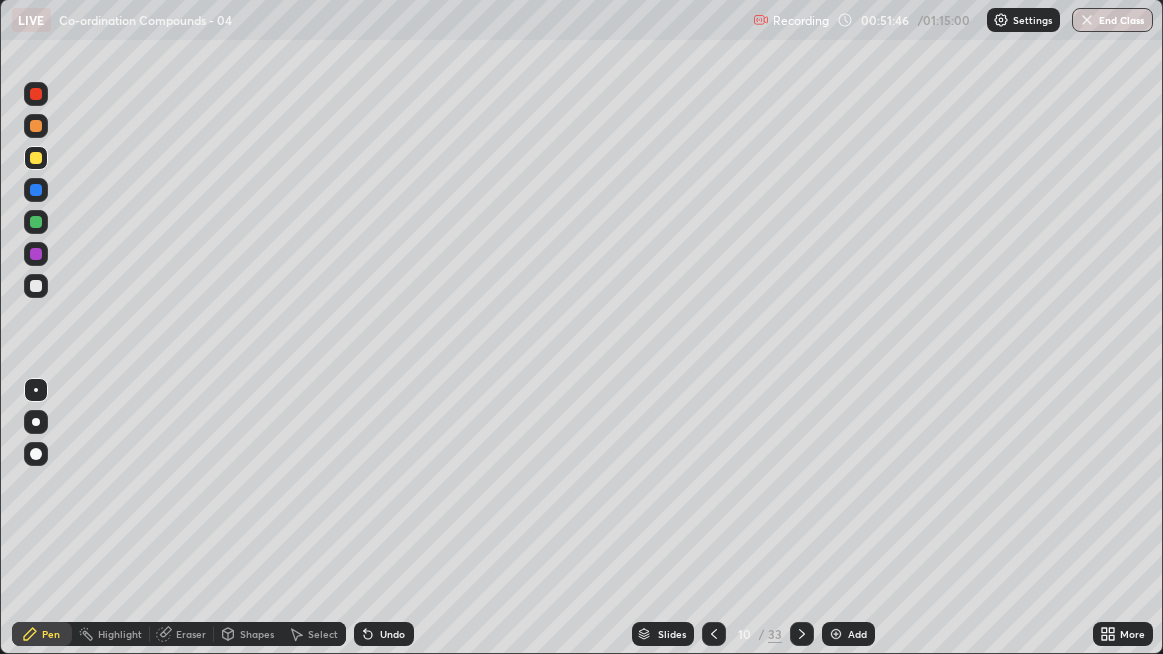 click on "Select" at bounding box center [314, 634] 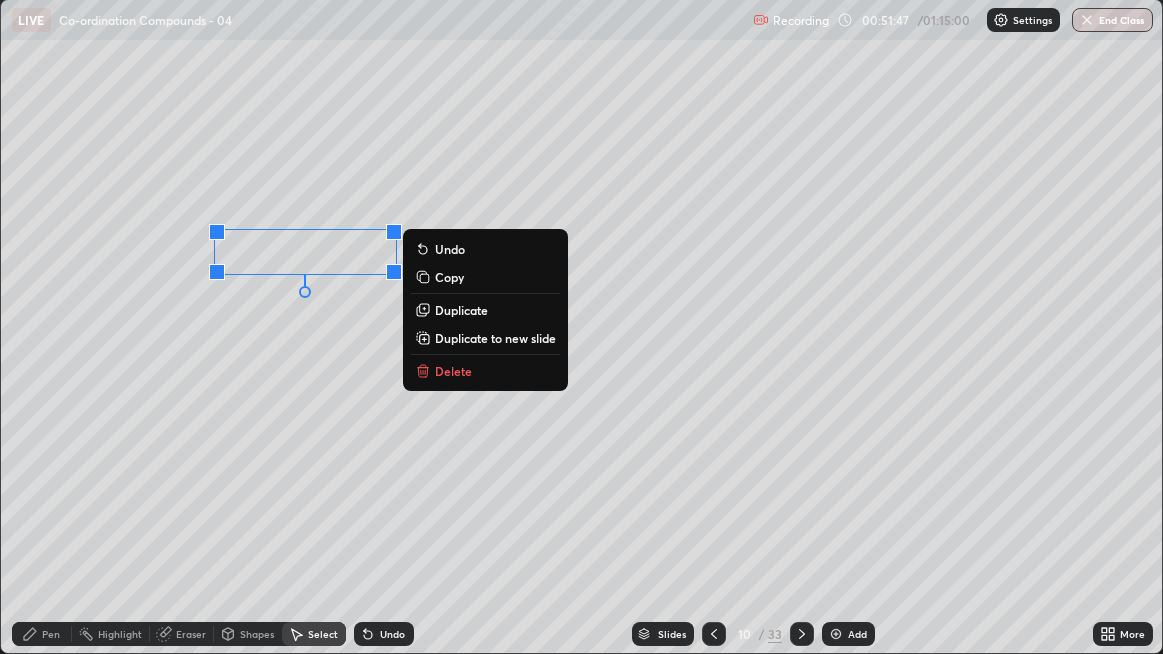 click on "Duplicate" at bounding box center (461, 310) 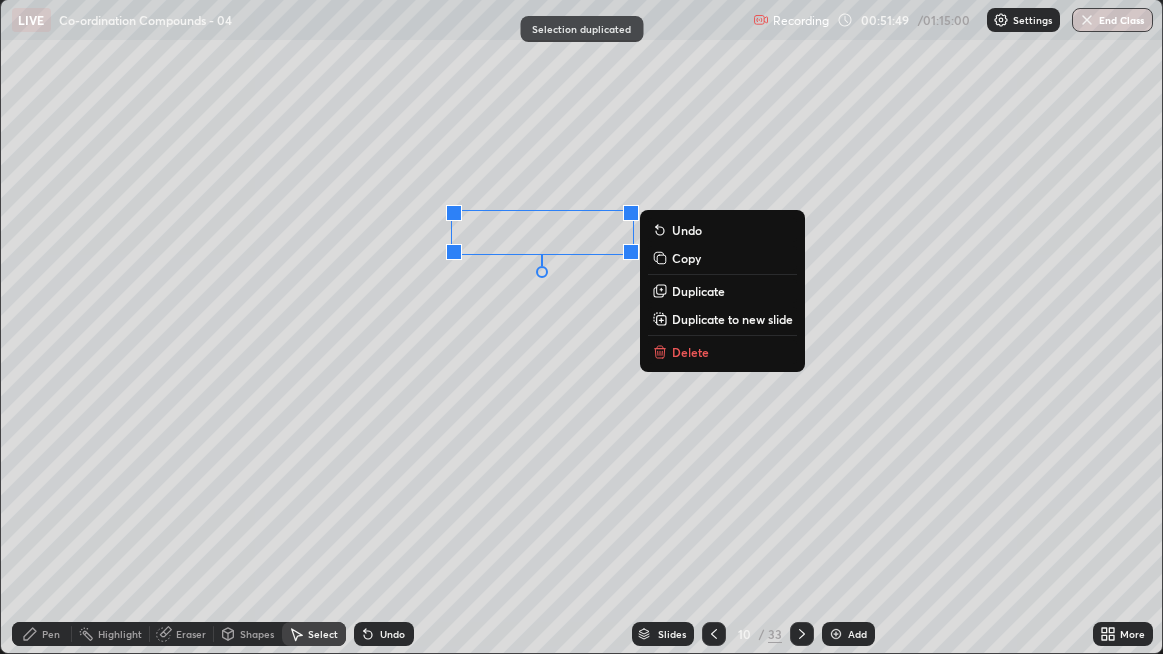 click on "0 ° Undo Copy Duplicate Duplicate to new slide Delete" at bounding box center [582, 326] 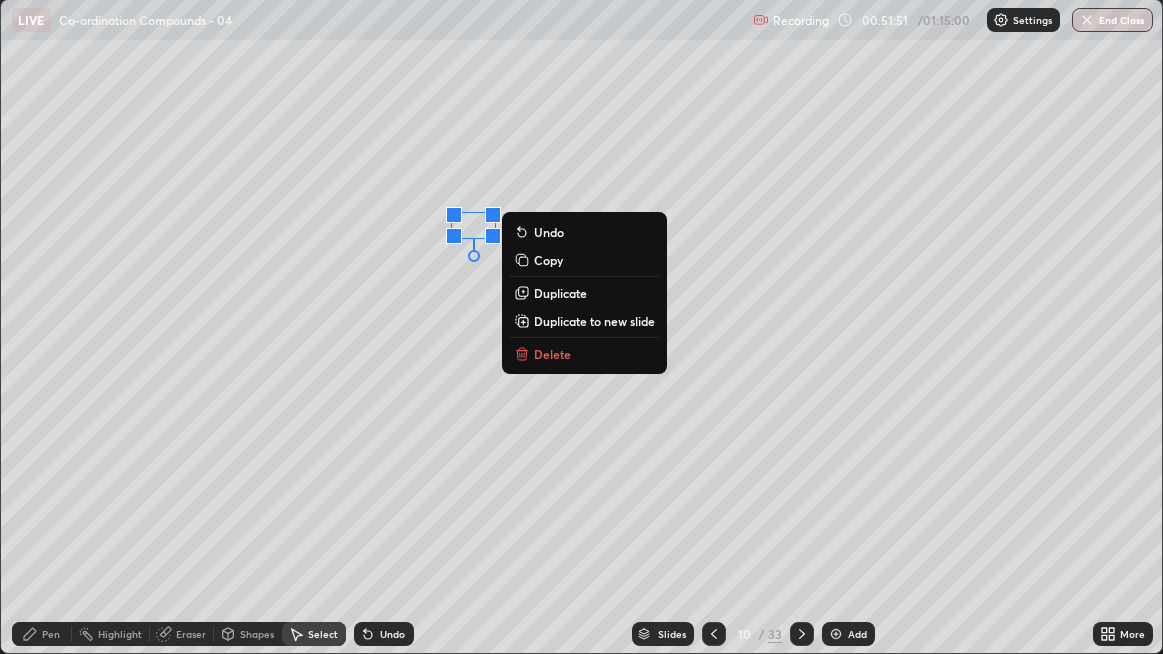 click on "Delete" at bounding box center [552, 354] 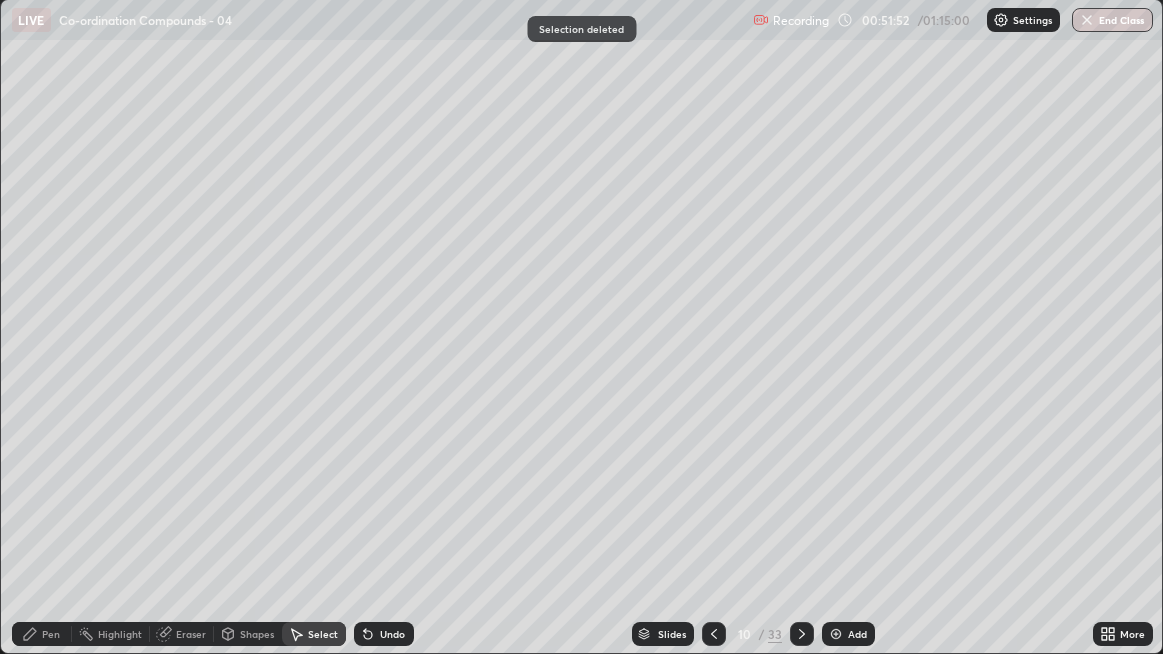 click on "Pen" at bounding box center (51, 634) 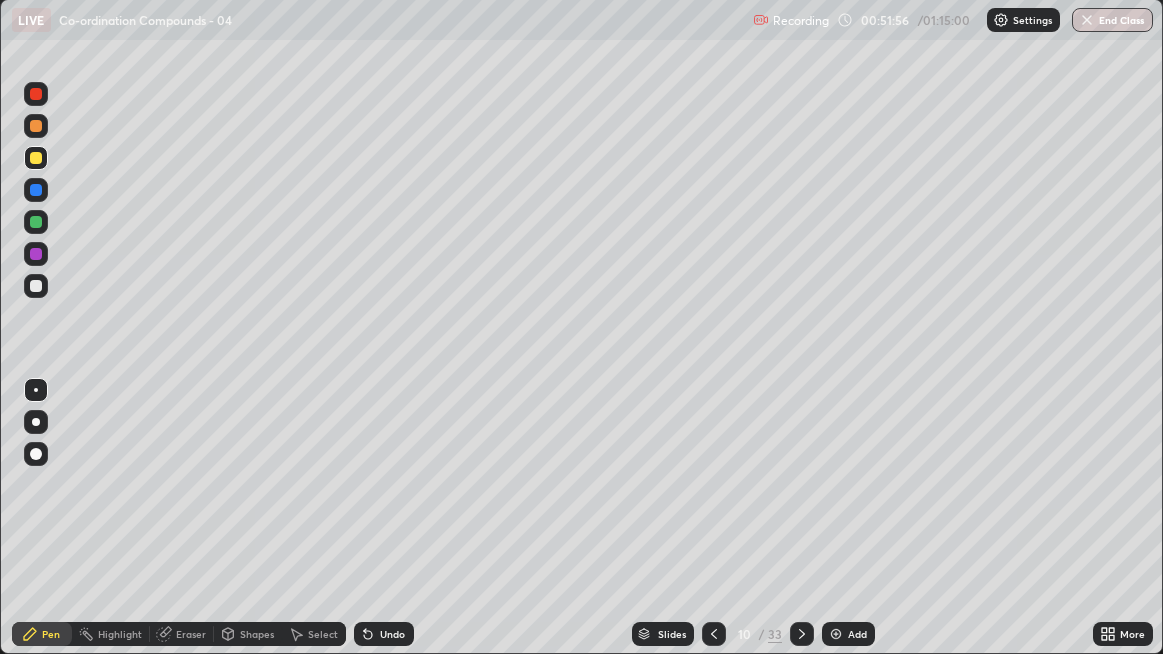 click on "Select" at bounding box center [323, 634] 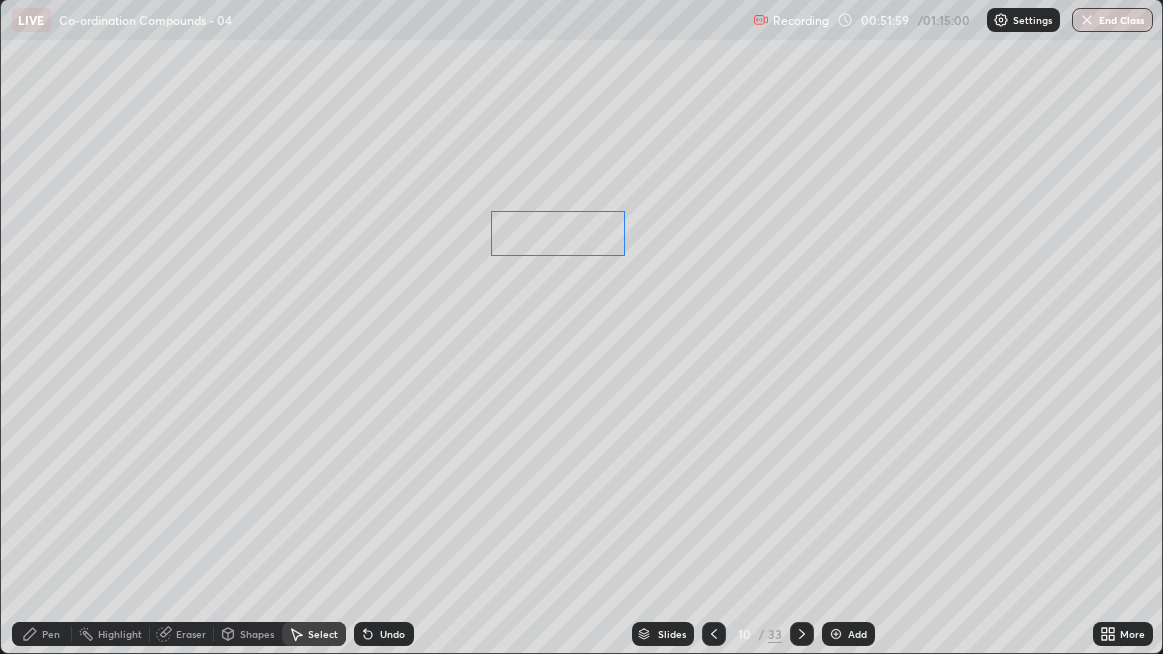 click on "0 ° Undo Copy Duplicate Duplicate to new slide Delete" at bounding box center [582, 326] 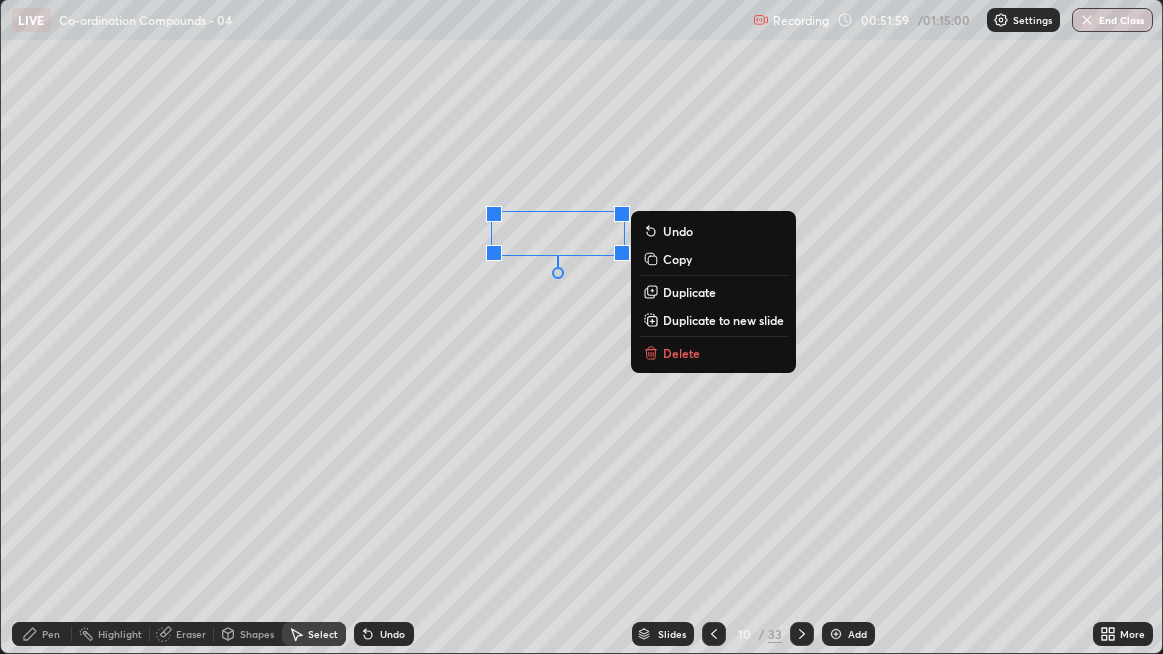 click on "0 ° Undo Copy Duplicate Duplicate to new slide Delete" at bounding box center (582, 326) 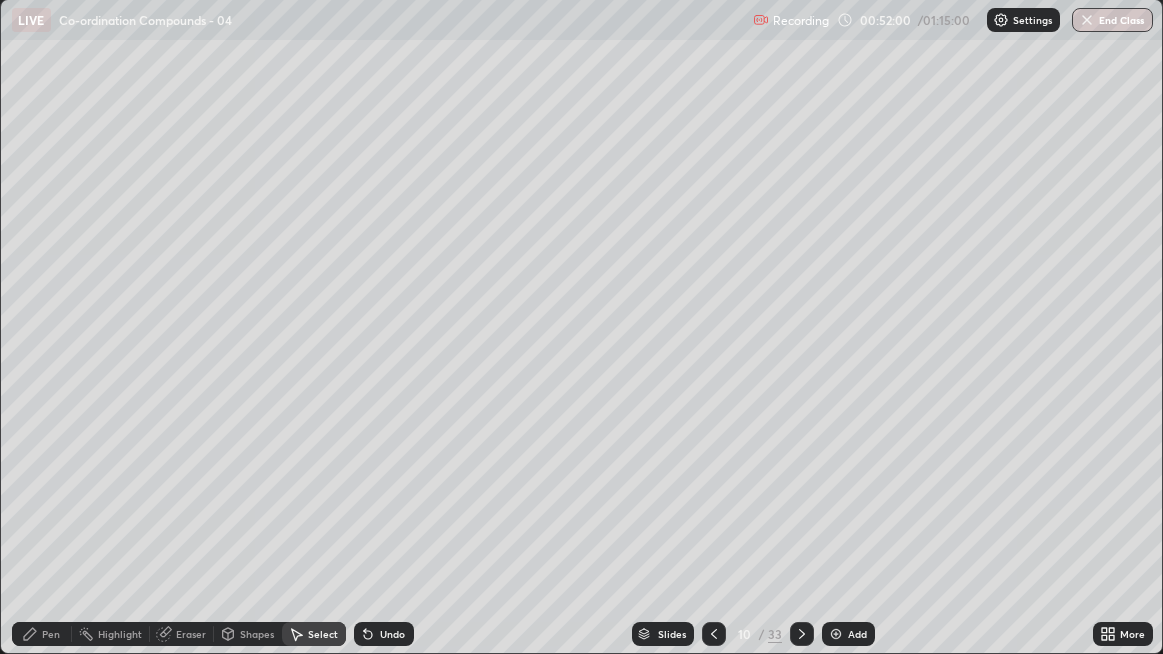 click on "Pen" at bounding box center [51, 634] 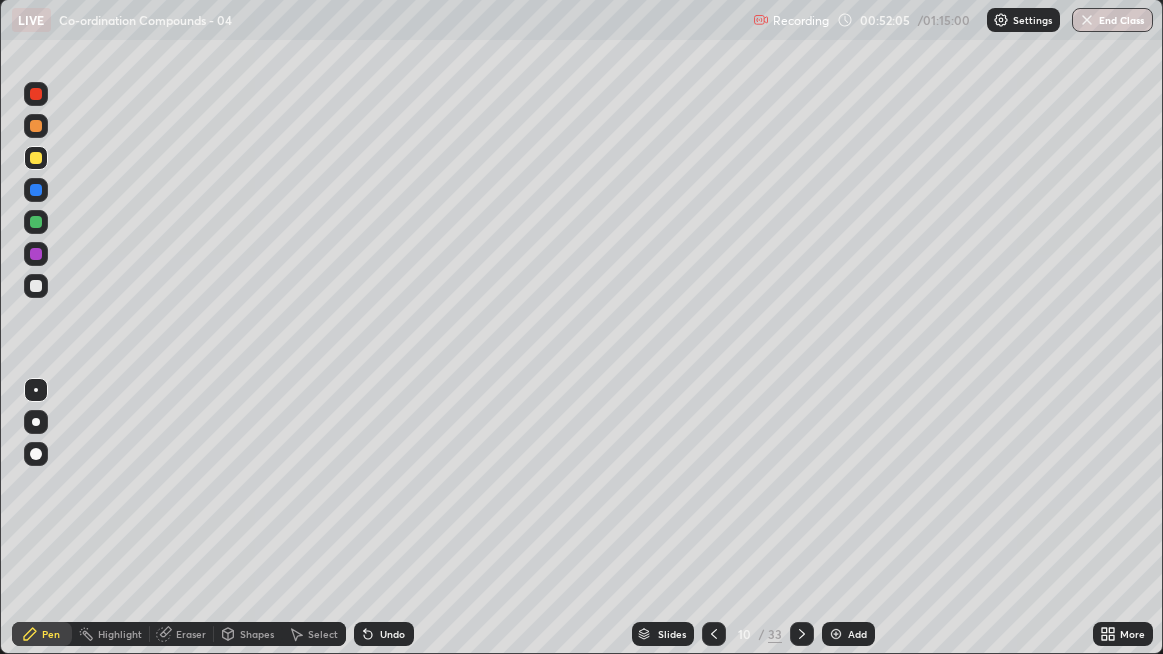 click on "Undo" at bounding box center [384, 634] 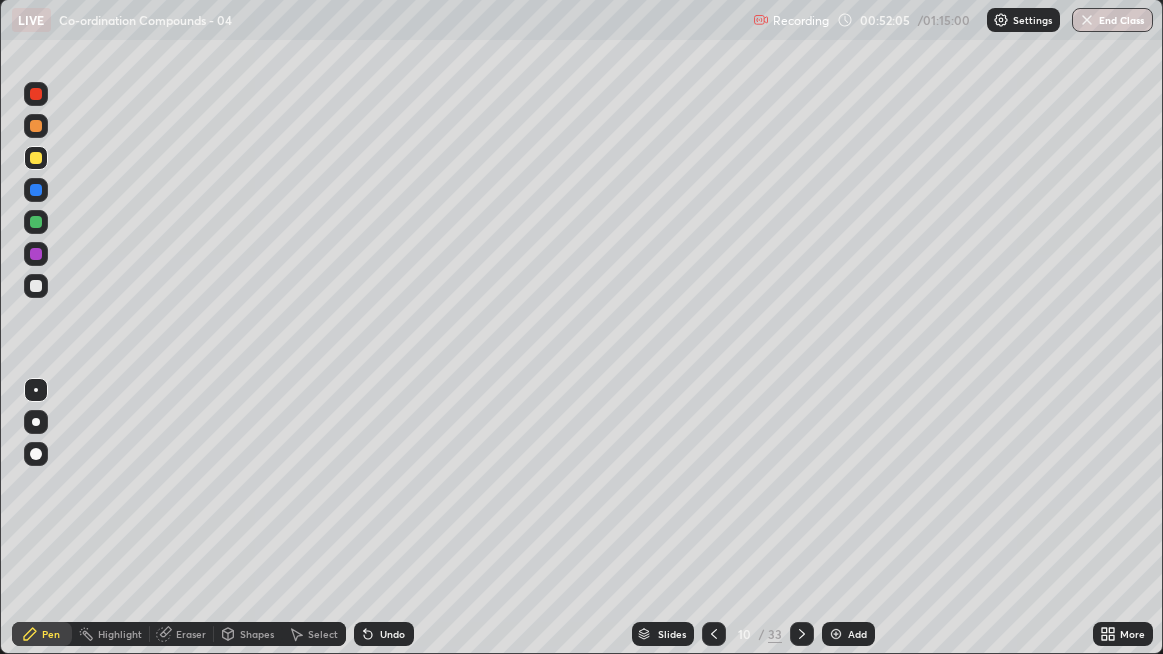 click on "Undo" at bounding box center (384, 634) 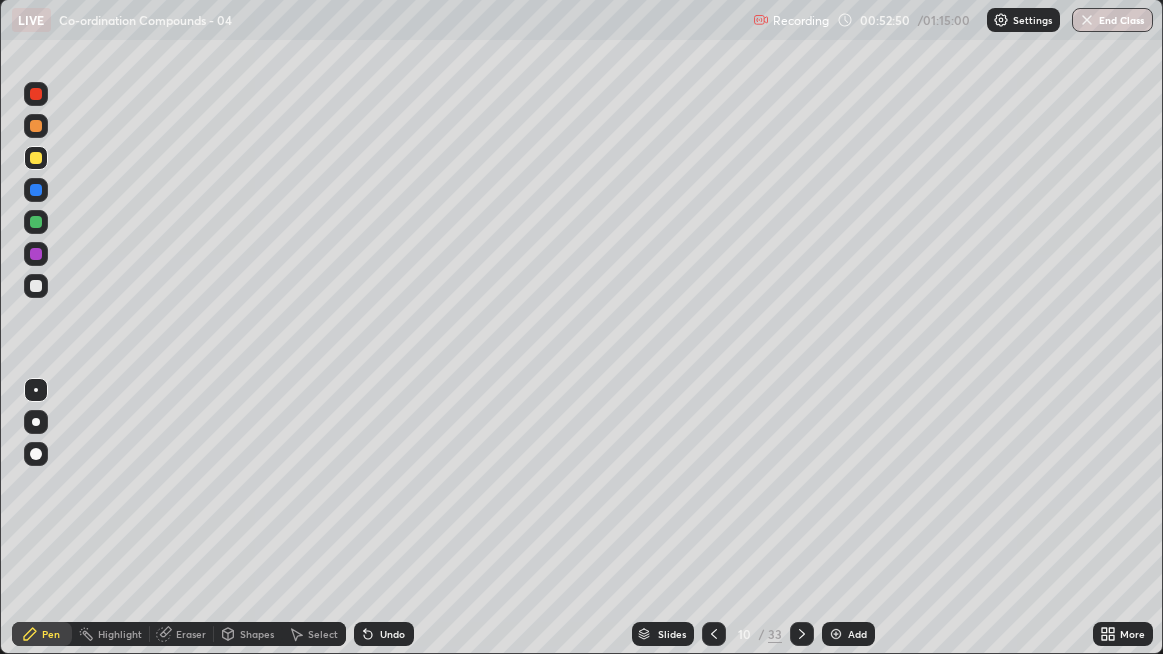 click at bounding box center (36, 286) 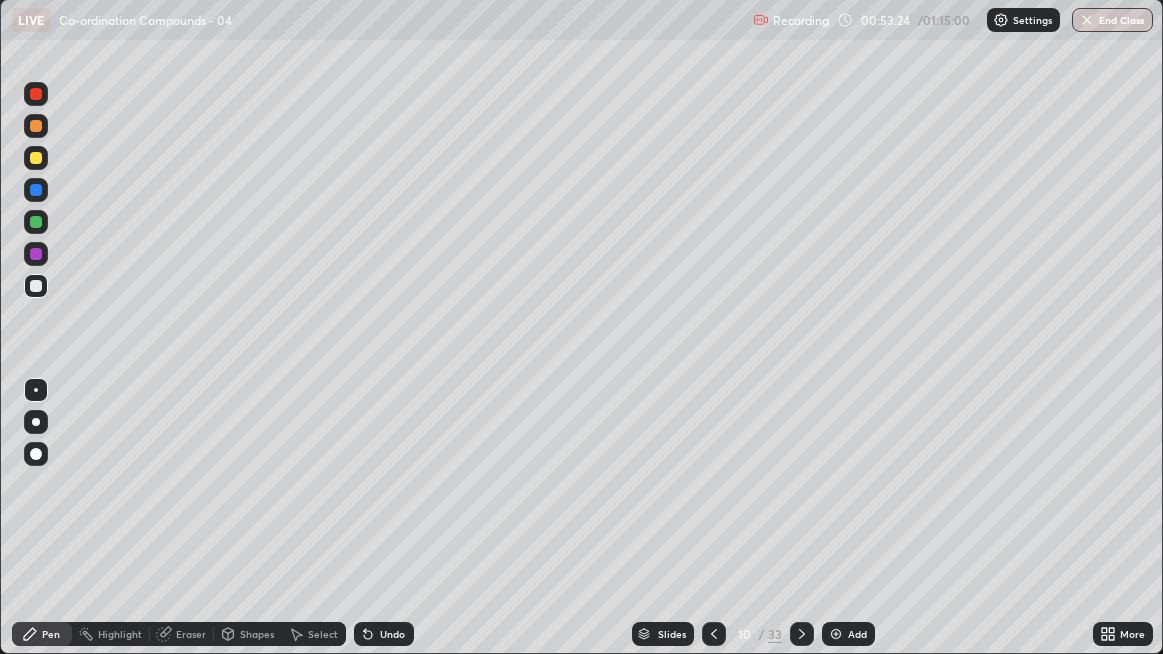 click at bounding box center [36, 422] 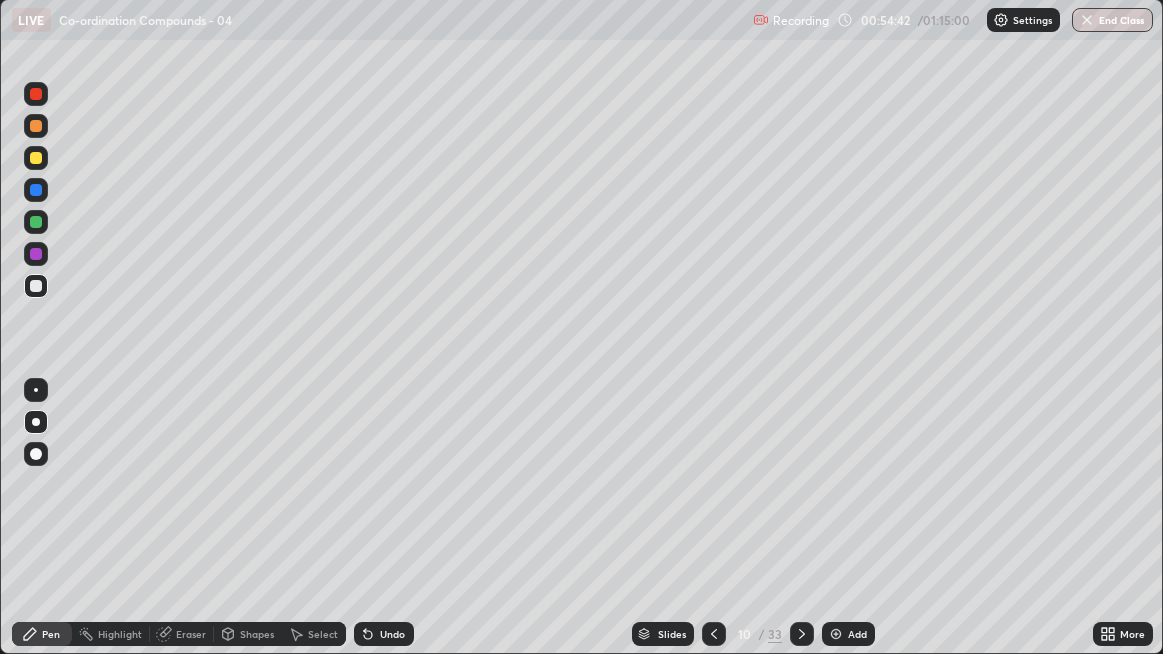 click at bounding box center (36, 422) 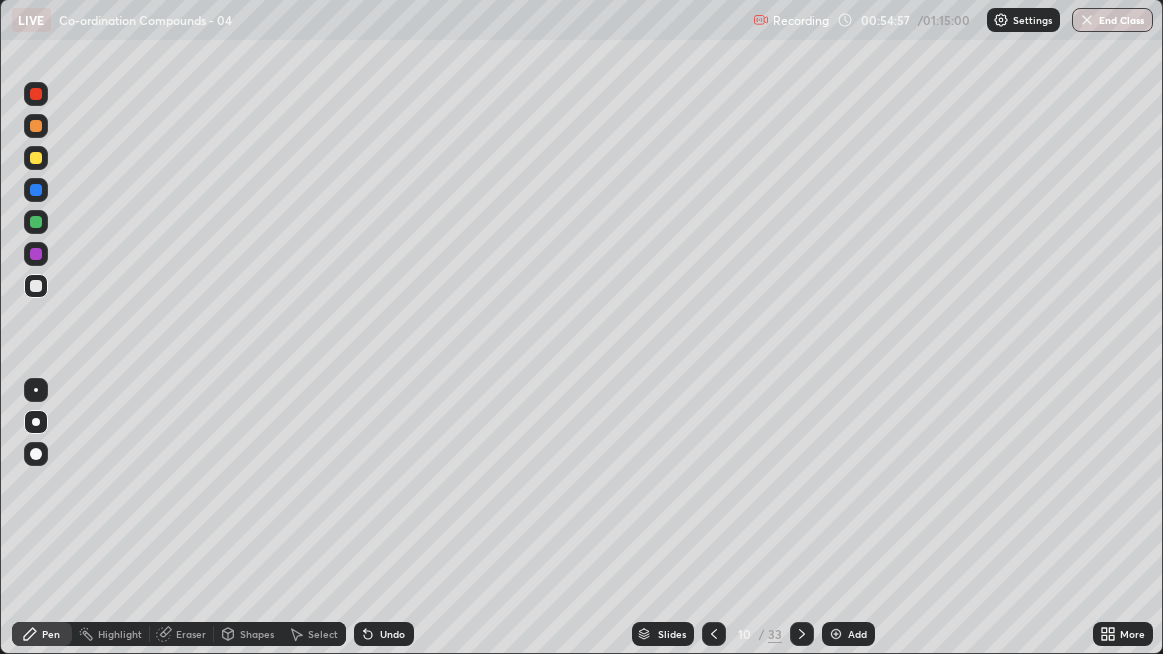 click on "Undo" at bounding box center [392, 634] 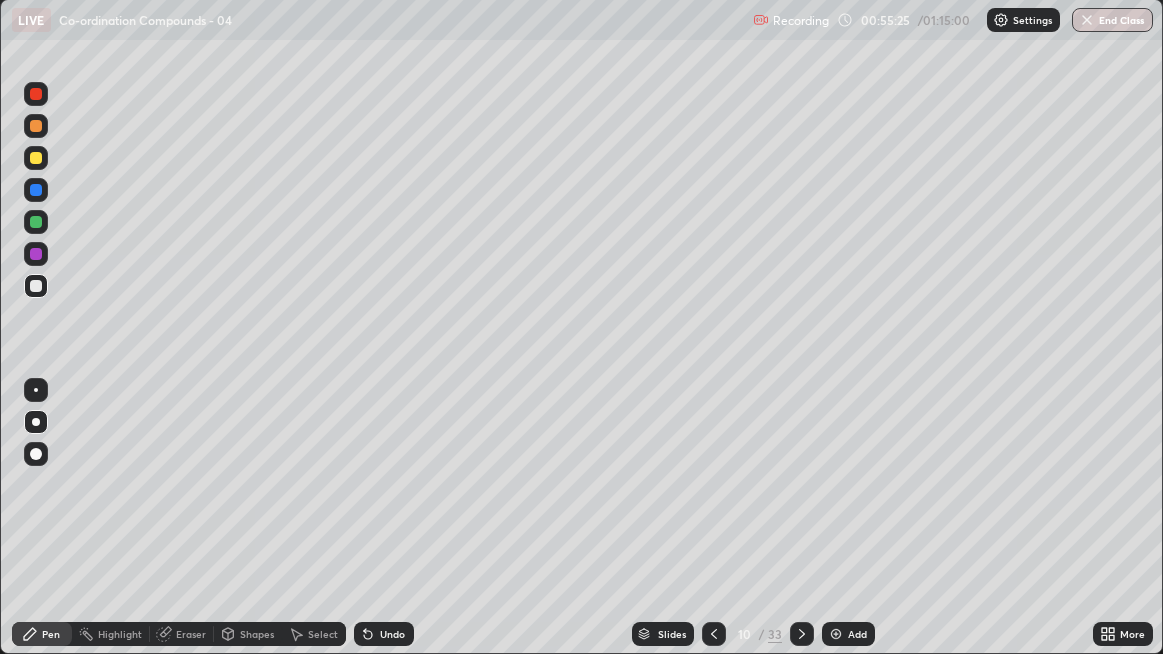 click on "Add" at bounding box center [848, 634] 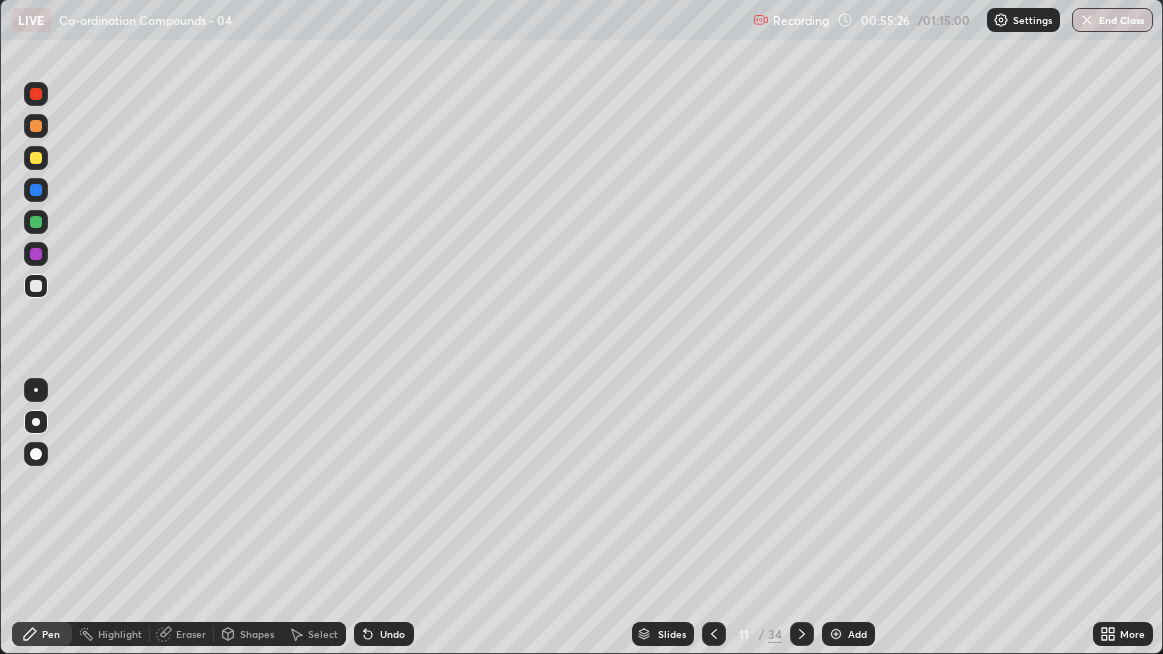 click at bounding box center (36, 390) 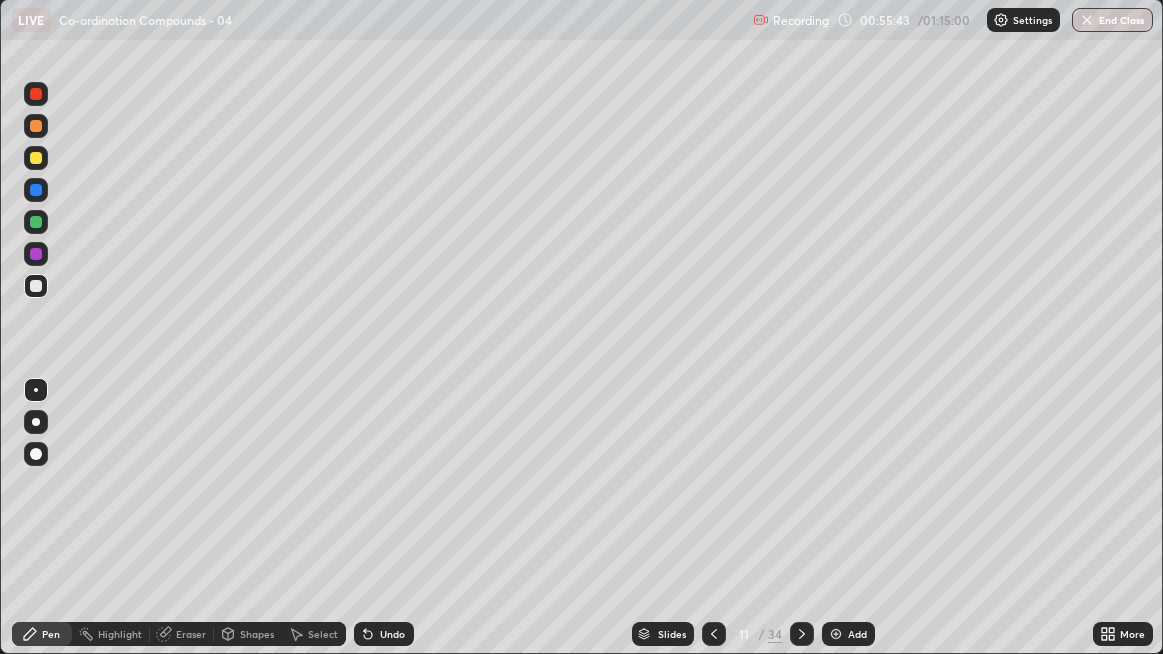 click on "Select" at bounding box center [323, 634] 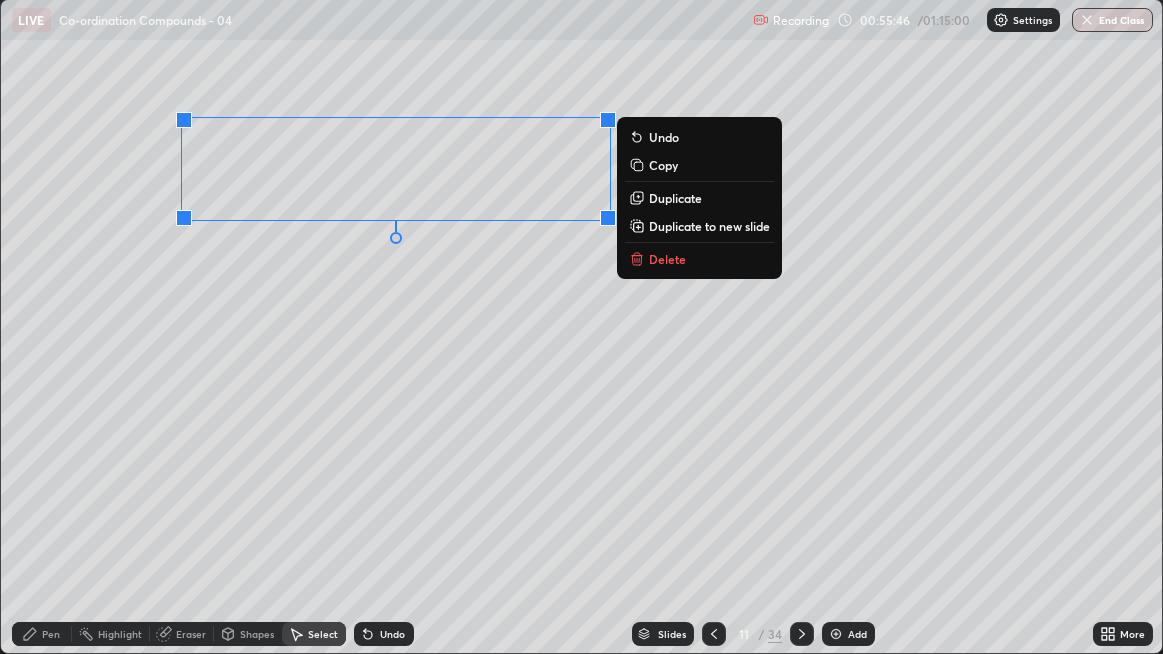 click on "0 ° Undo Copy Duplicate Duplicate to new slide Delete" at bounding box center (582, 326) 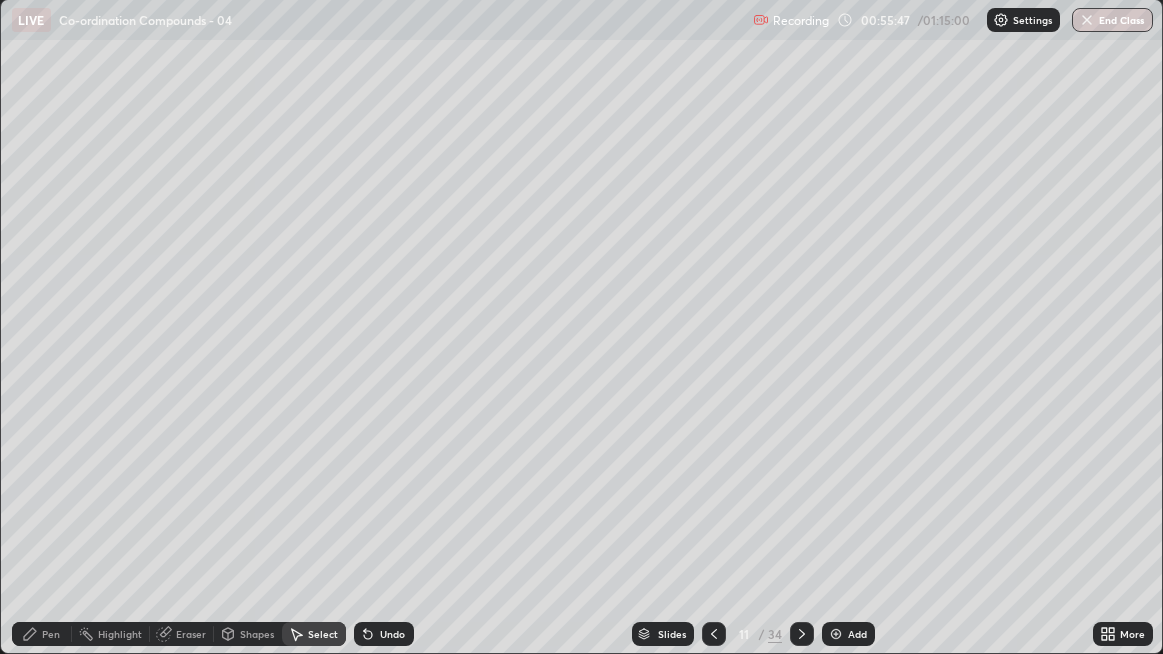 click on "Pen" at bounding box center [51, 634] 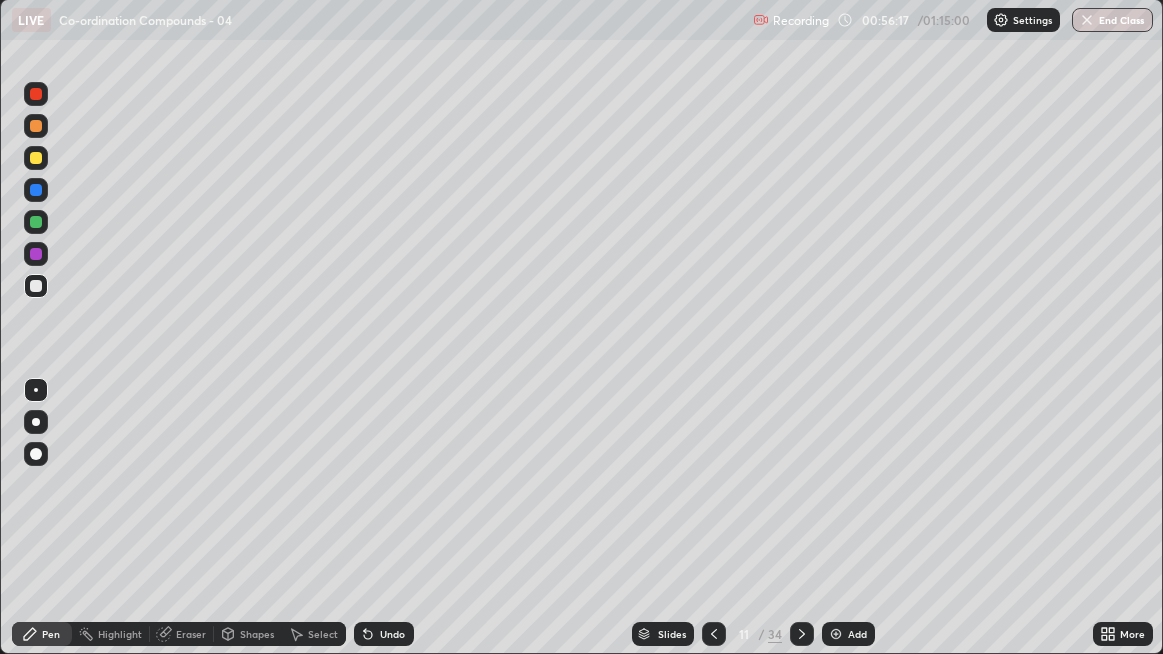 click on "Select" at bounding box center [323, 634] 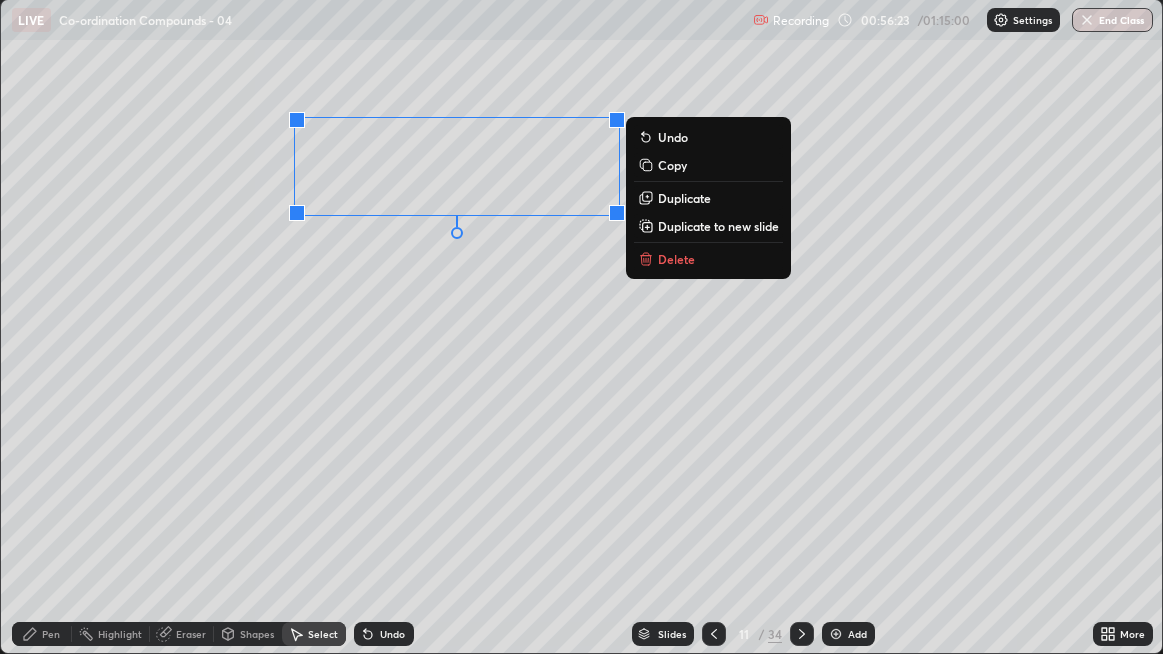 click on "0 ° Undo Copy Duplicate Duplicate to new slide Delete" at bounding box center [582, 326] 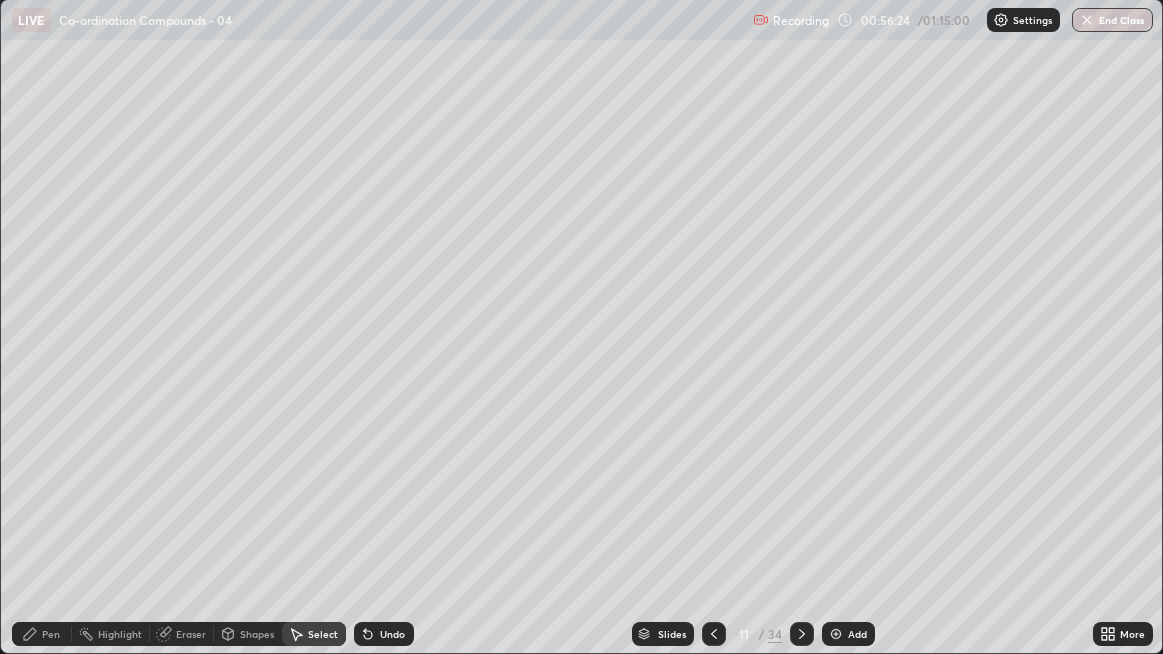click on "Pen" at bounding box center (51, 634) 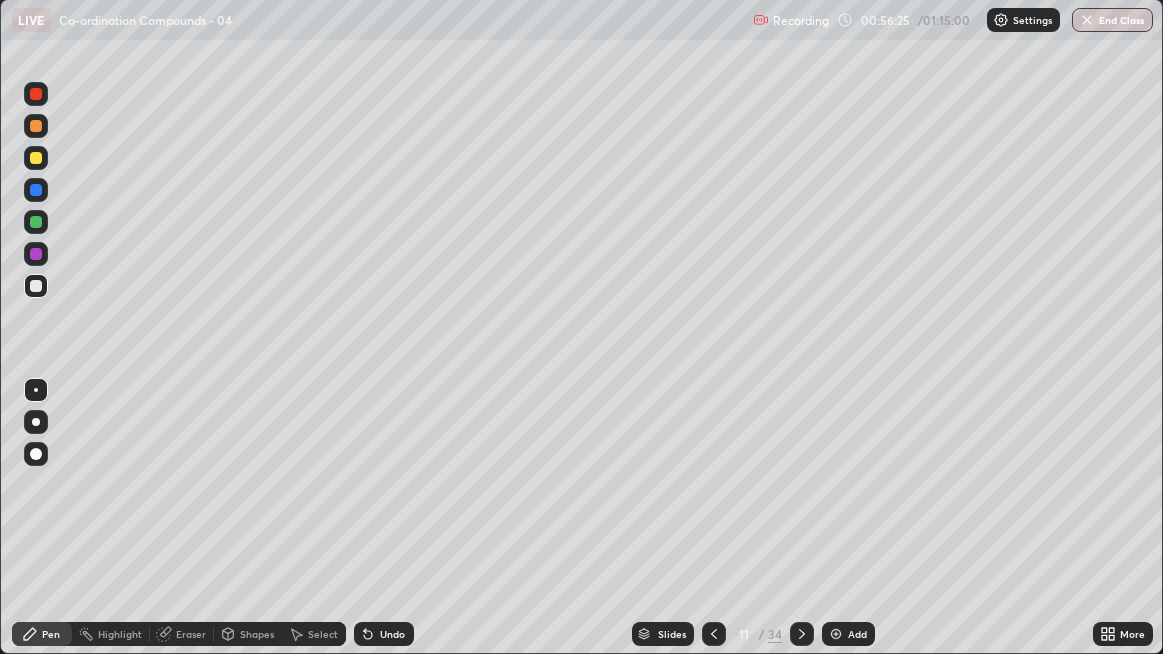 click at bounding box center (36, 158) 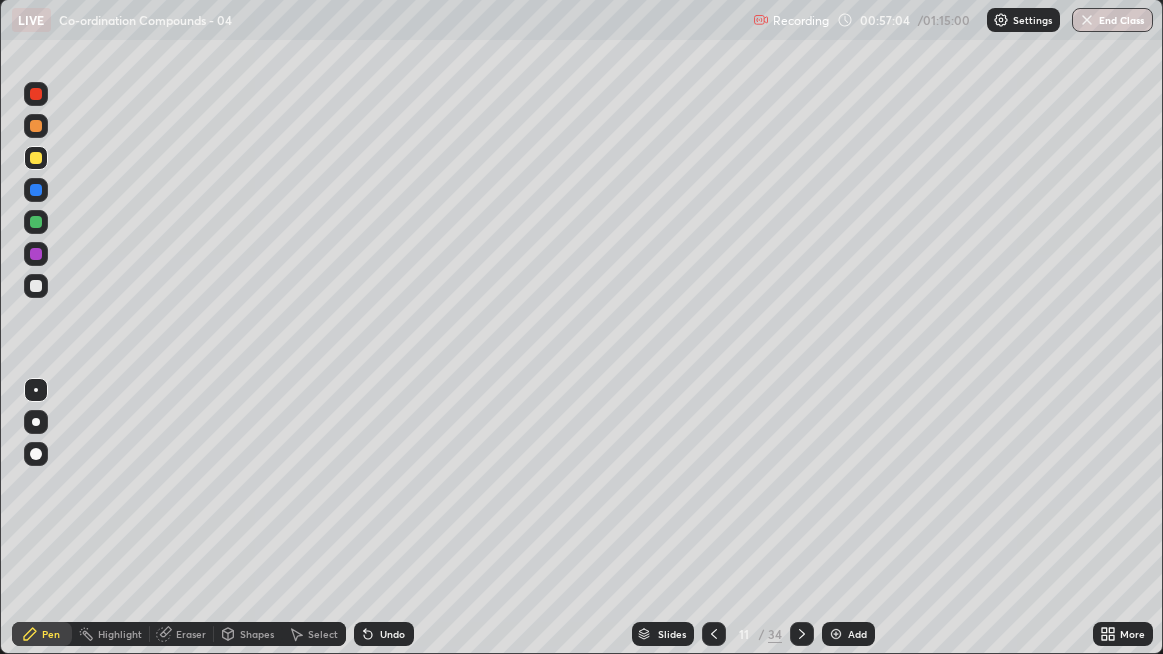 click on "Undo" at bounding box center [384, 634] 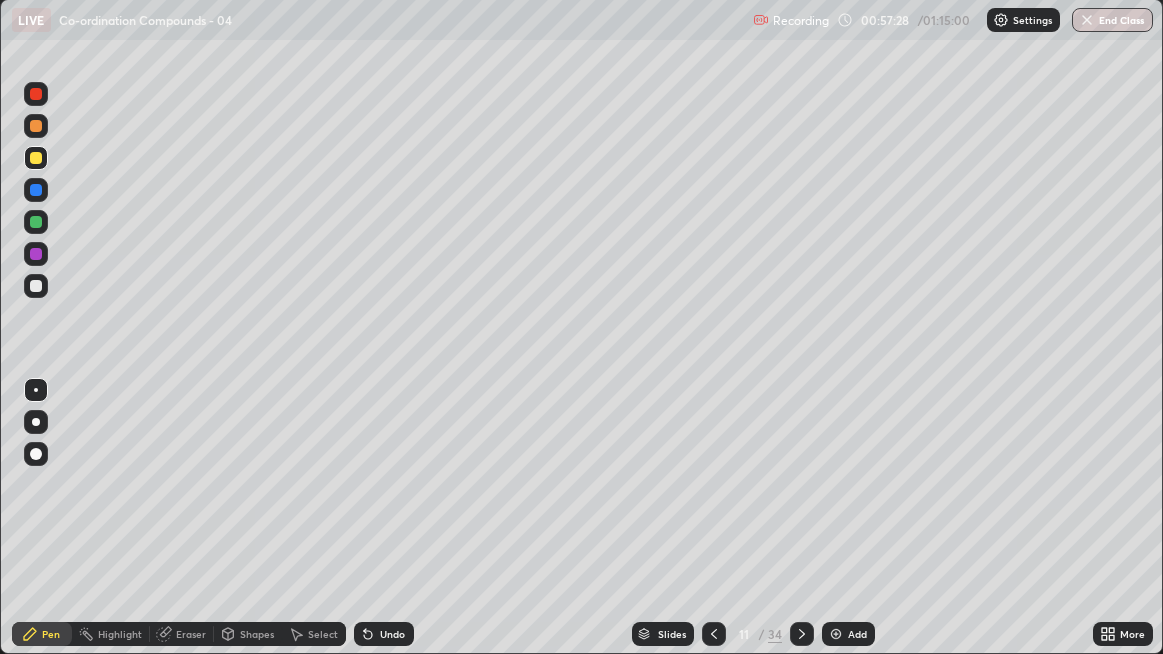 click on "Undo" at bounding box center (384, 634) 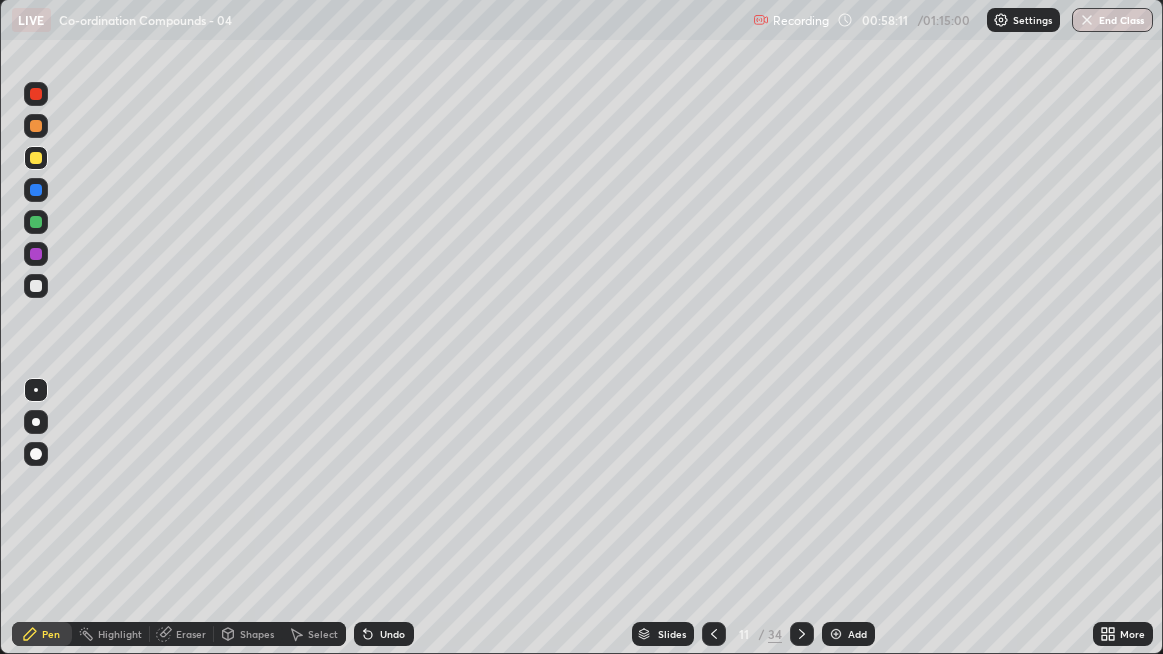 click at bounding box center (36, 286) 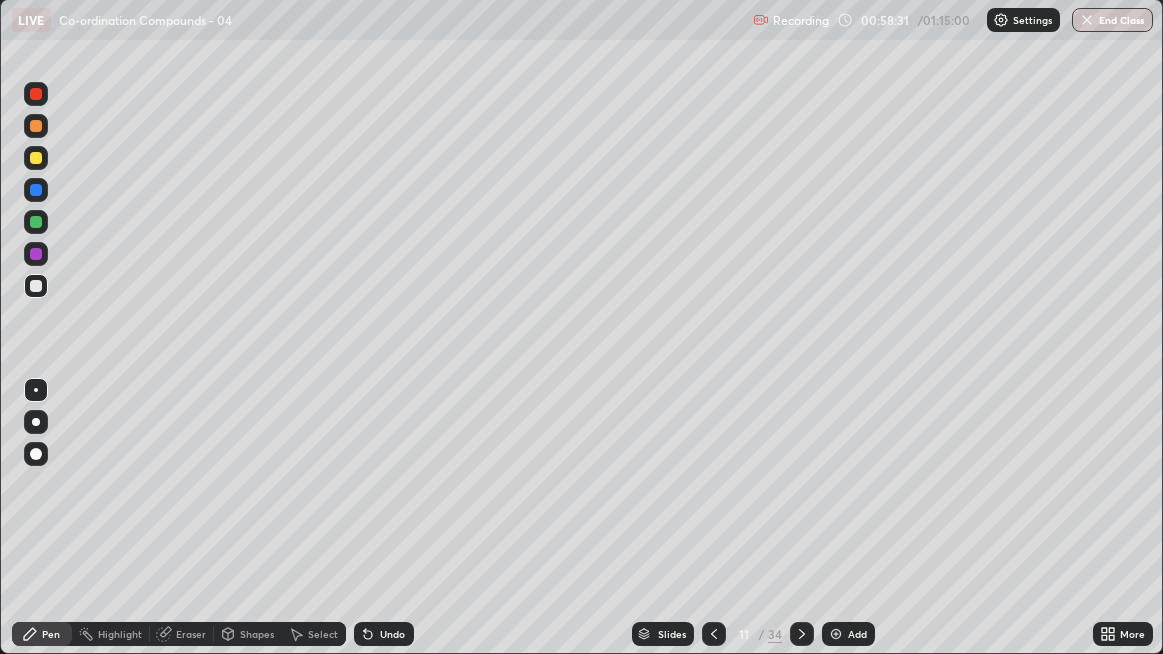 click at bounding box center [836, 634] 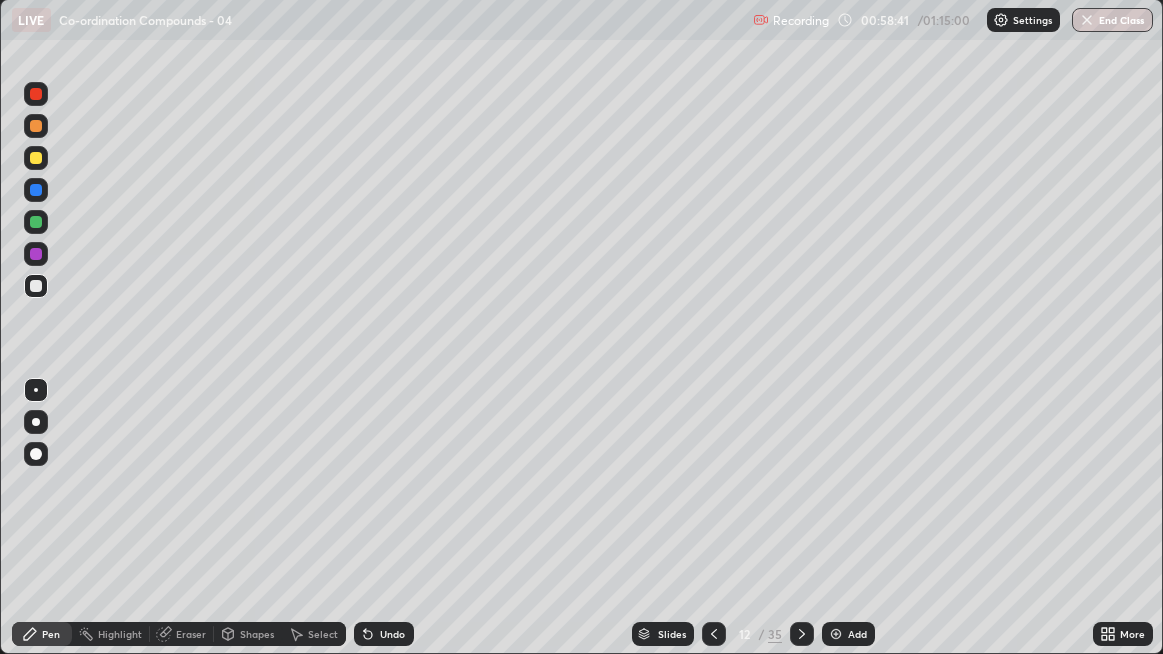 click on "Undo" at bounding box center [384, 634] 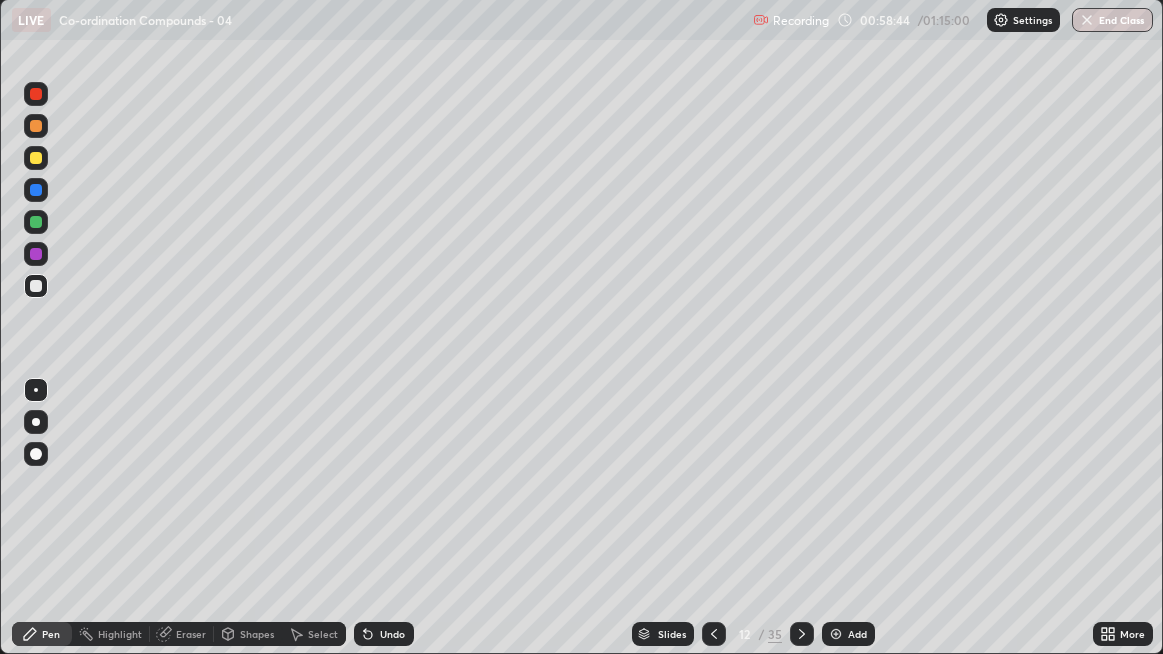 click on "Undo" at bounding box center [384, 634] 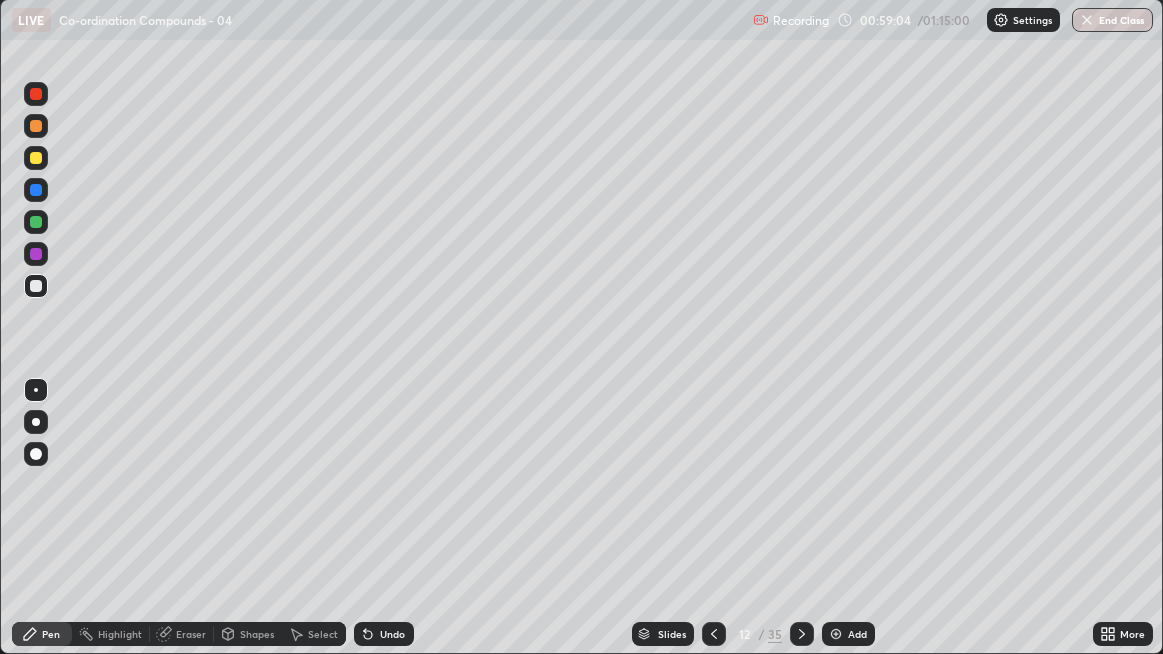 click on "Undo" at bounding box center [384, 634] 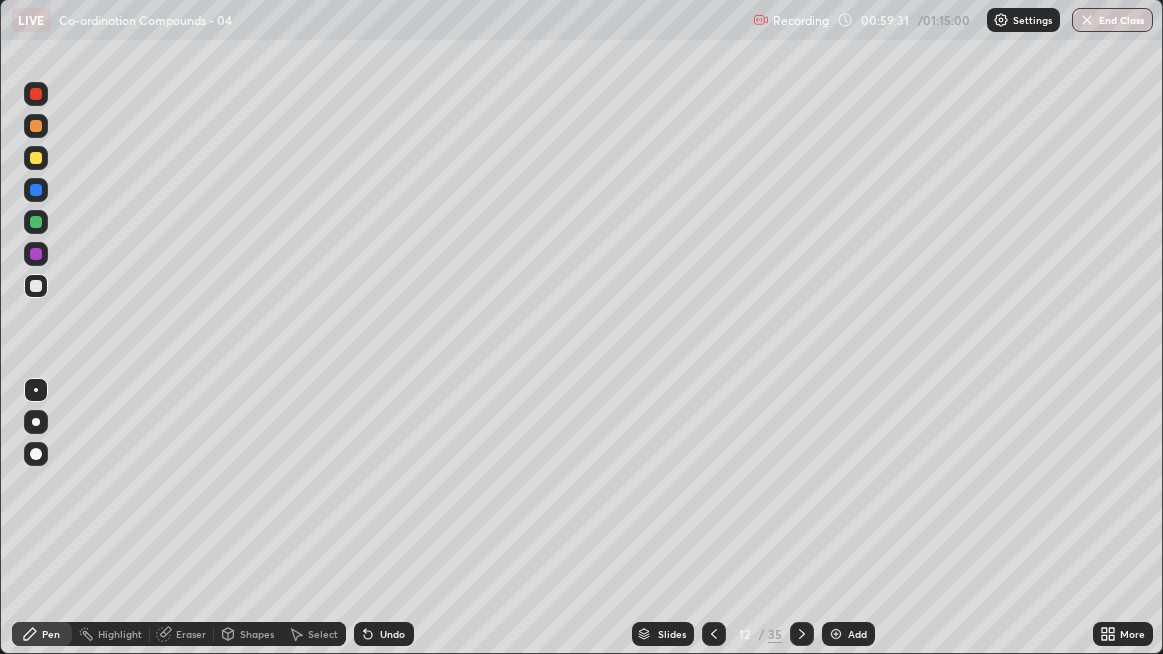 click at bounding box center (36, 454) 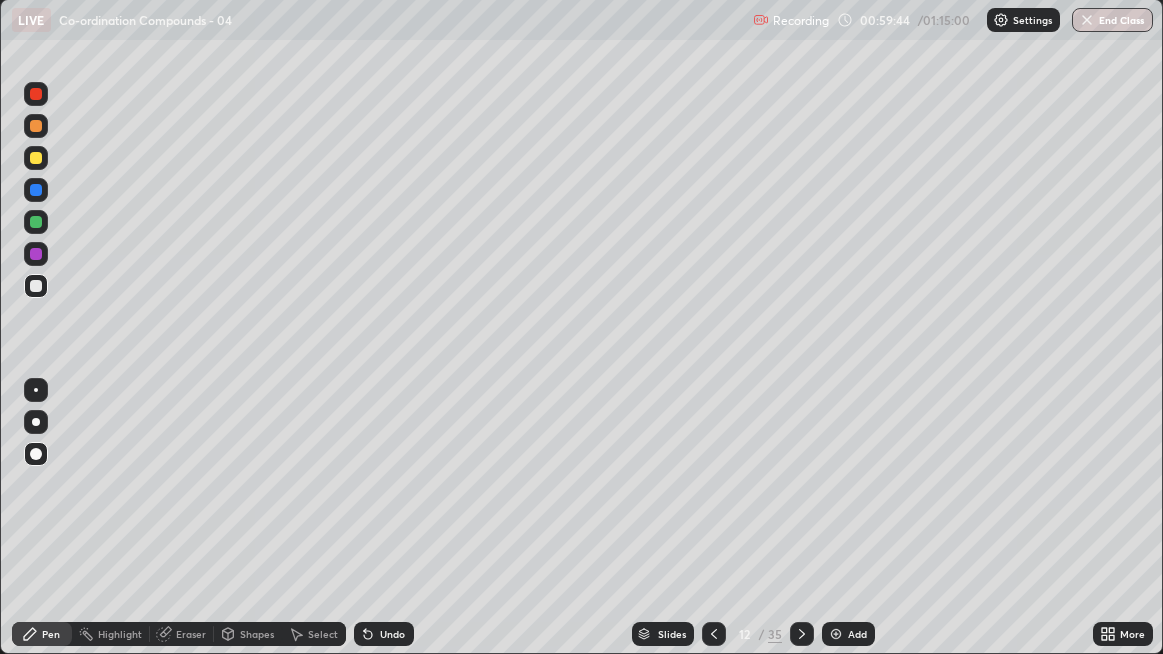 click at bounding box center (36, 390) 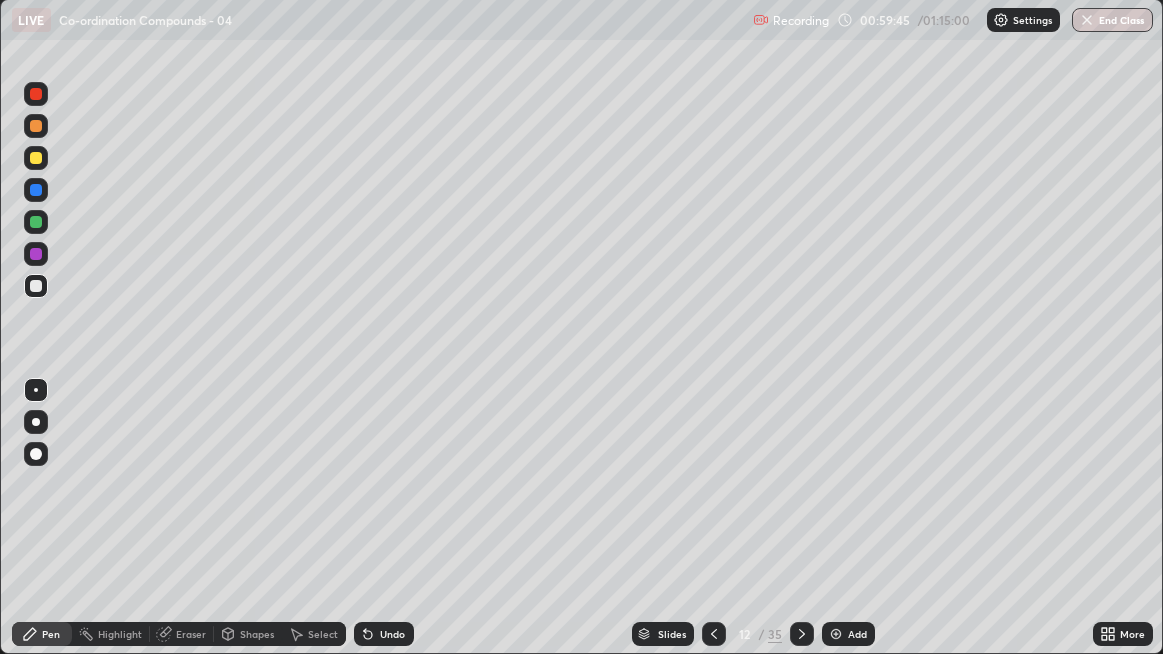 click at bounding box center [36, 158] 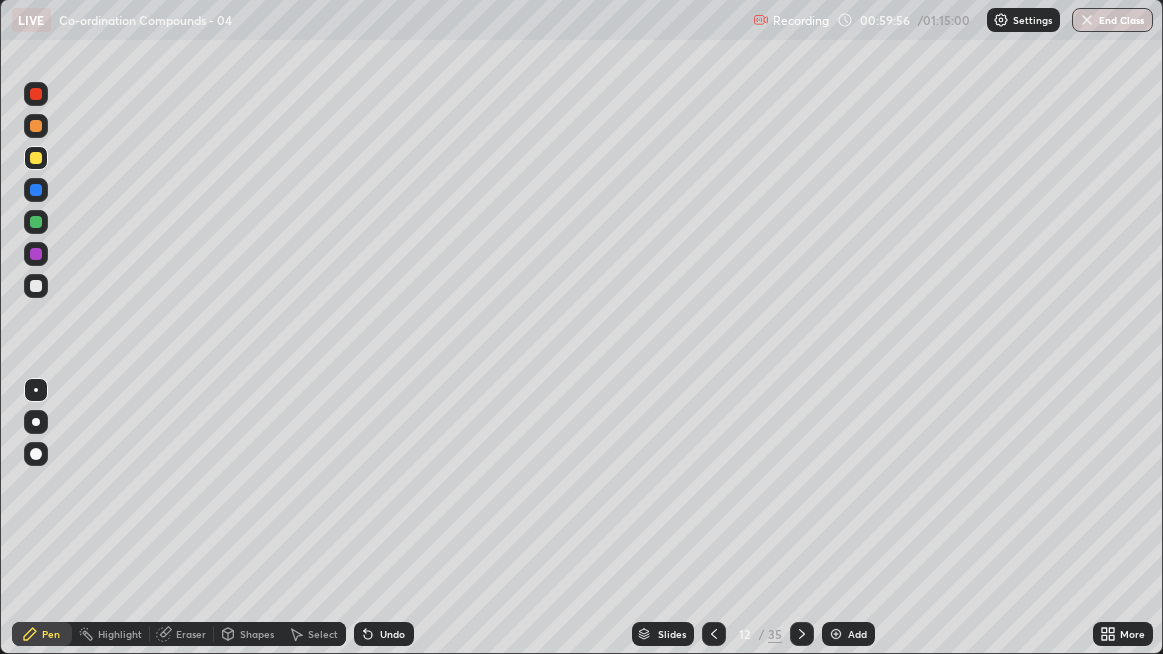 click 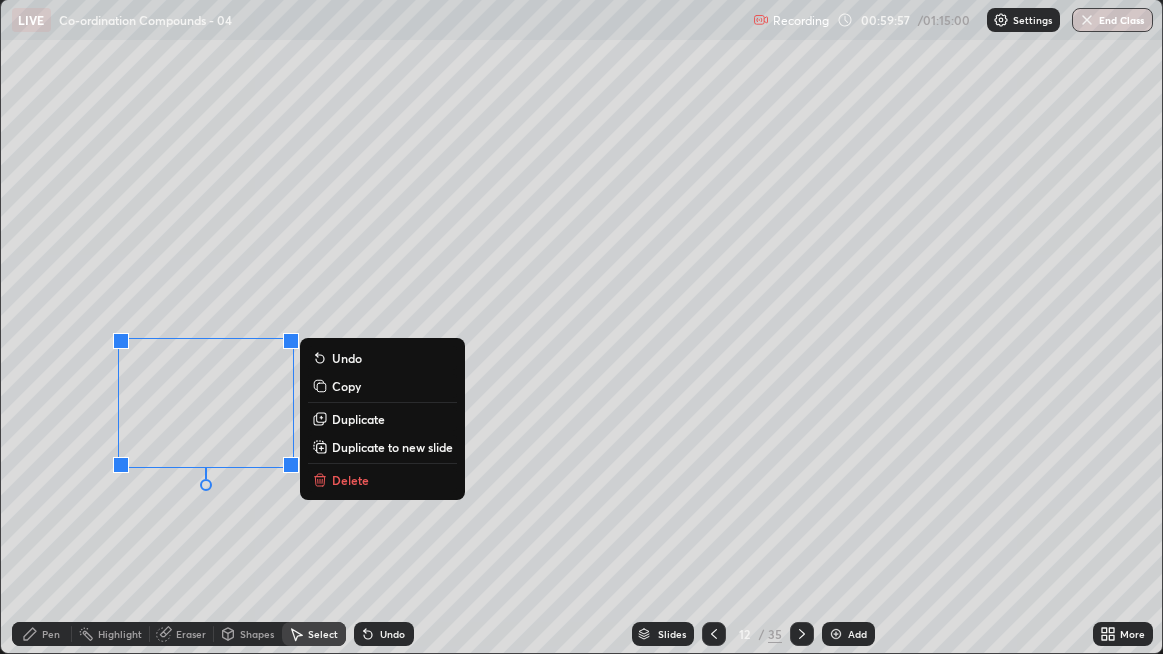click on "Delete" at bounding box center [382, 480] 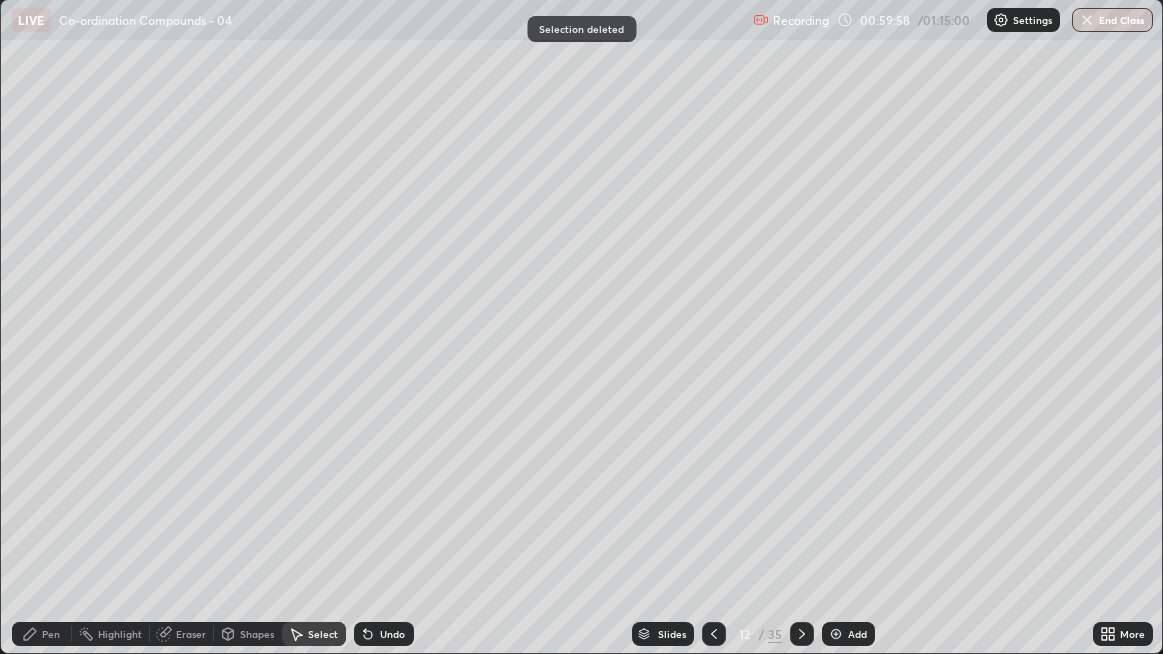 click on "Pen" at bounding box center [51, 634] 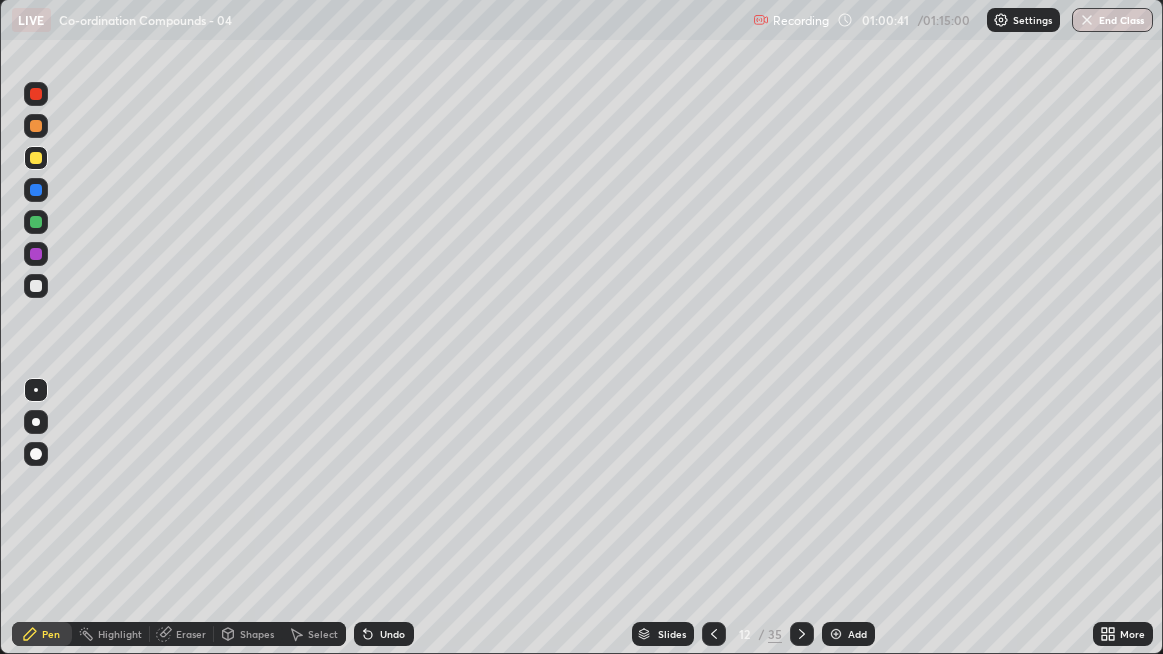 click on "Undo" at bounding box center [384, 634] 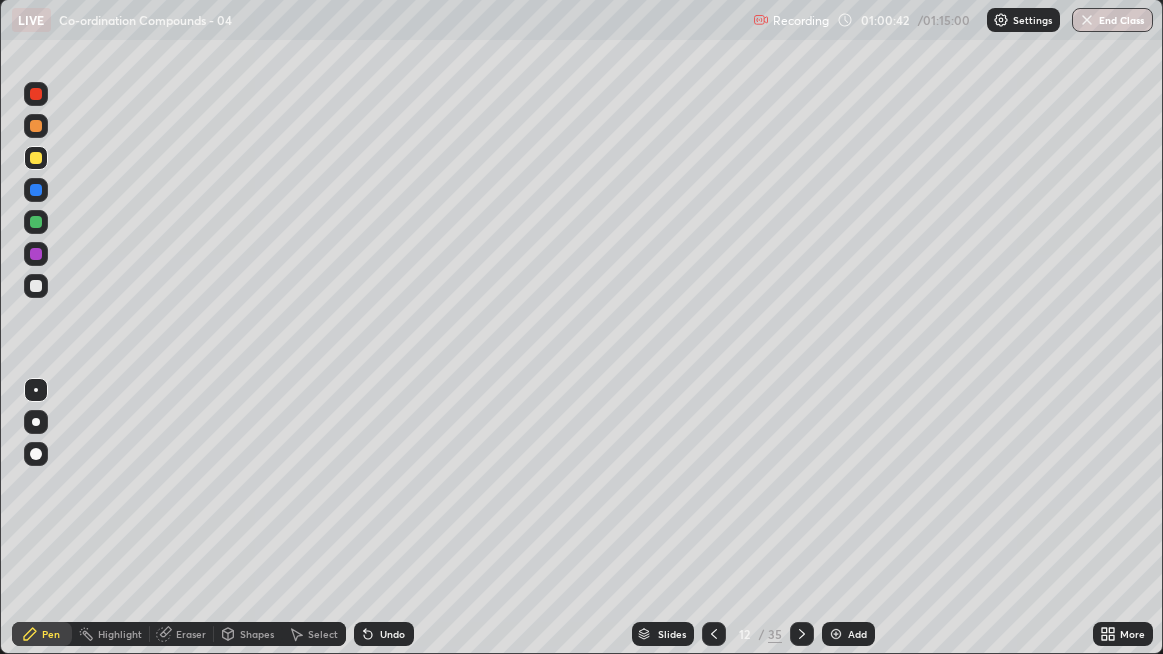 click on "Undo" at bounding box center (392, 634) 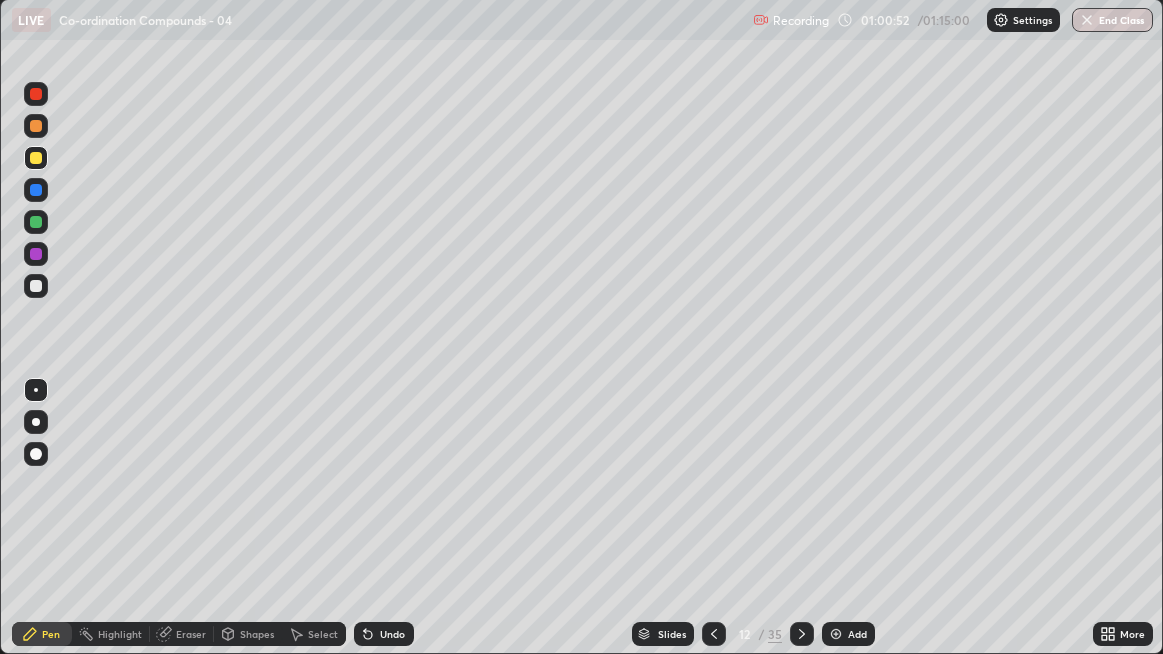 click on "Select" at bounding box center (323, 634) 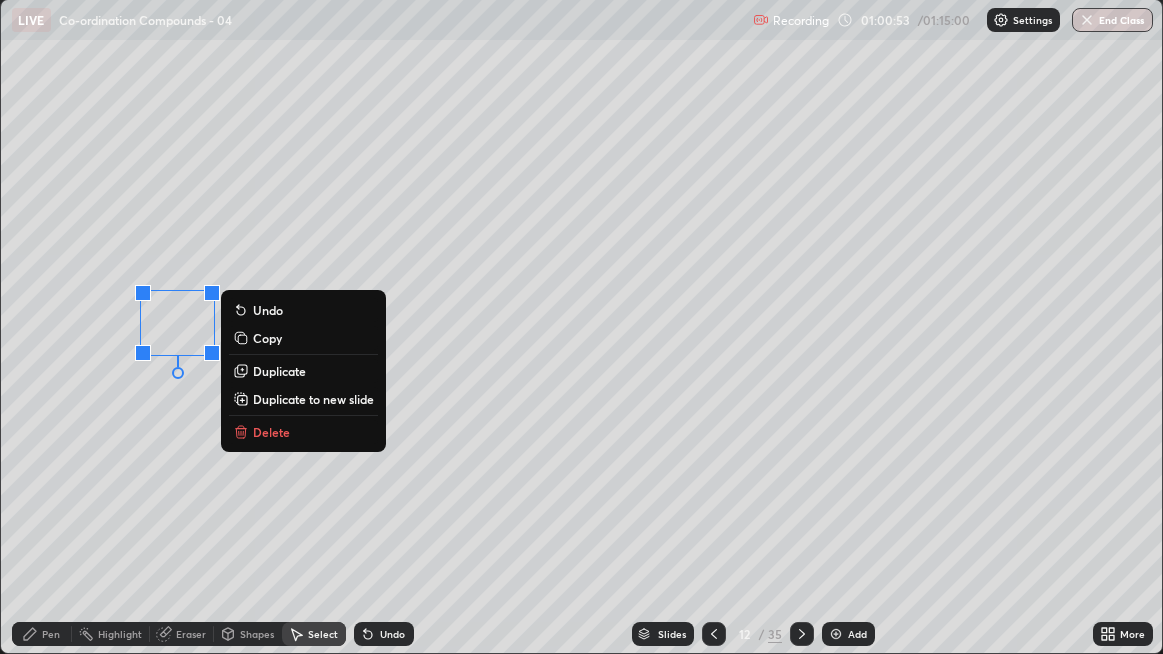 click on "Delete" at bounding box center [271, 432] 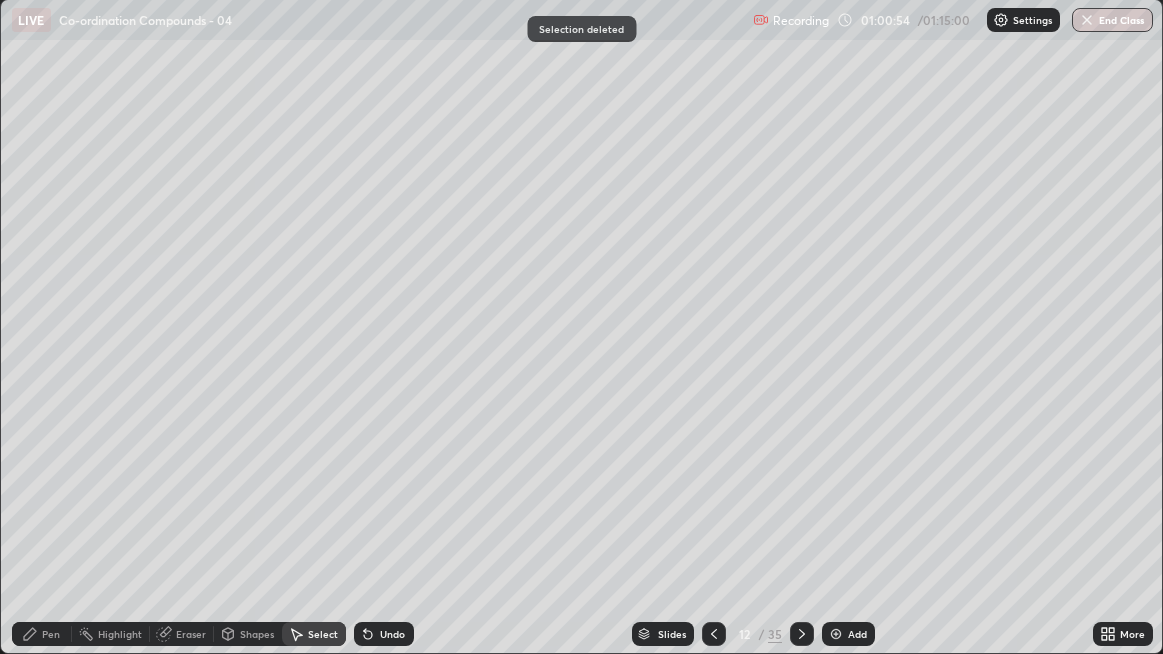 click on "Pen" at bounding box center (51, 634) 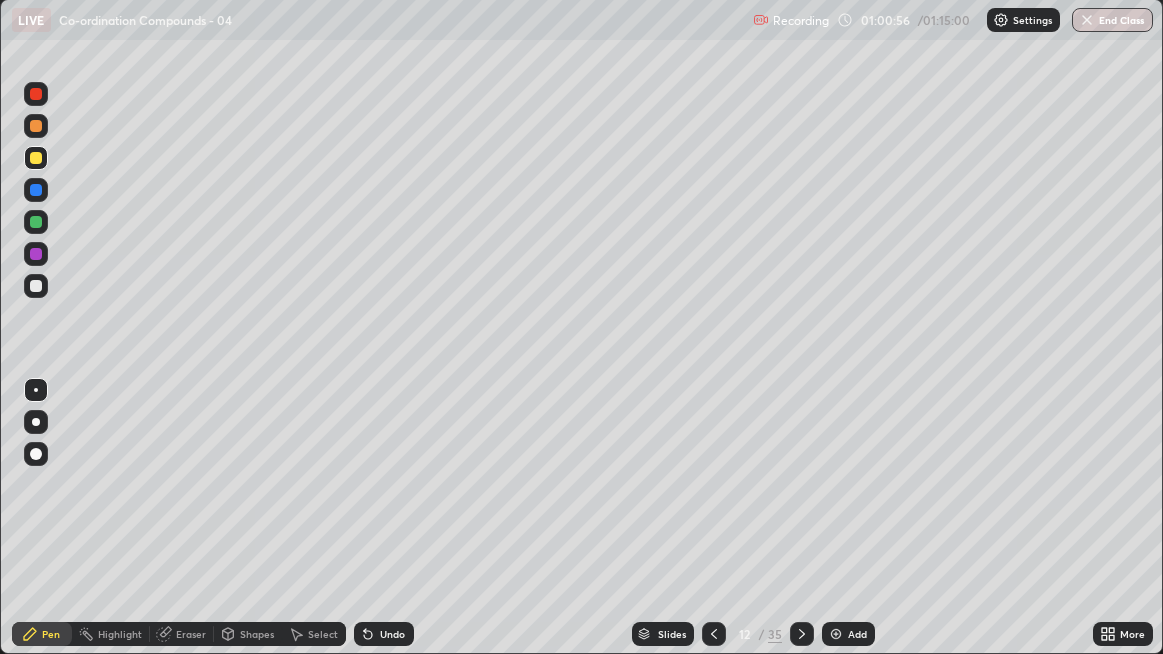 click at bounding box center (36, 286) 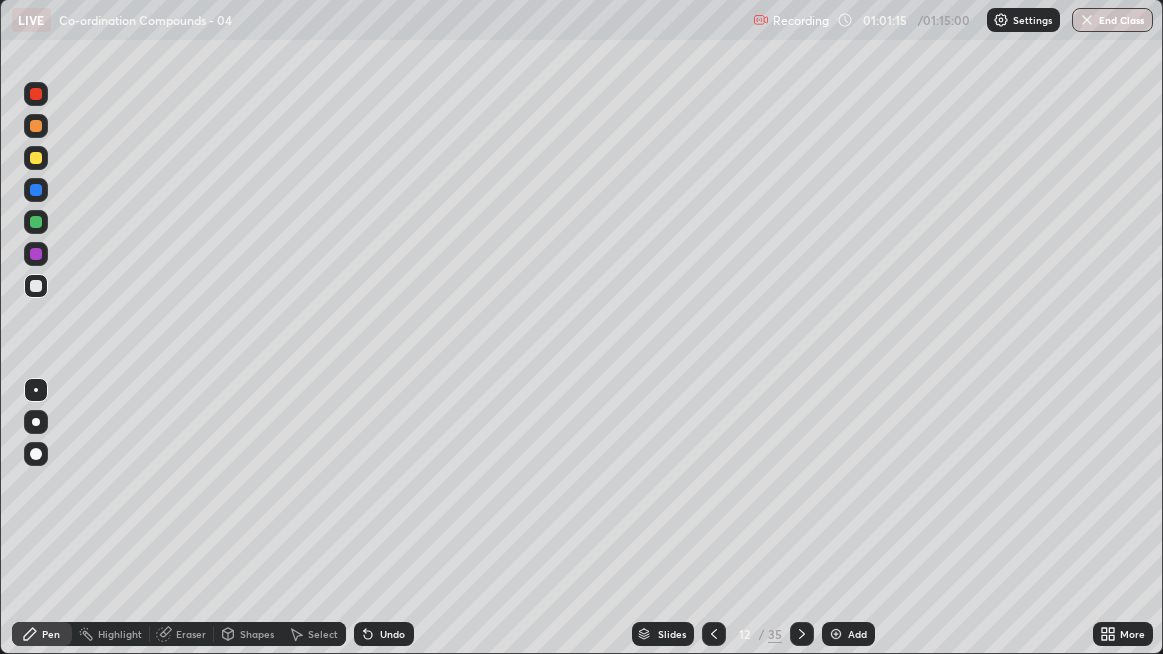 click 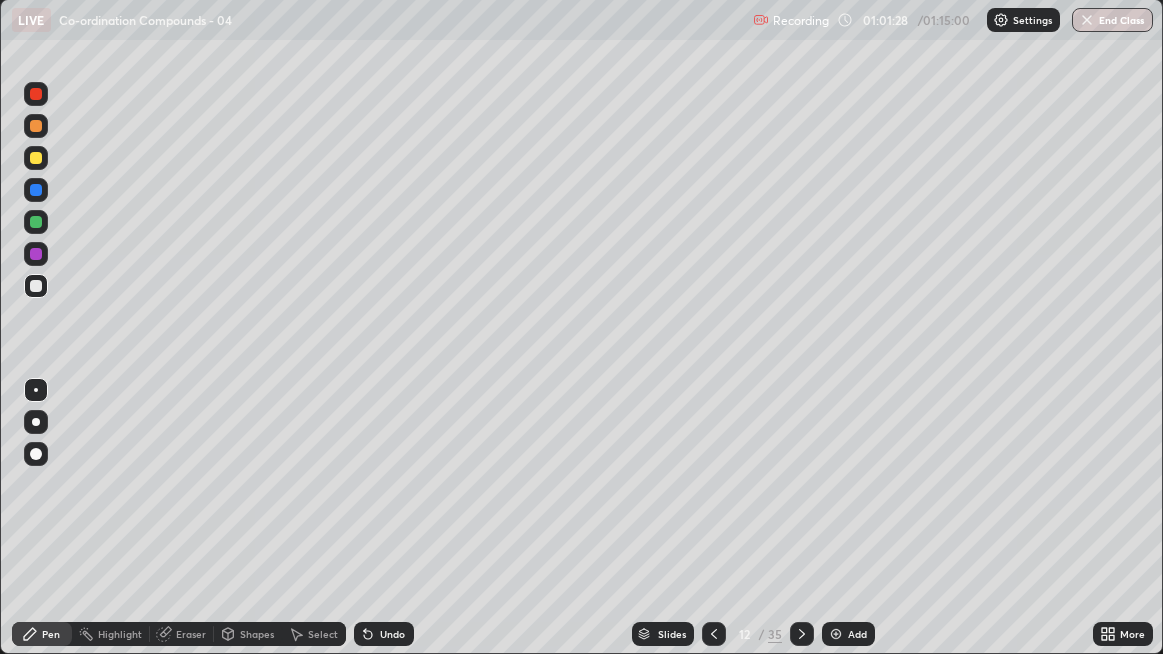 click on "Undo" at bounding box center (392, 634) 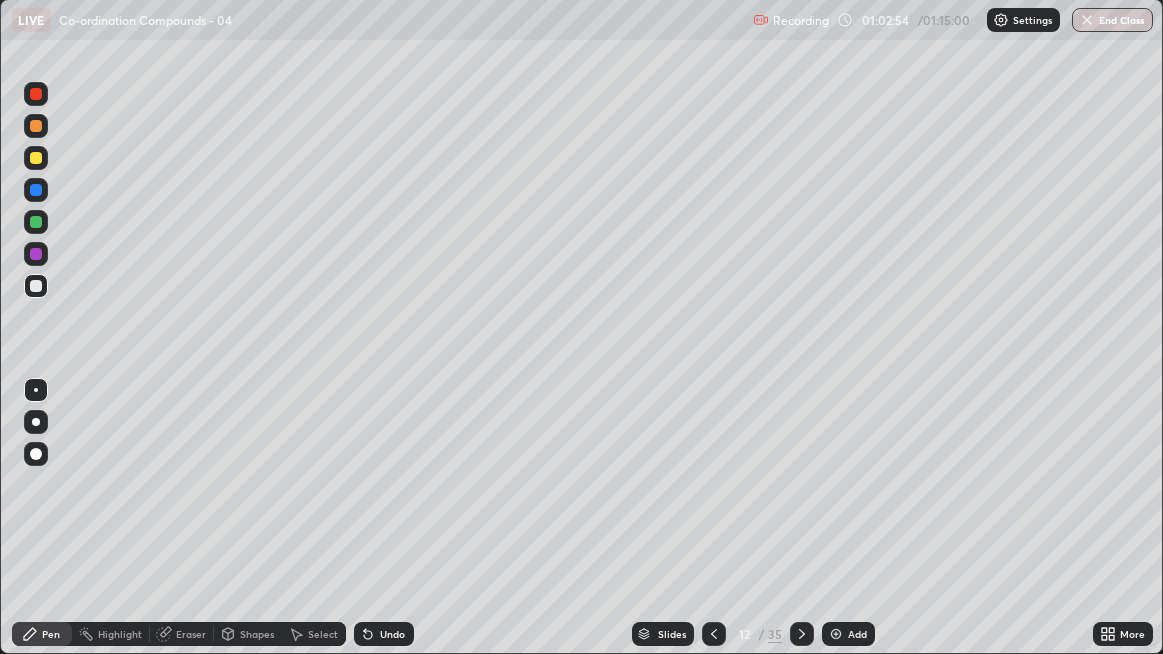 click 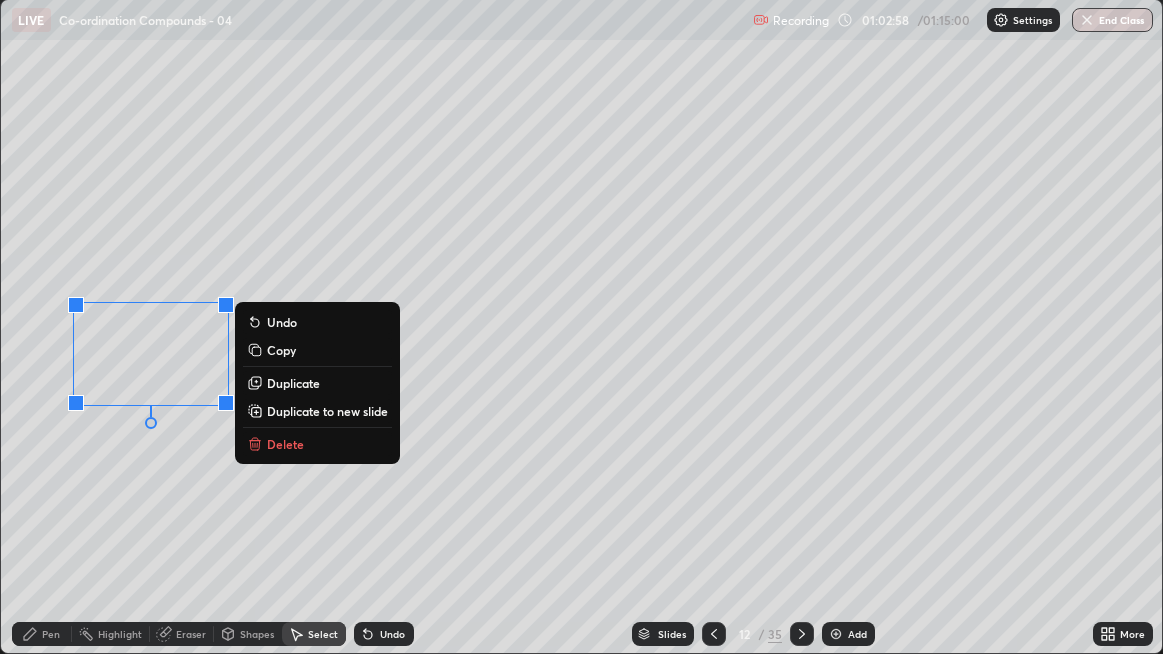 click on "0 ° Undo Copy Duplicate Duplicate to new slide Delete" at bounding box center [582, 326] 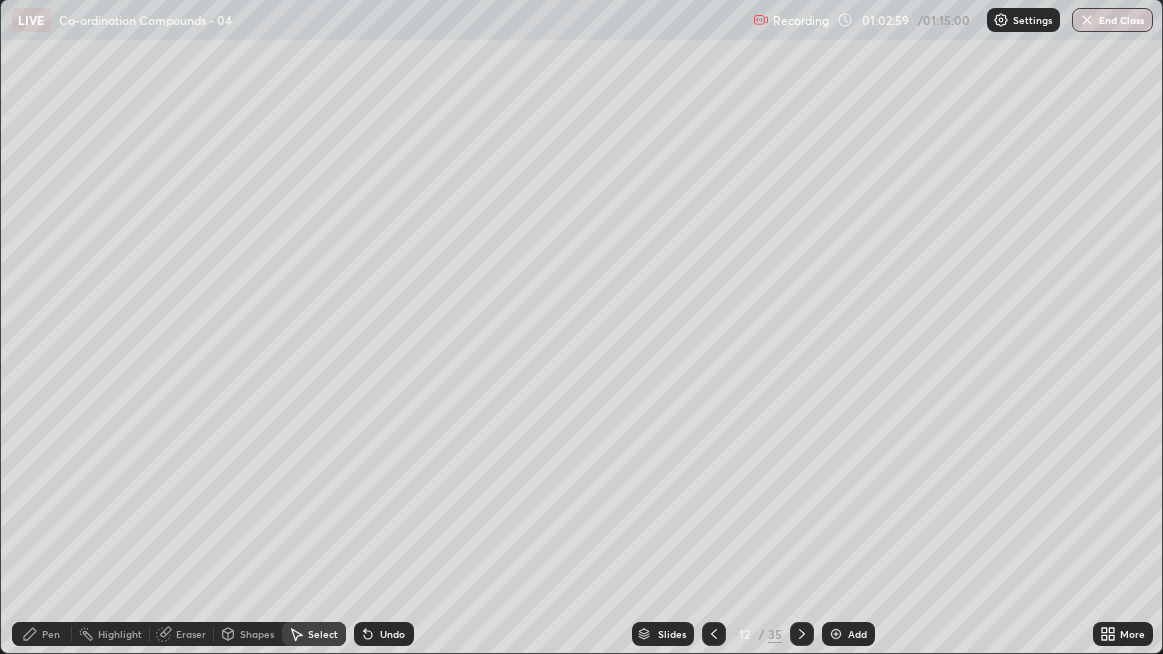 click on "Pen" at bounding box center (51, 634) 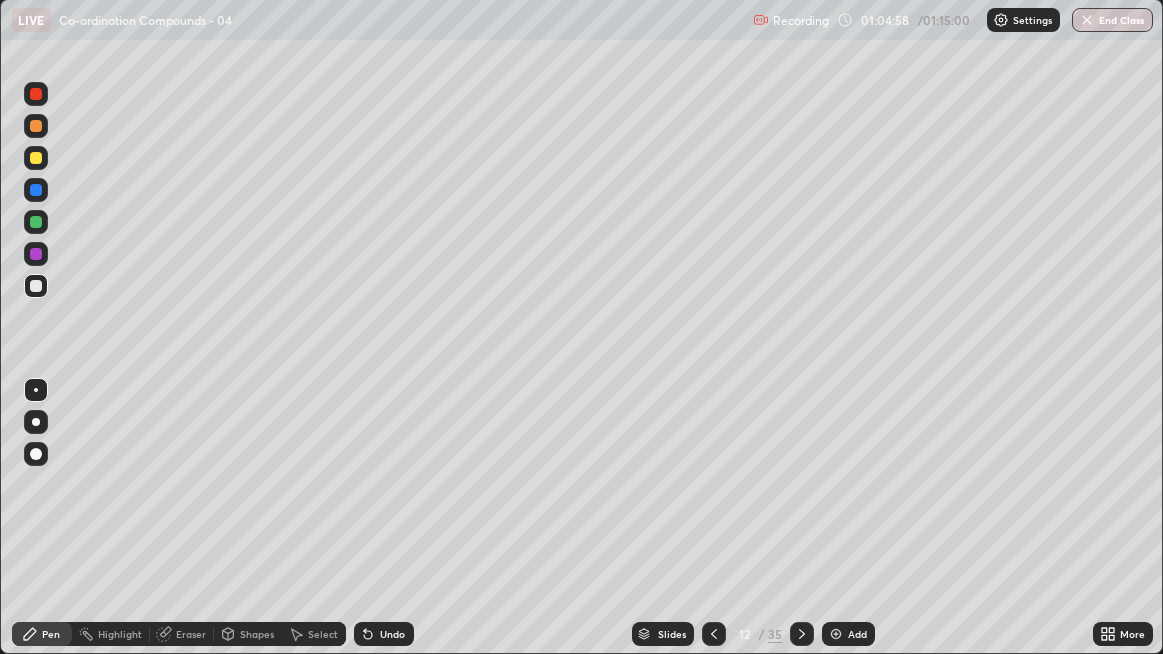 click at bounding box center [36, 158] 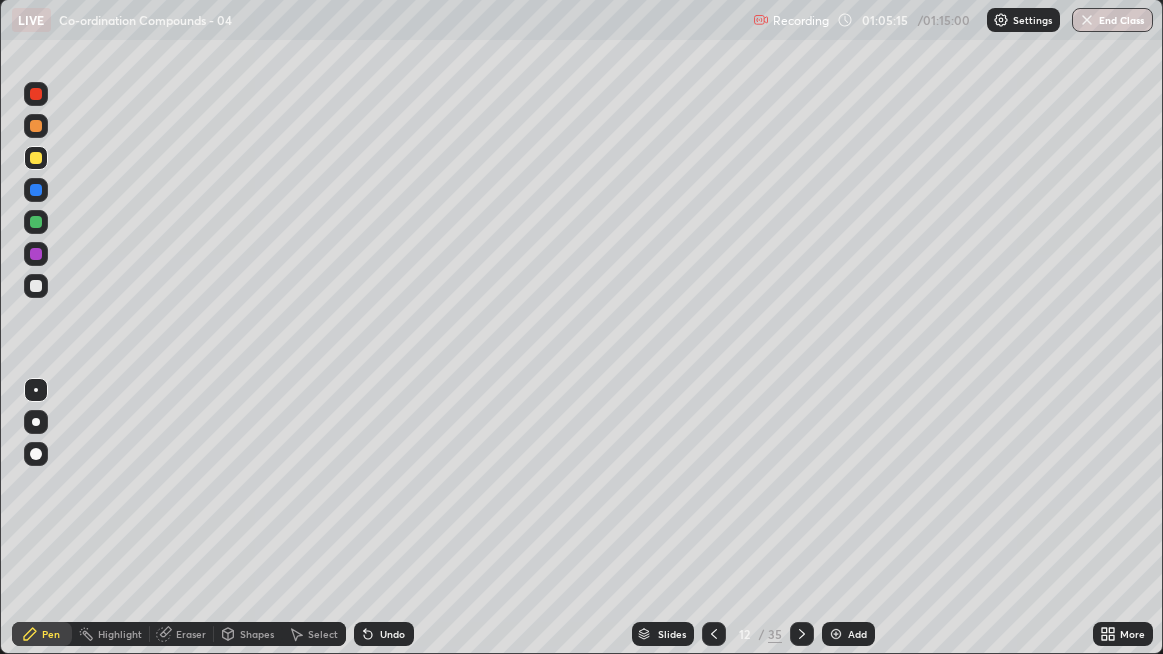 click on "Select" at bounding box center (323, 634) 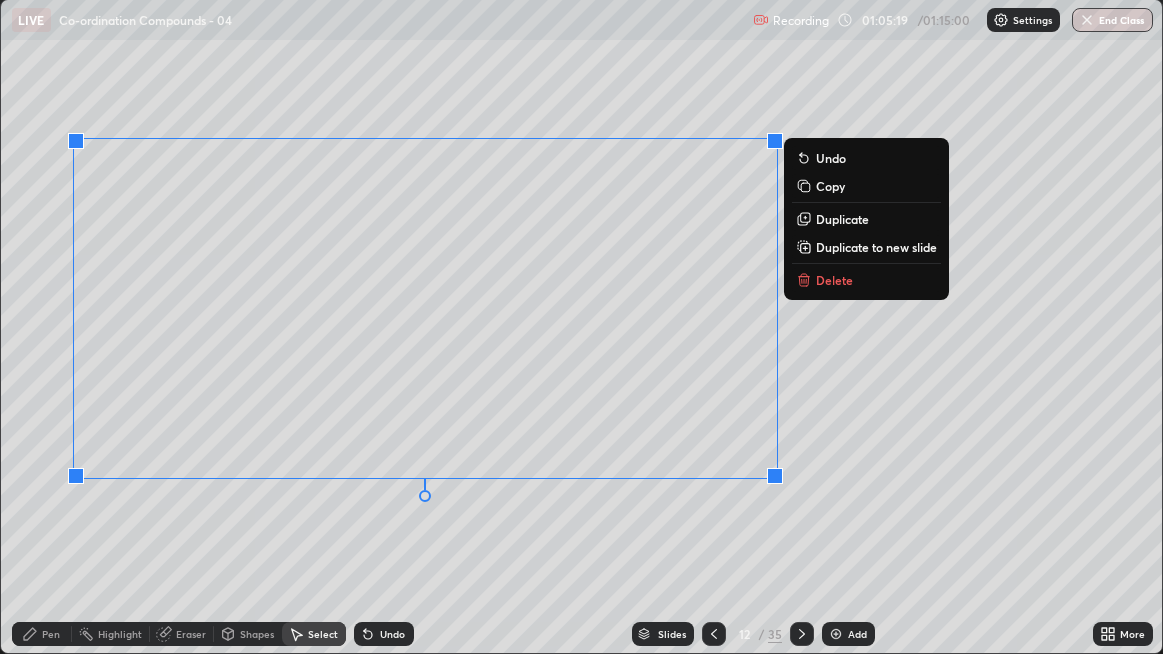 click on "0 ° Undo Copy Duplicate Duplicate to new slide Delete" at bounding box center [582, 326] 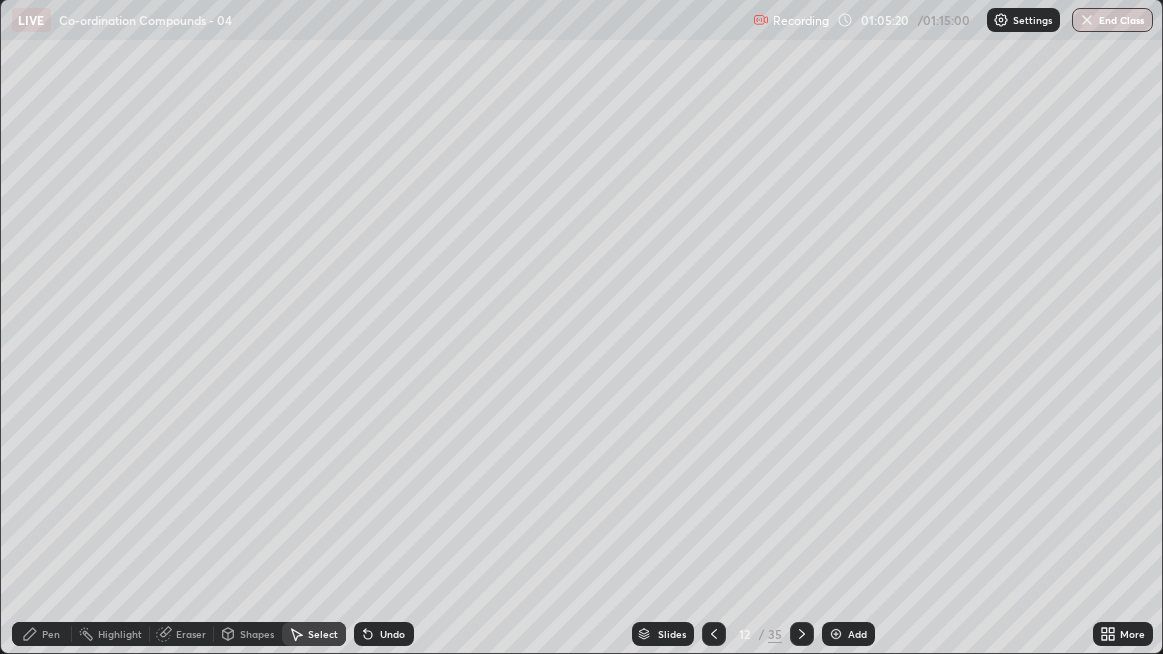click on "Pen" at bounding box center [51, 634] 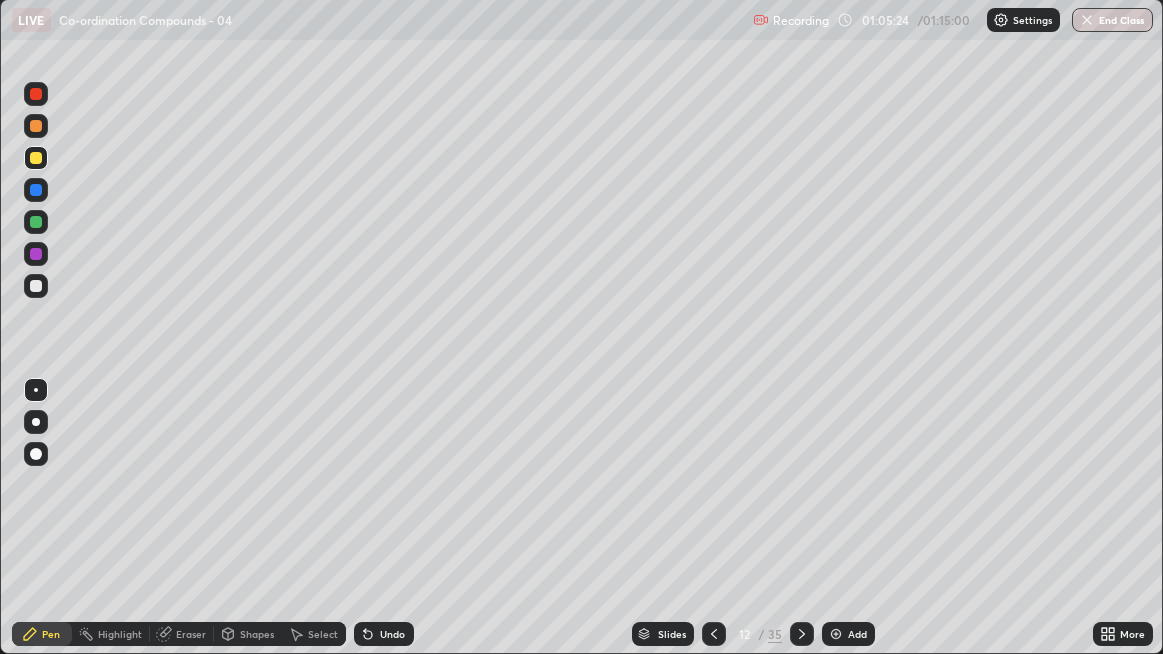 click at bounding box center [36, 286] 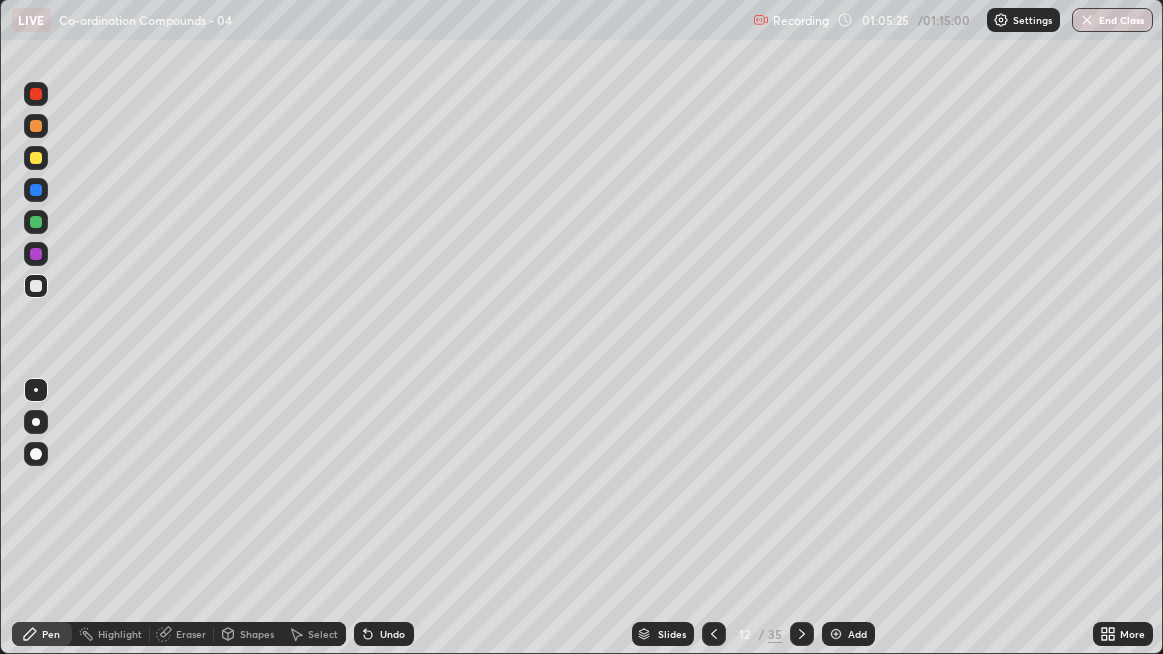 click at bounding box center [36, 422] 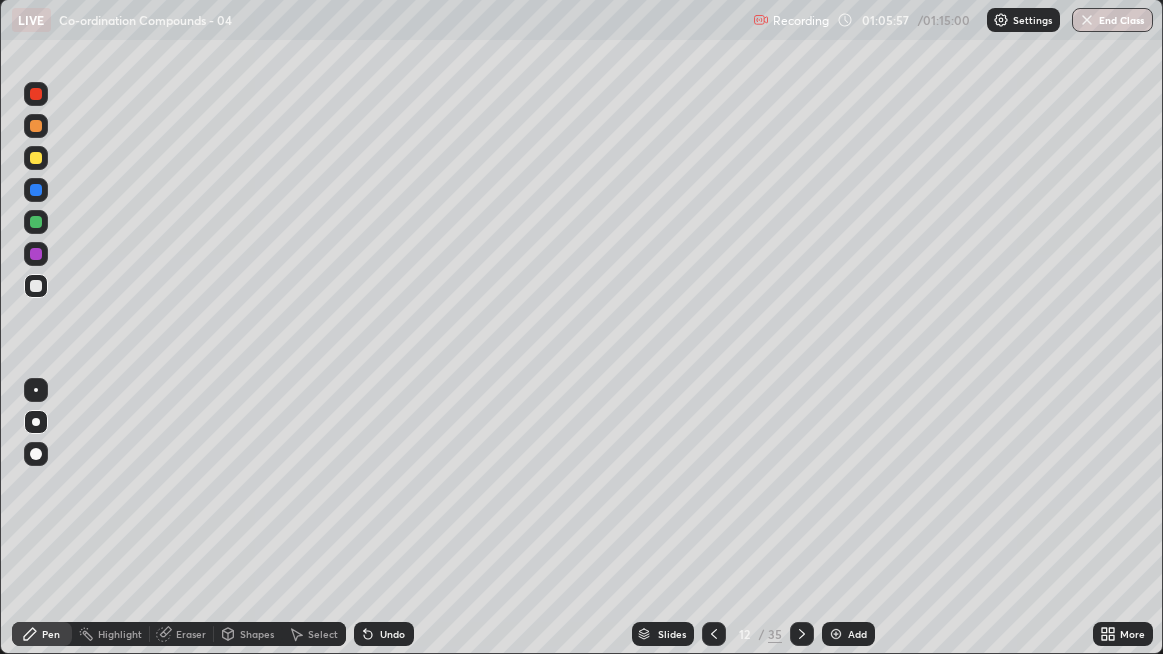 click 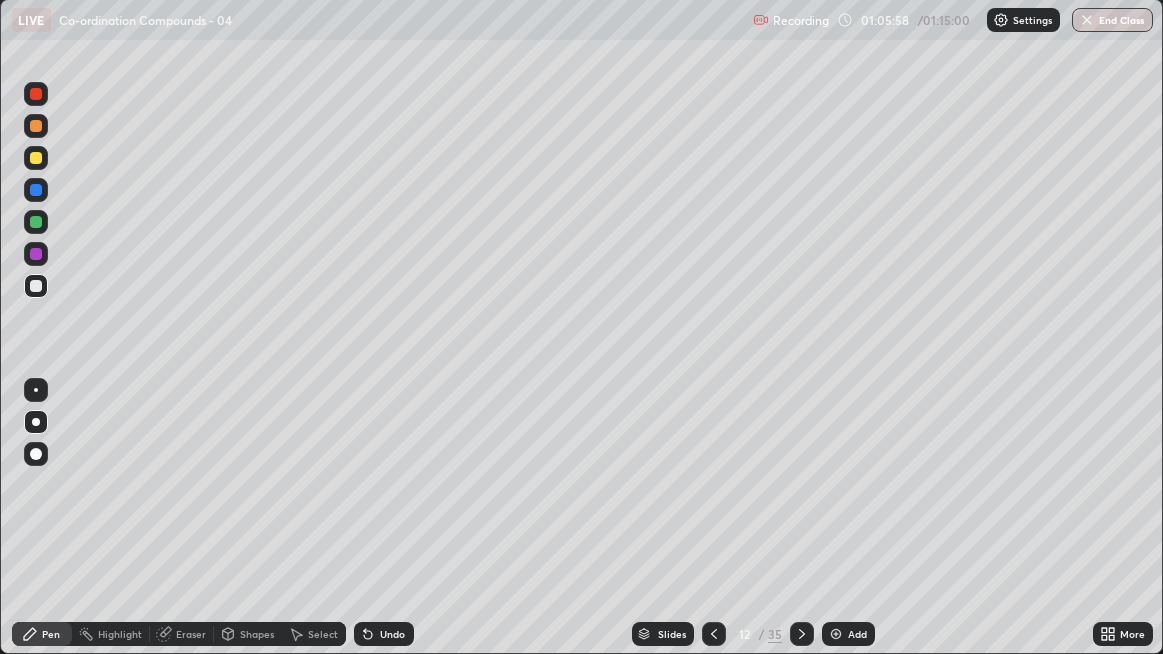 click 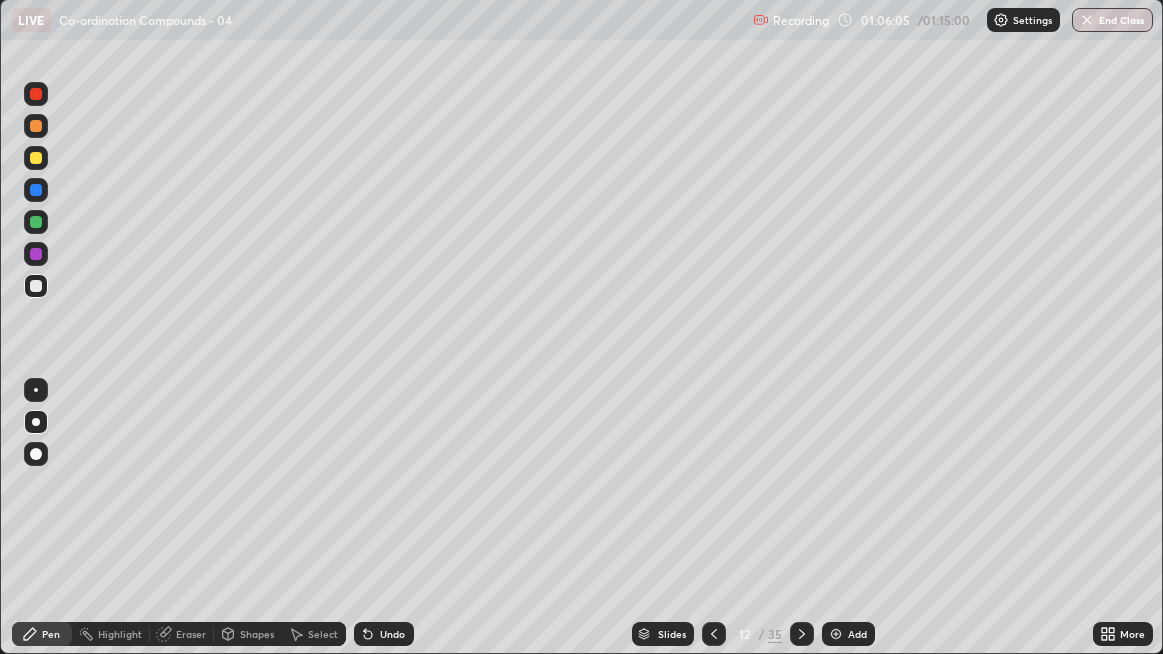 click 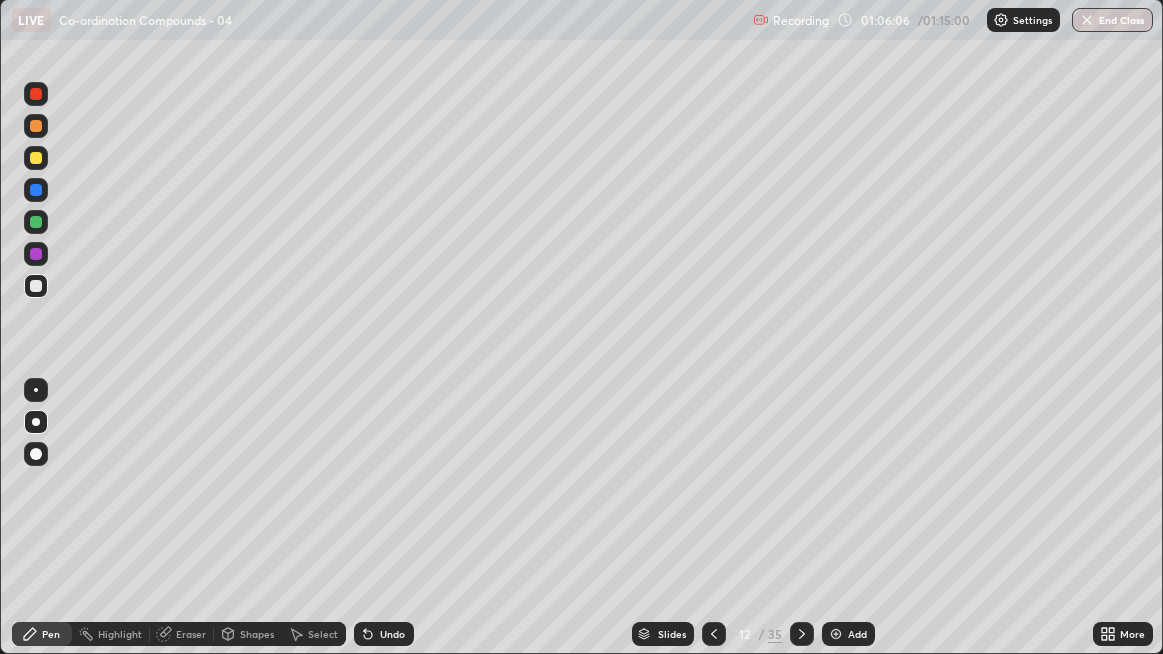 click on "Undo" at bounding box center (384, 634) 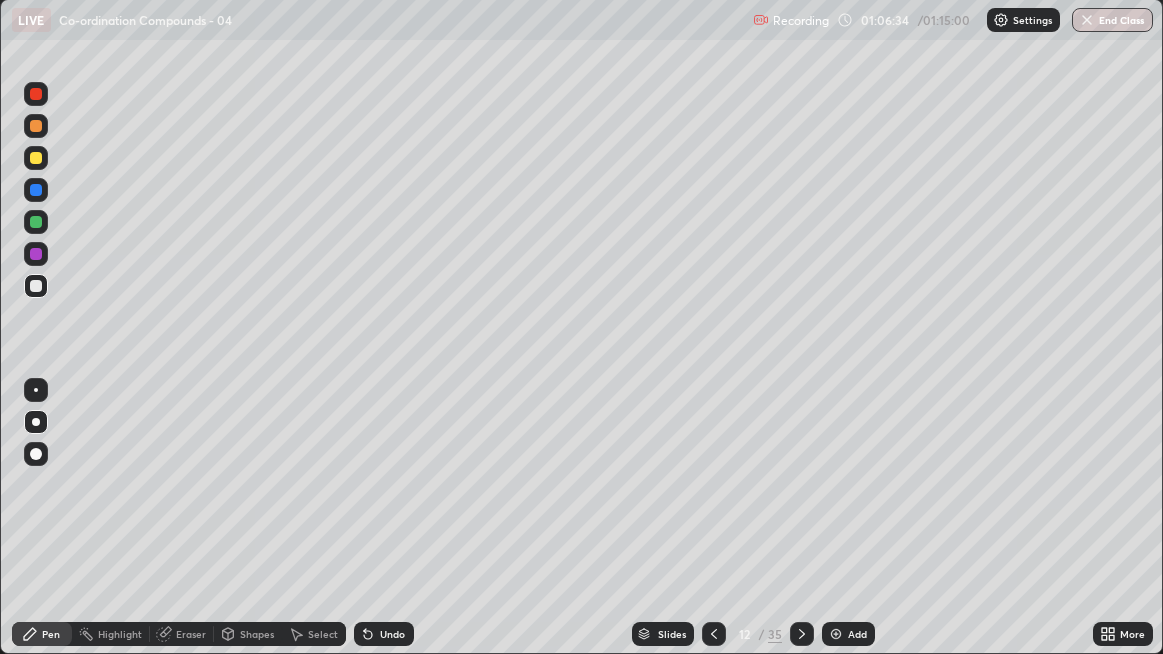 click 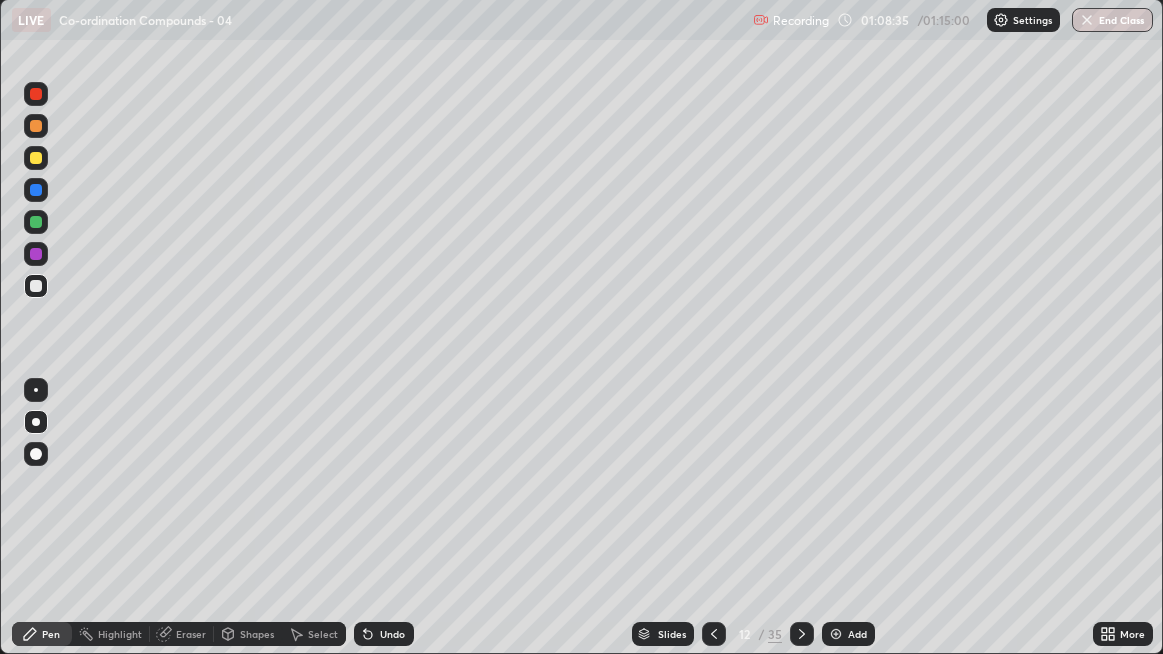 click on "Highlight" at bounding box center (111, 634) 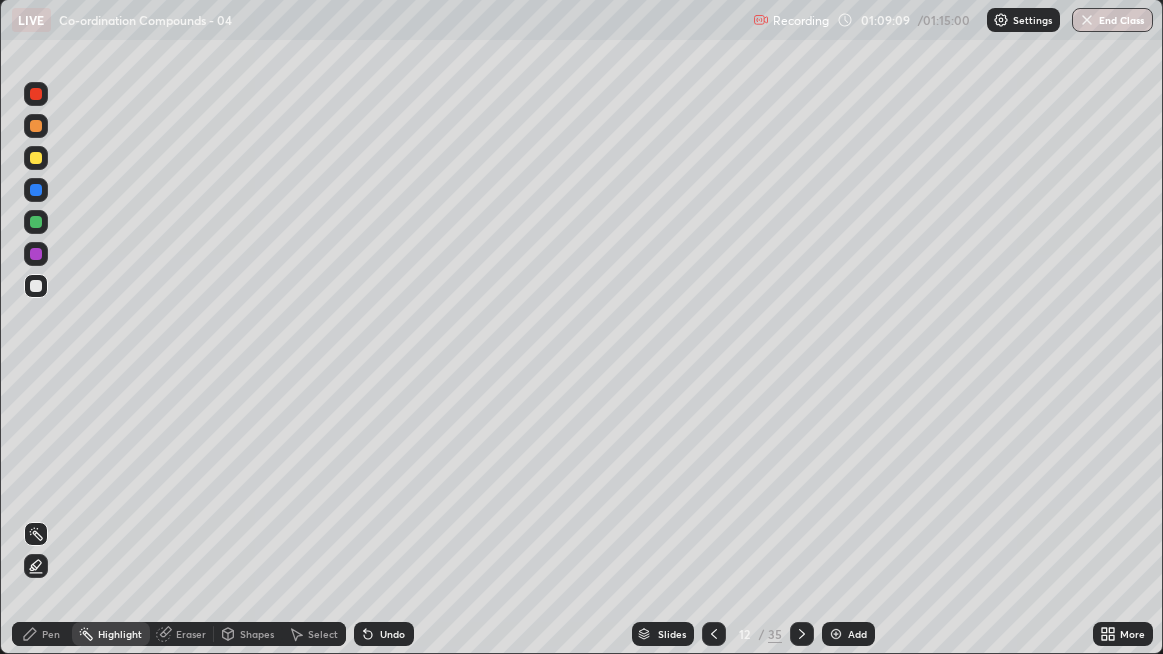 click on "Pen" at bounding box center [51, 634] 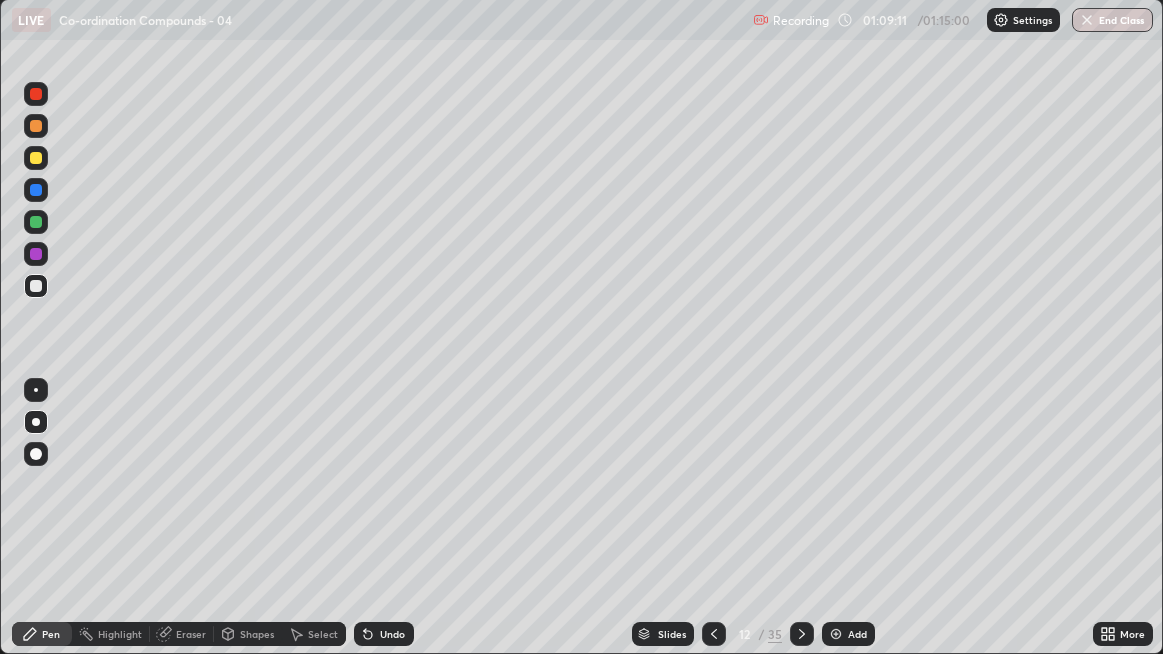 click at bounding box center (36, 158) 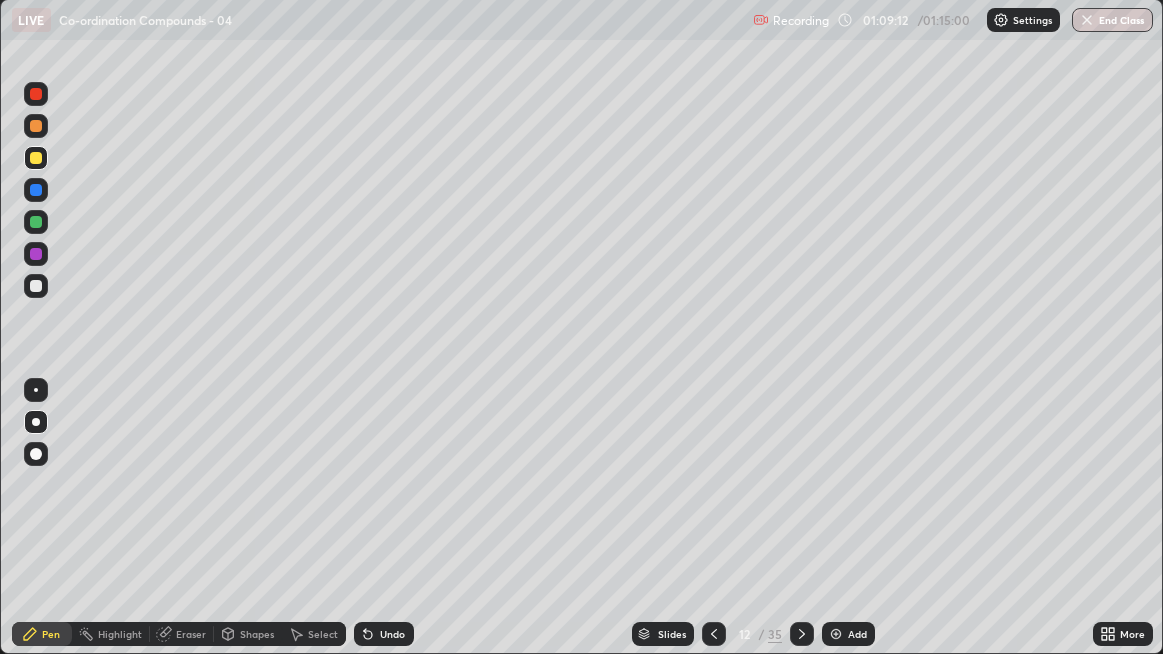 click at bounding box center [36, 390] 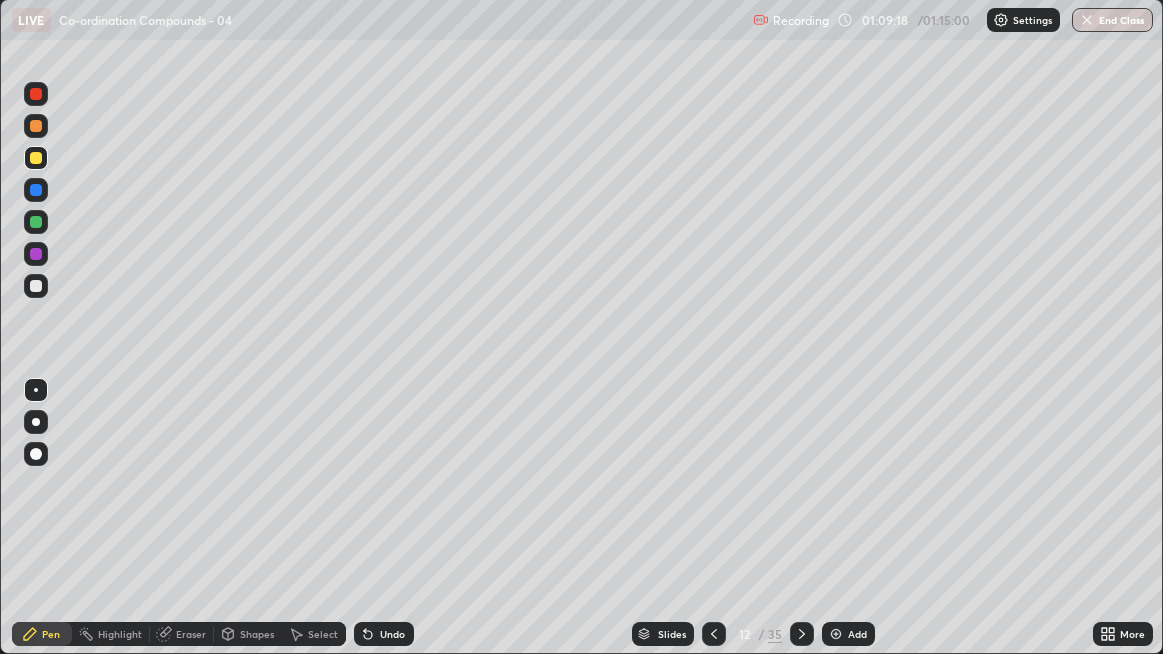 click at bounding box center [36, 286] 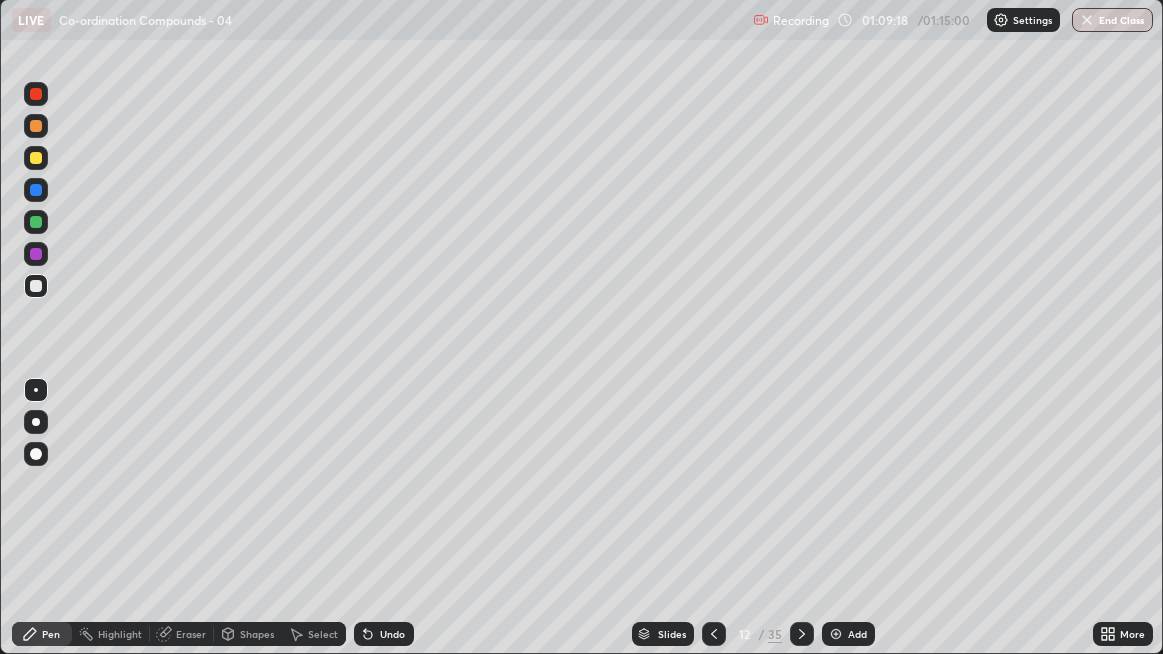 click at bounding box center [36, 422] 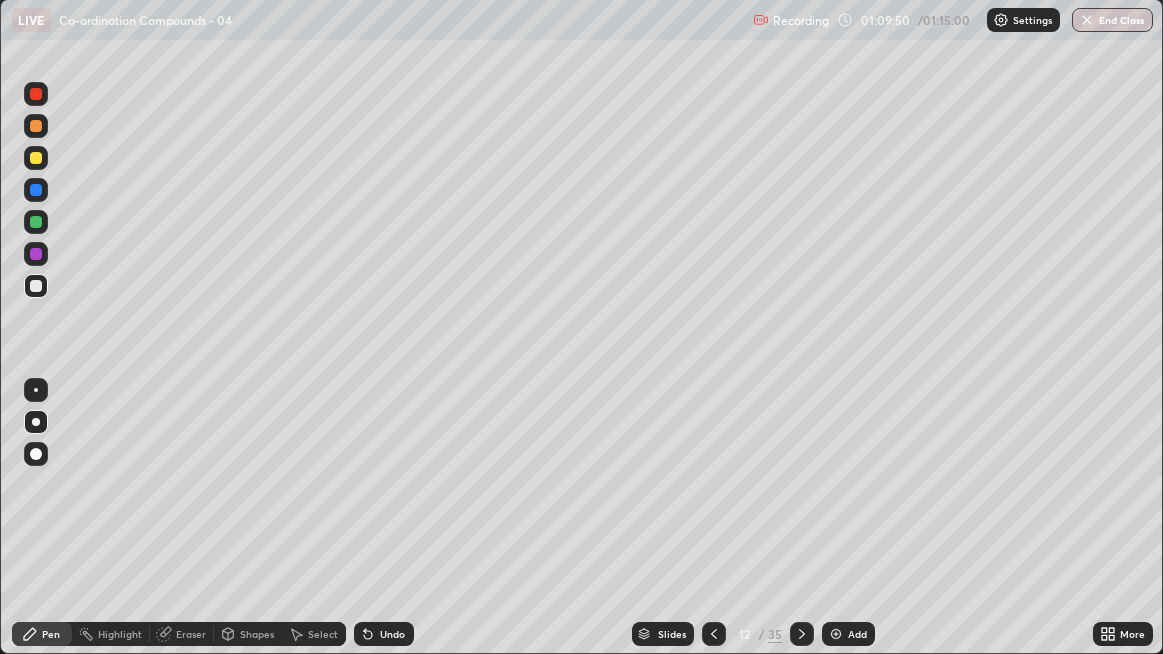 click on "Undo" at bounding box center [392, 634] 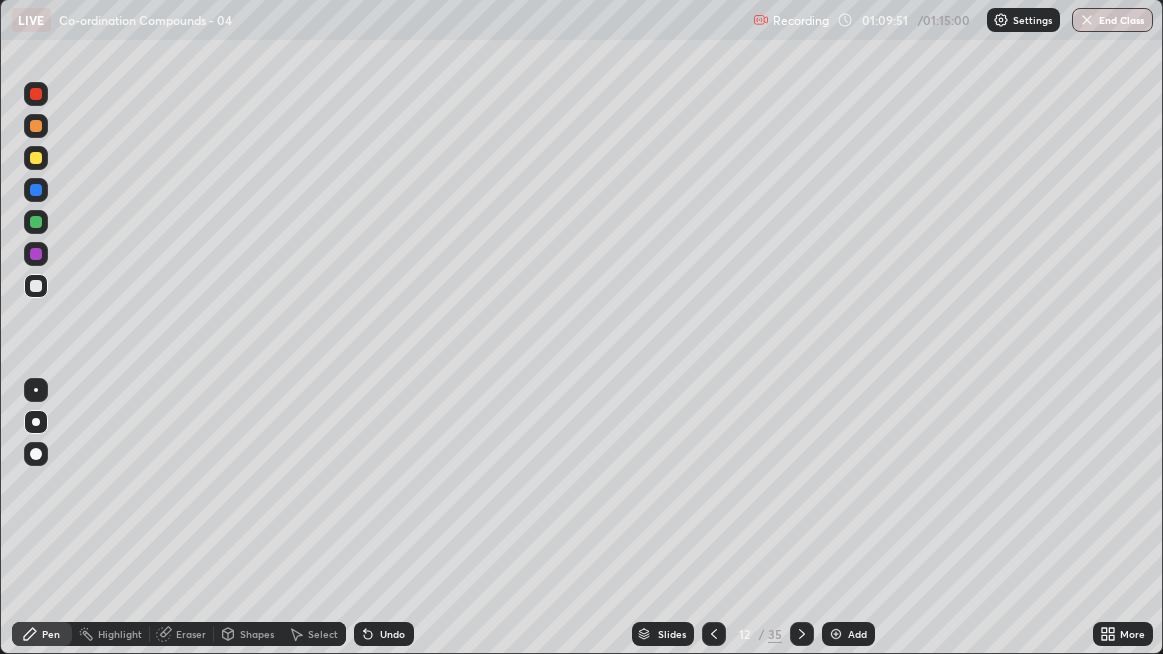 click on "Undo" at bounding box center (392, 634) 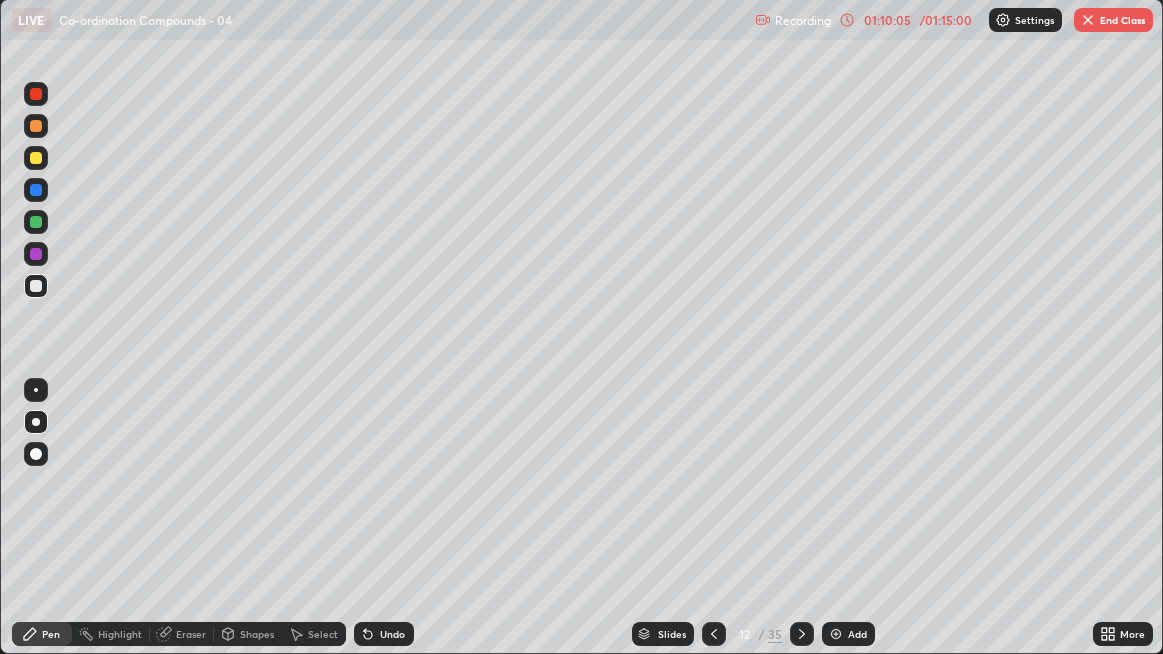 click on "Undo" at bounding box center (384, 634) 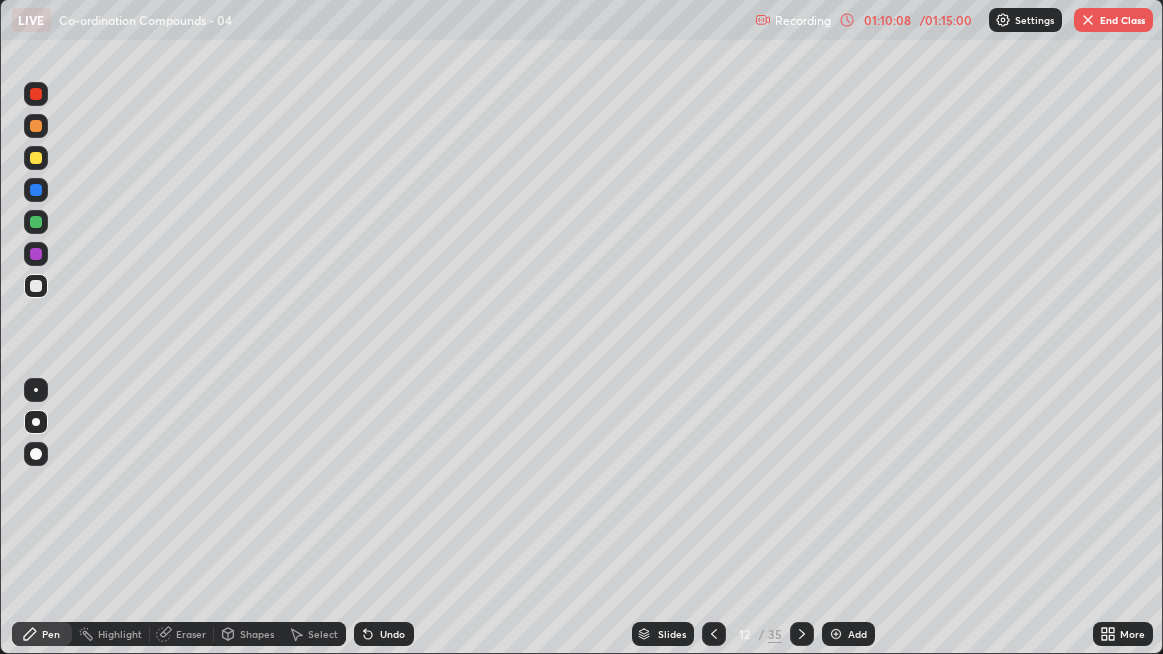 click on "Undo" at bounding box center (392, 634) 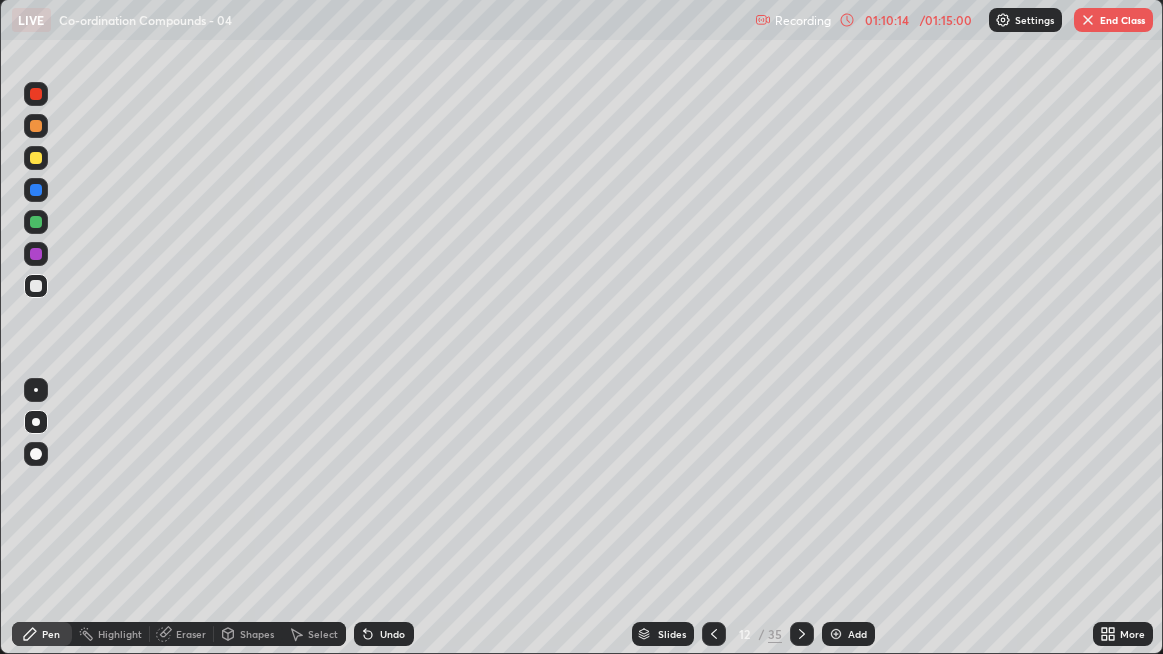 click at bounding box center [36, 158] 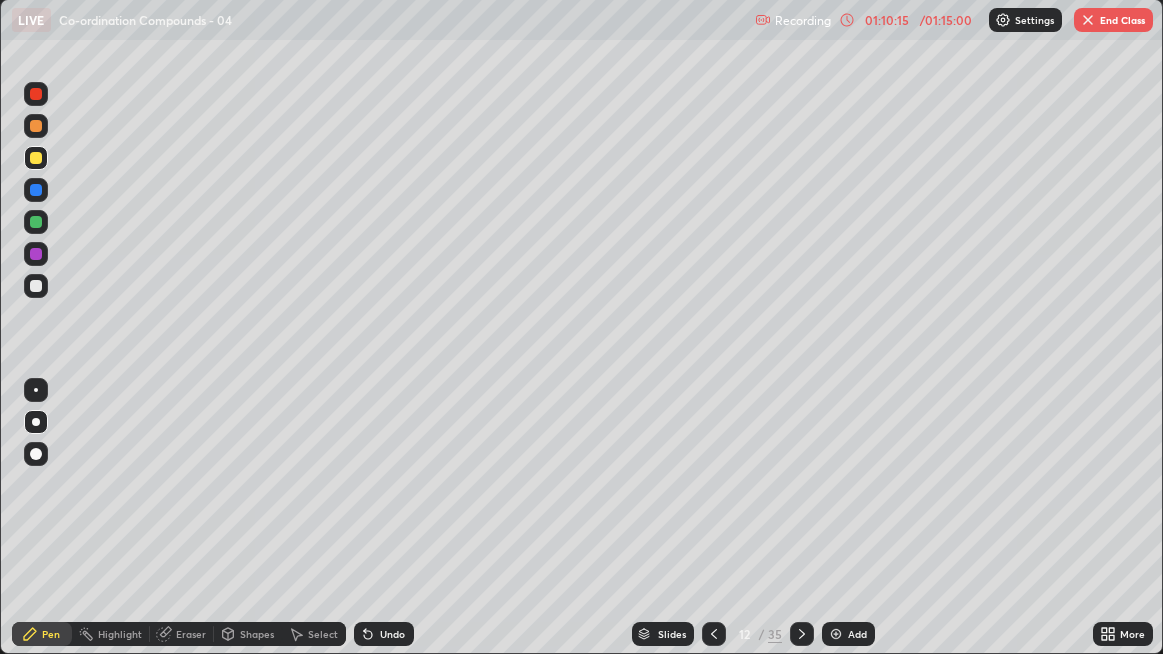 click at bounding box center [36, 454] 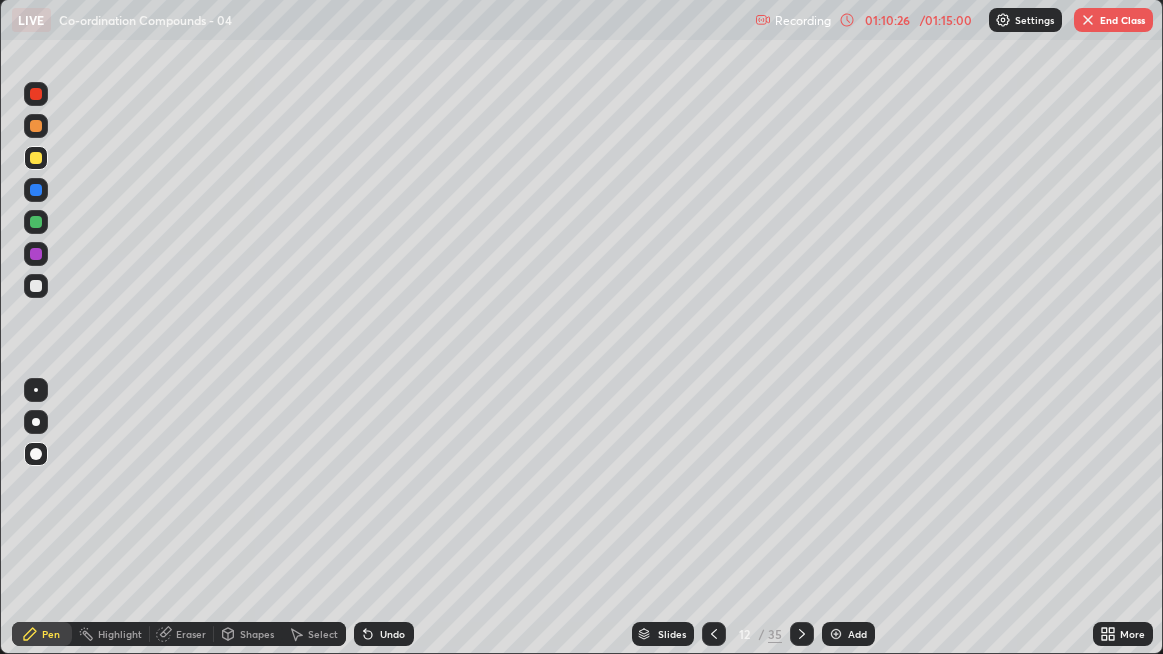 click 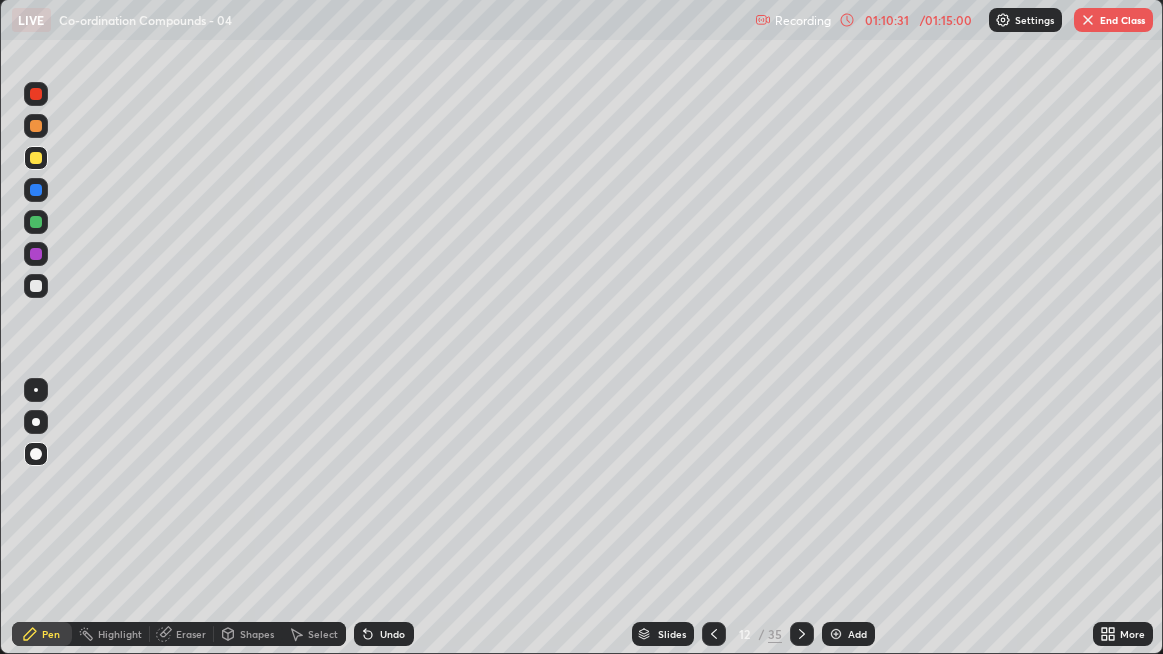 click at bounding box center (36, 286) 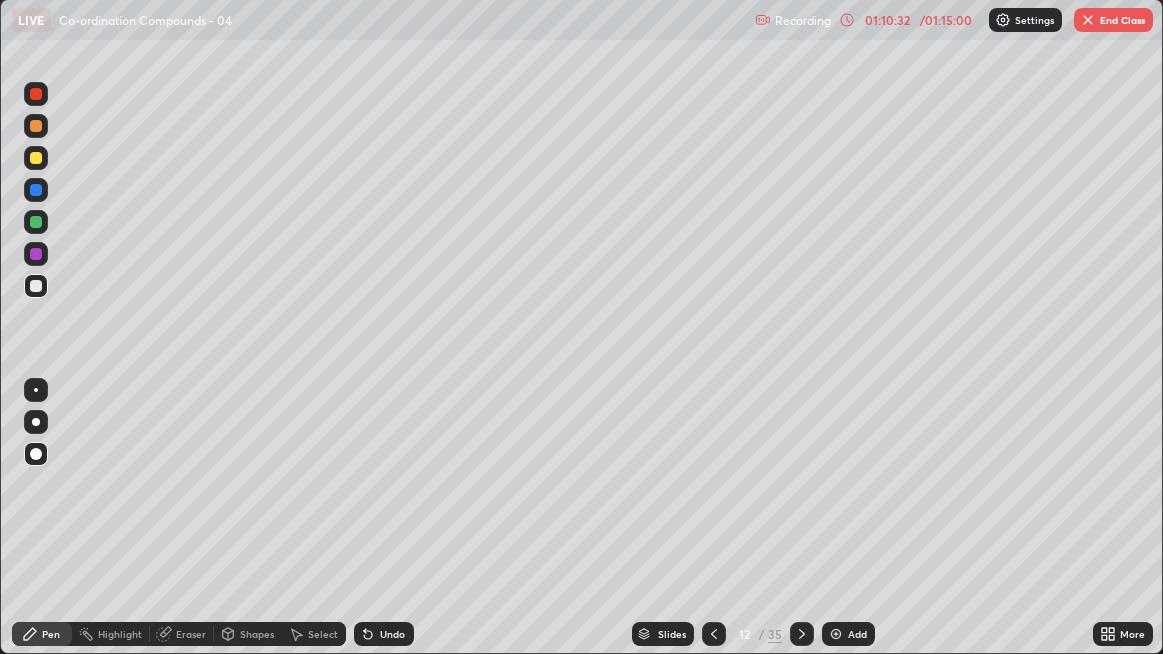 click at bounding box center (36, 390) 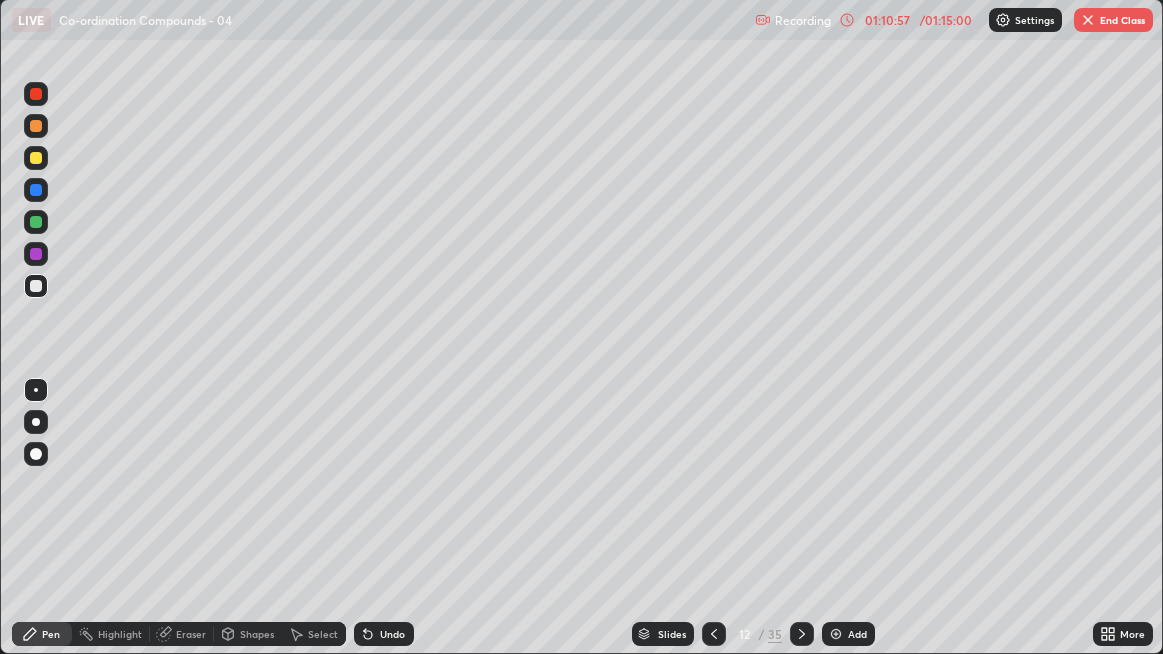 click 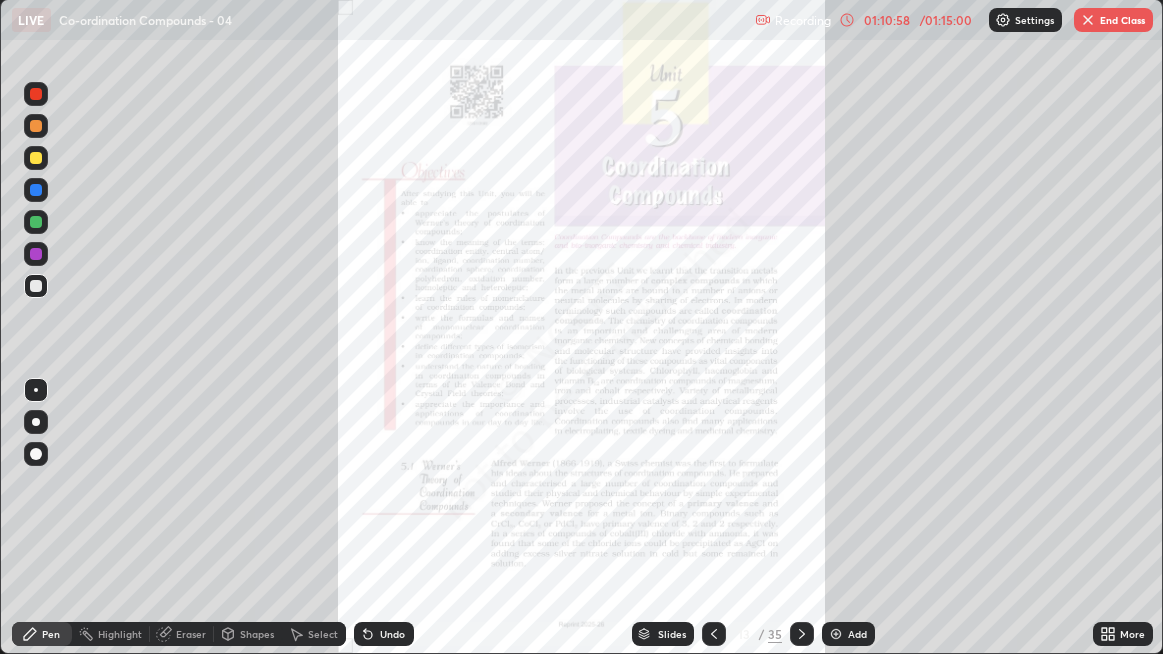 click 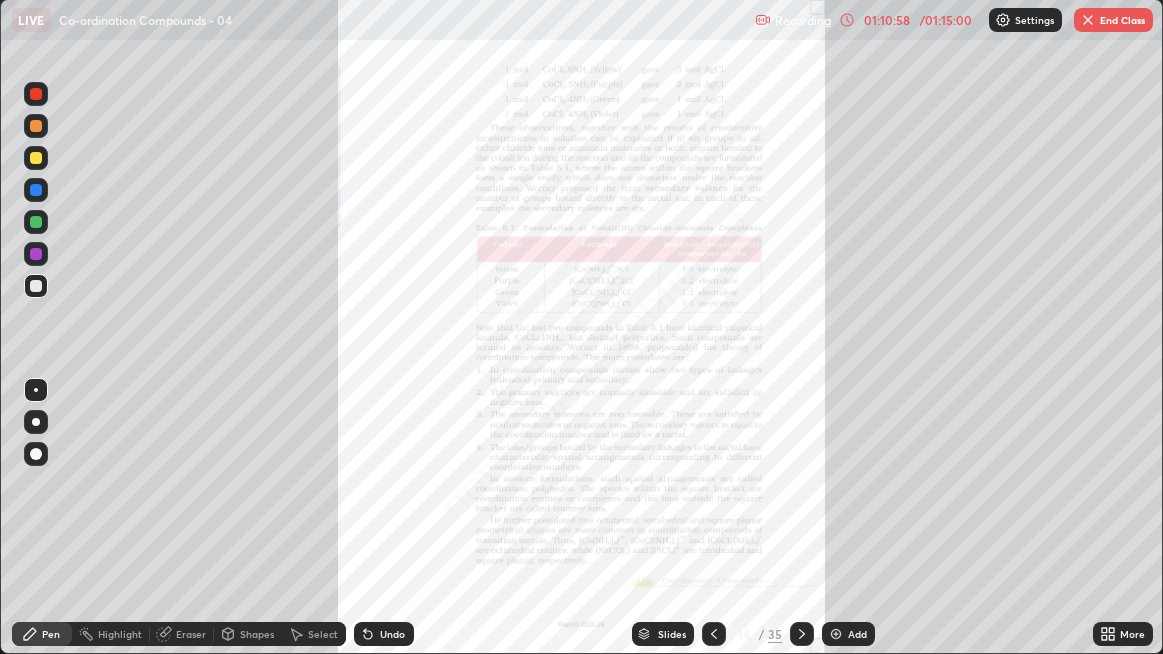 click at bounding box center (802, 634) 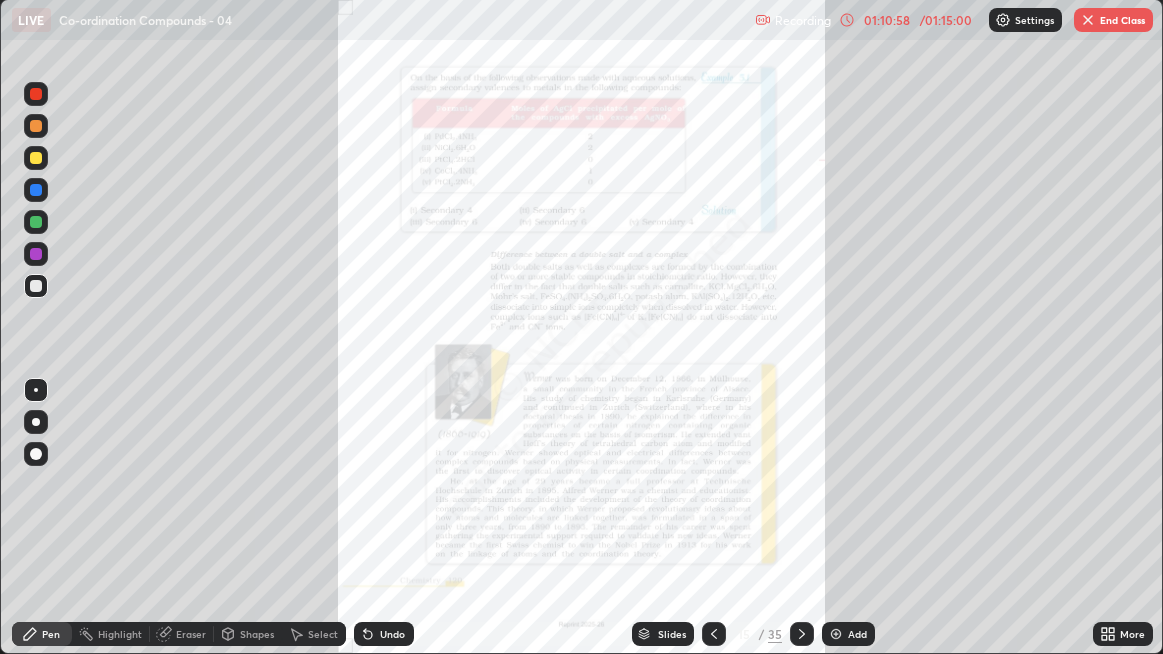 click 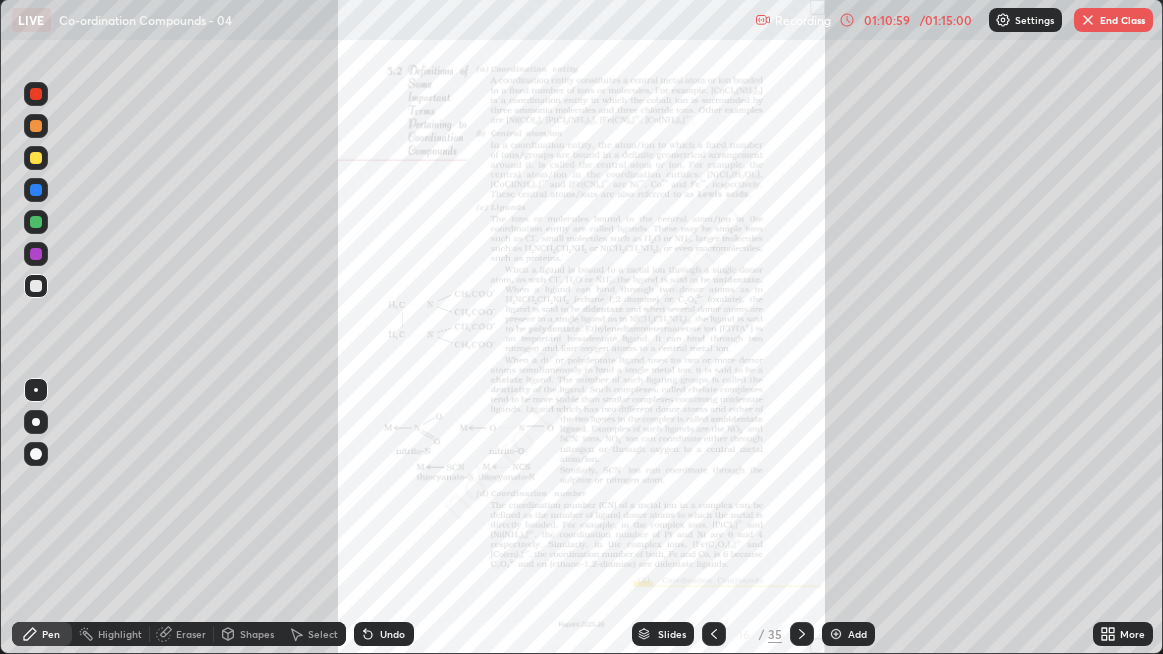 click 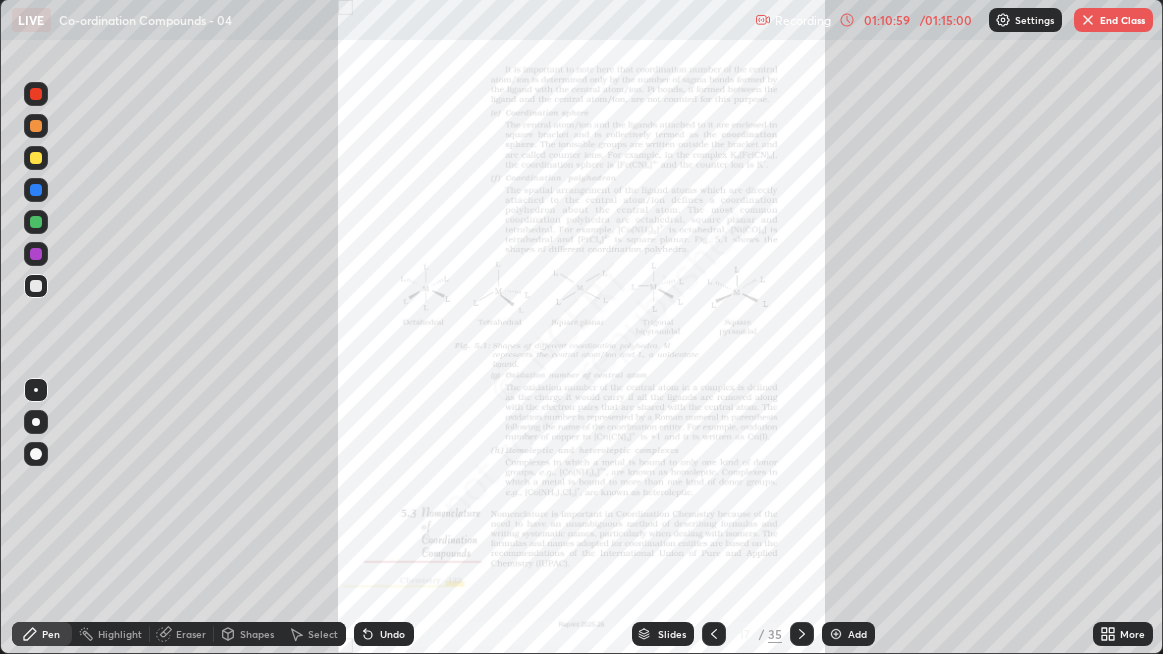 click at bounding box center [802, 634] 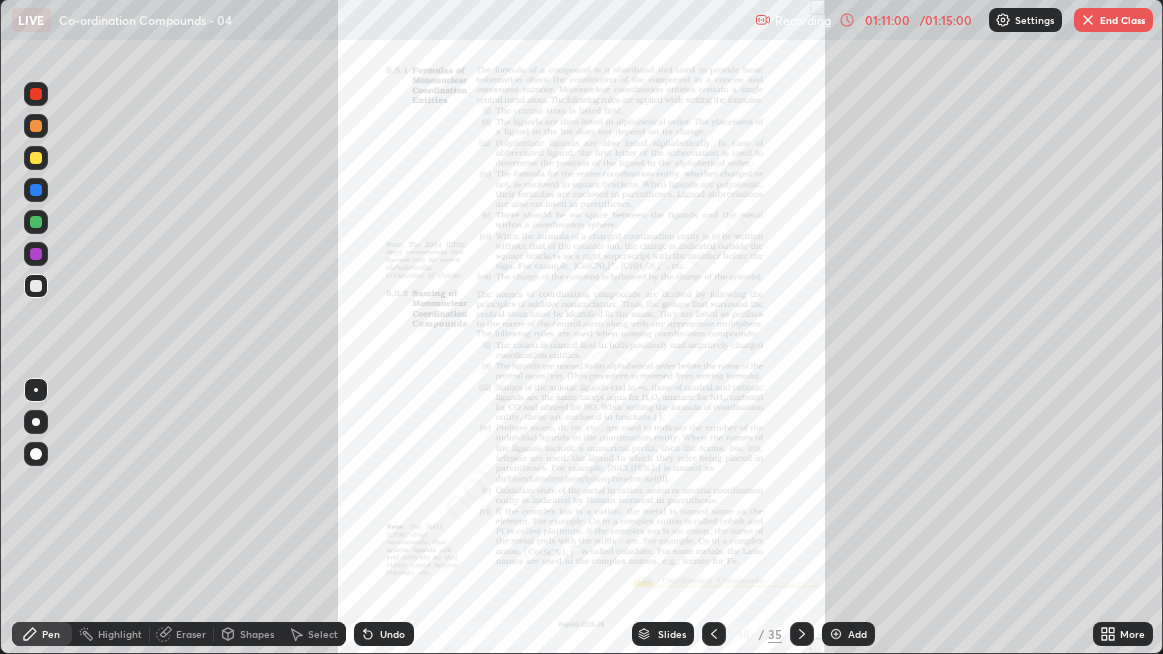 click at bounding box center (802, 634) 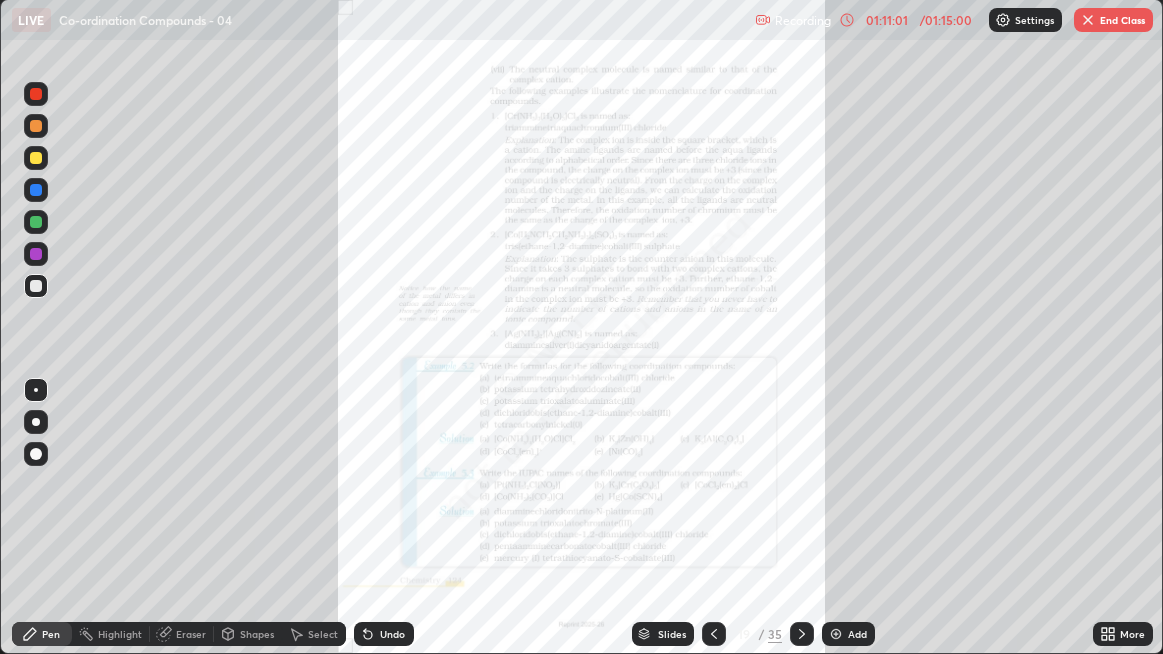 click at bounding box center (802, 634) 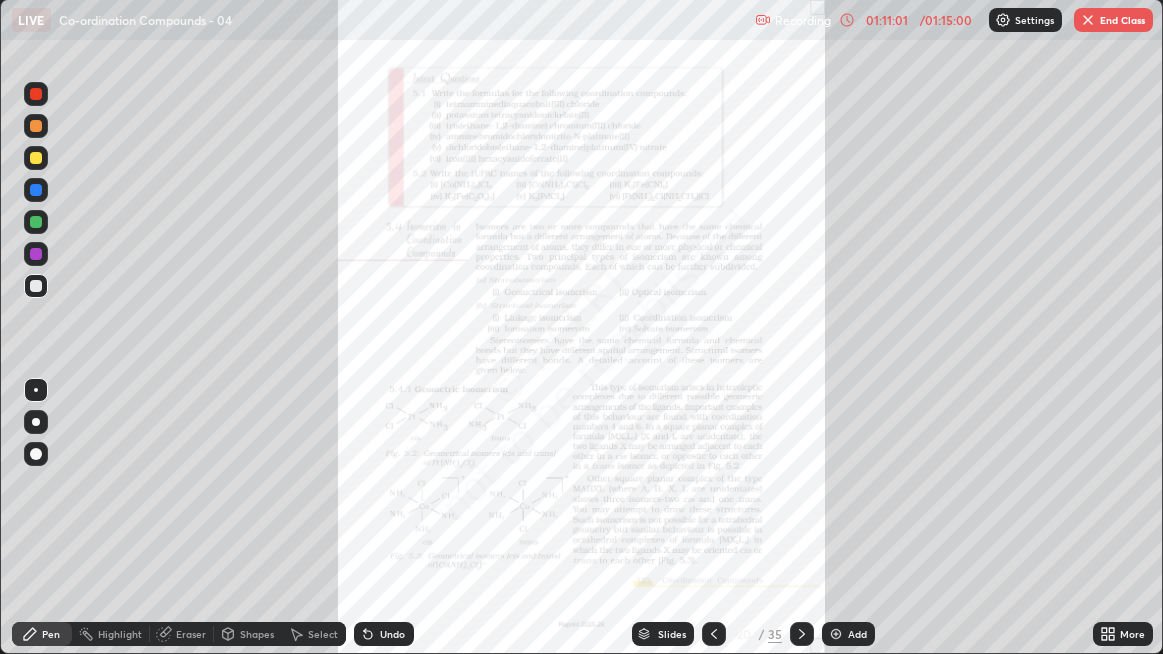 click 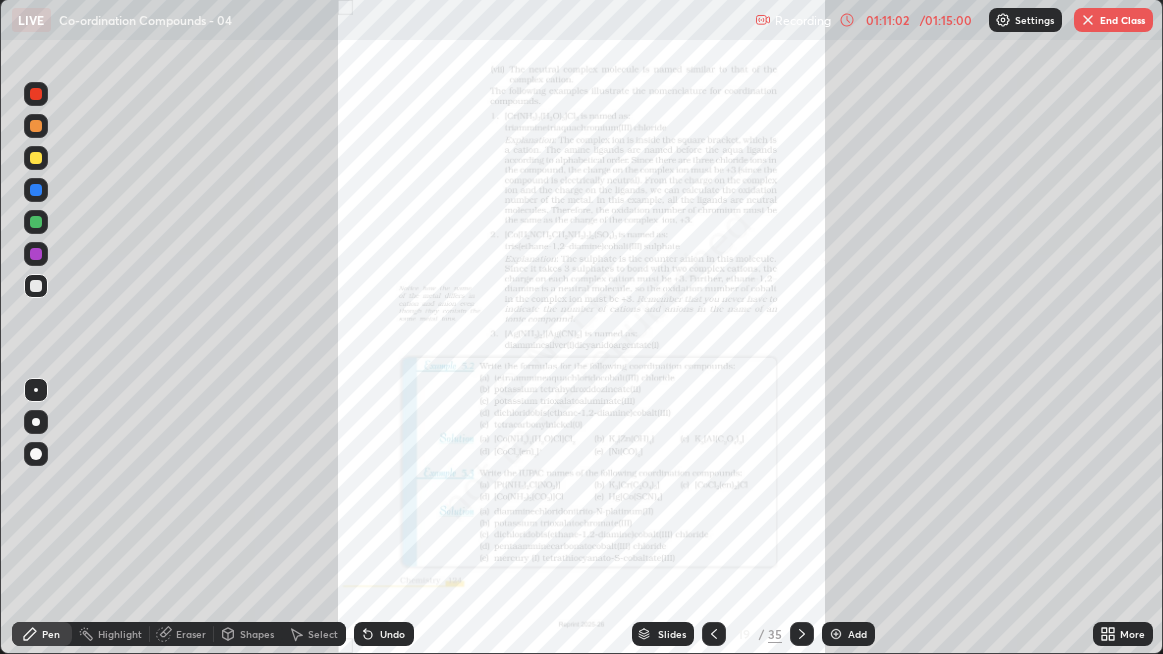 click on "More" at bounding box center (1123, 634) 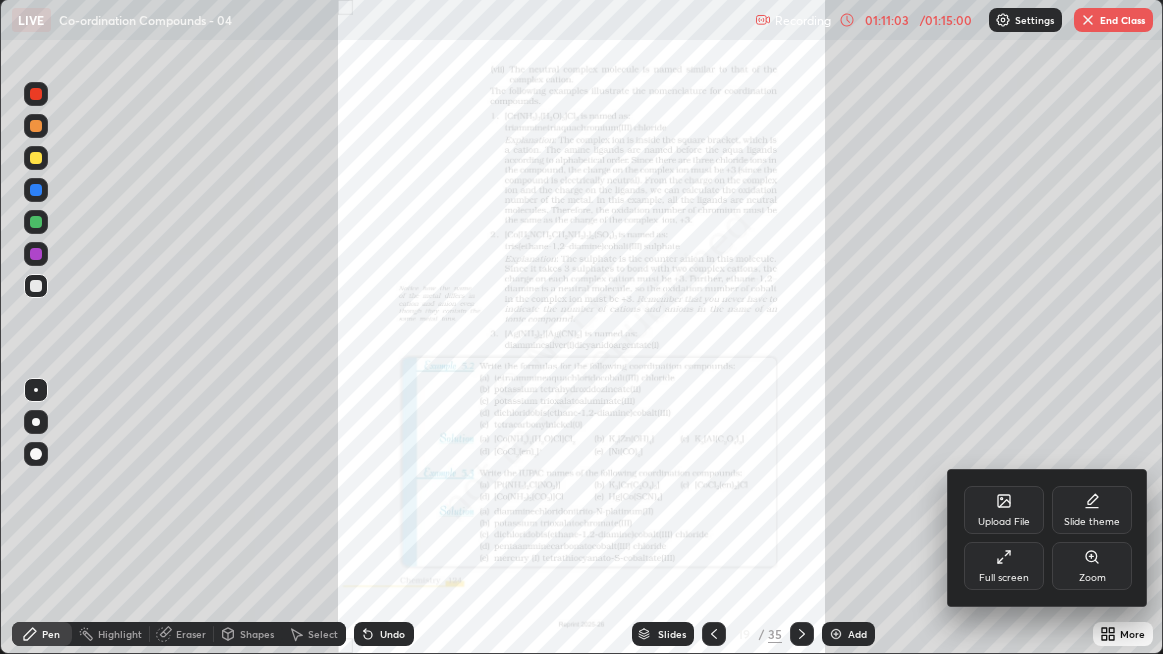 click on "Zoom" at bounding box center (1092, 566) 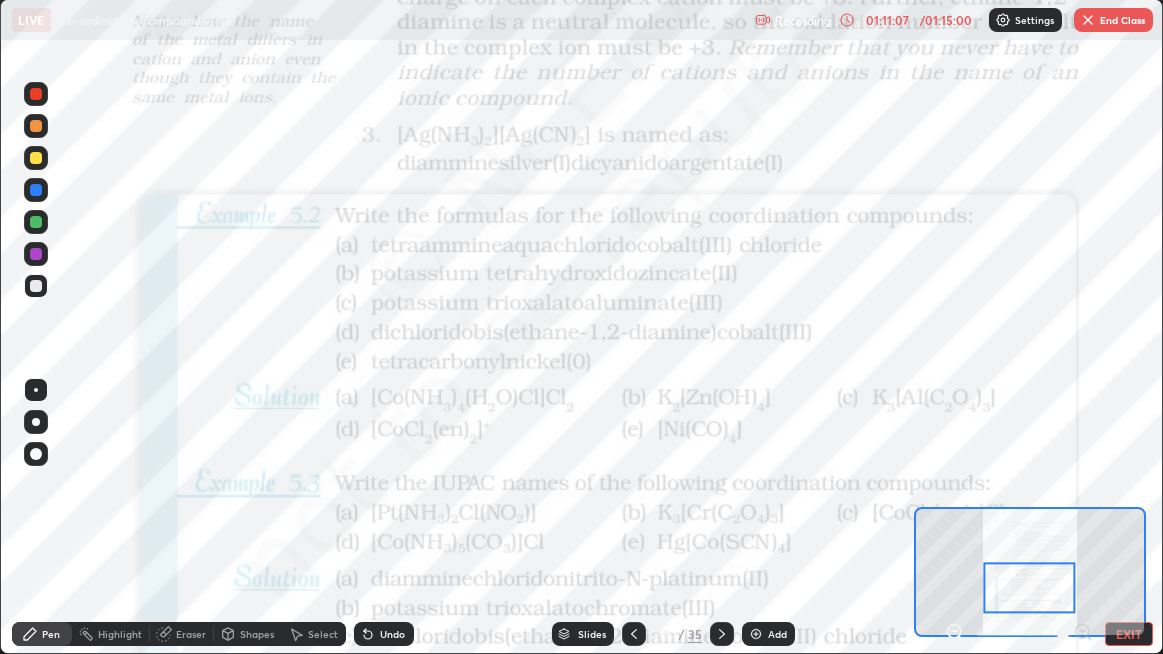 click at bounding box center (36, 94) 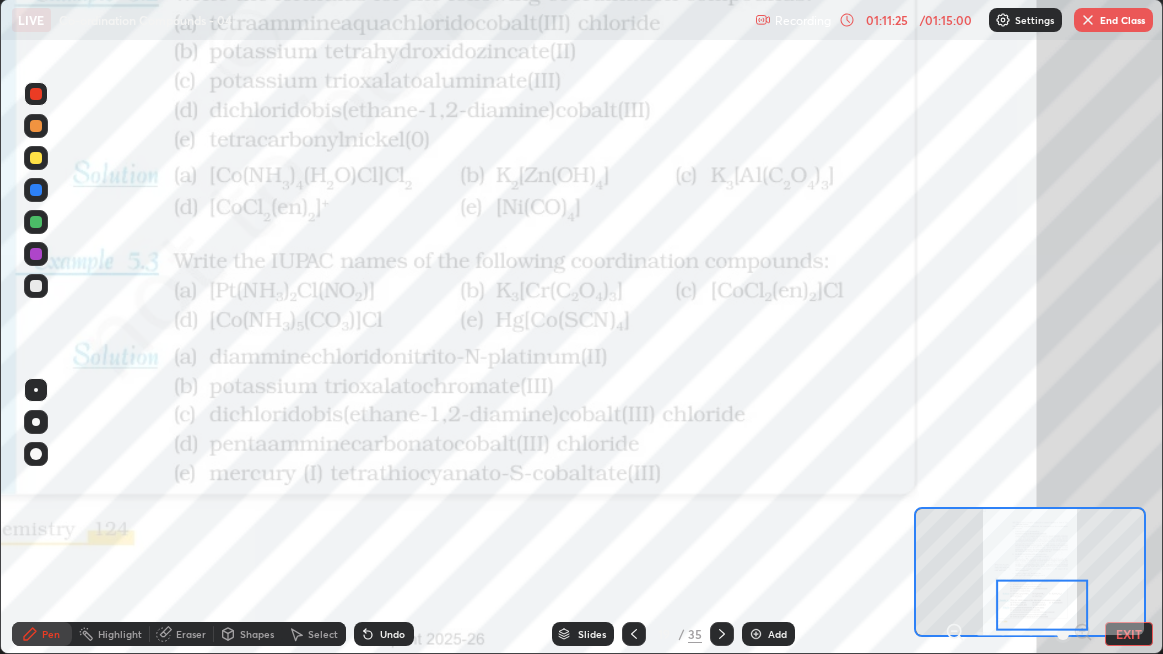 click 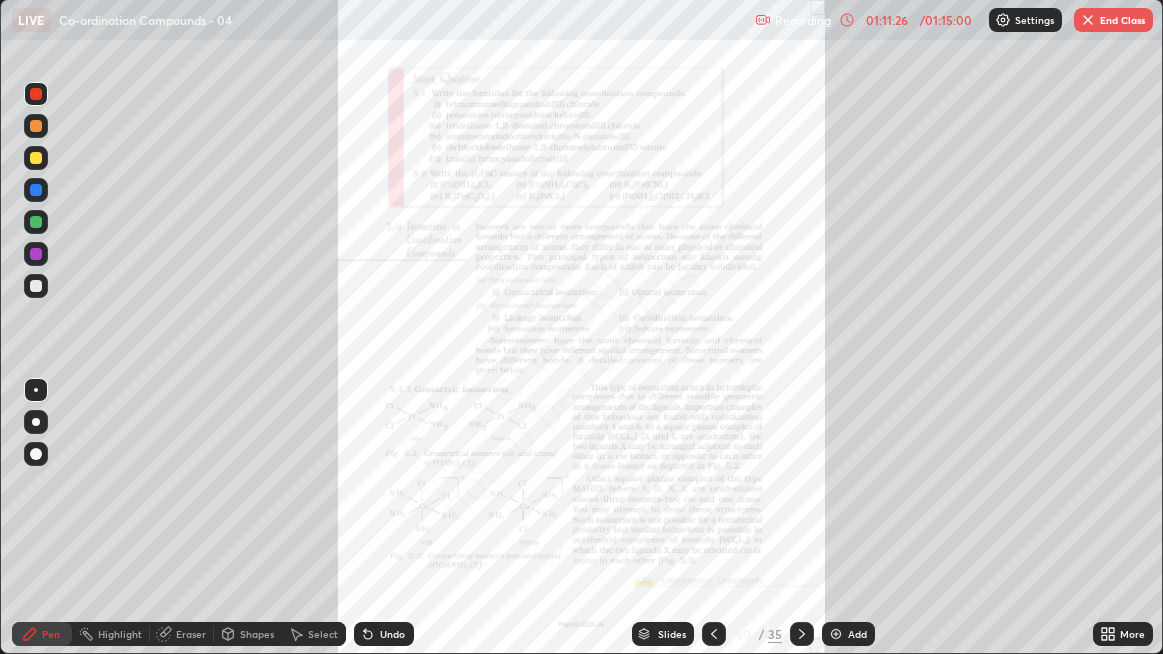 click on "More" at bounding box center (1123, 634) 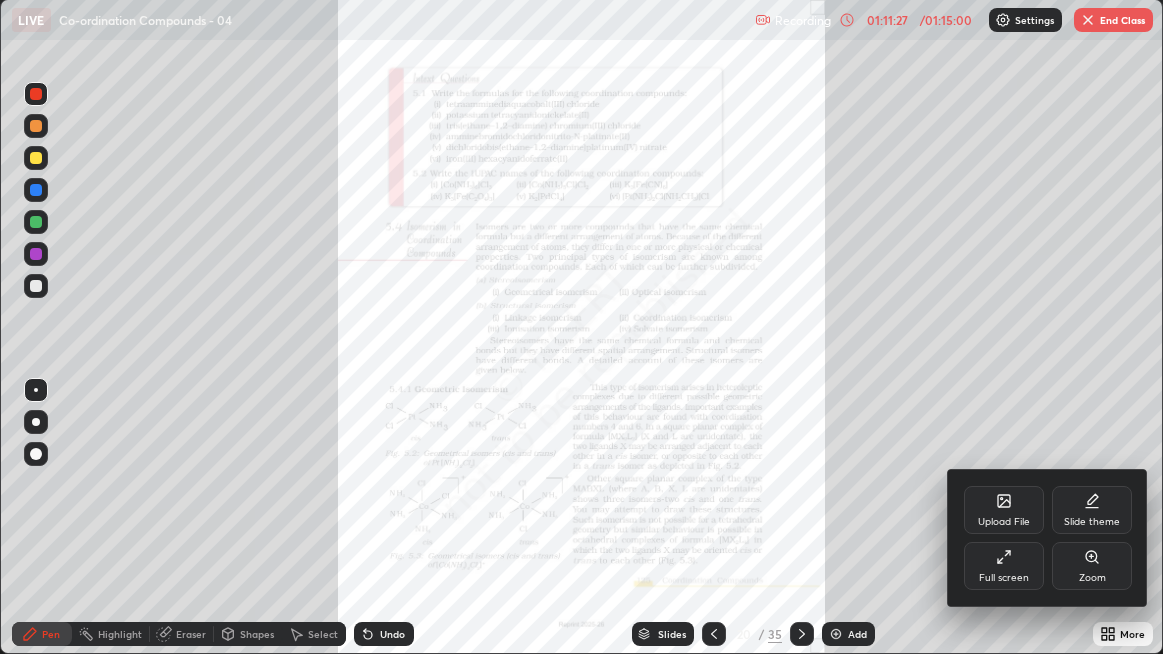 click on "Zoom" at bounding box center (1092, 566) 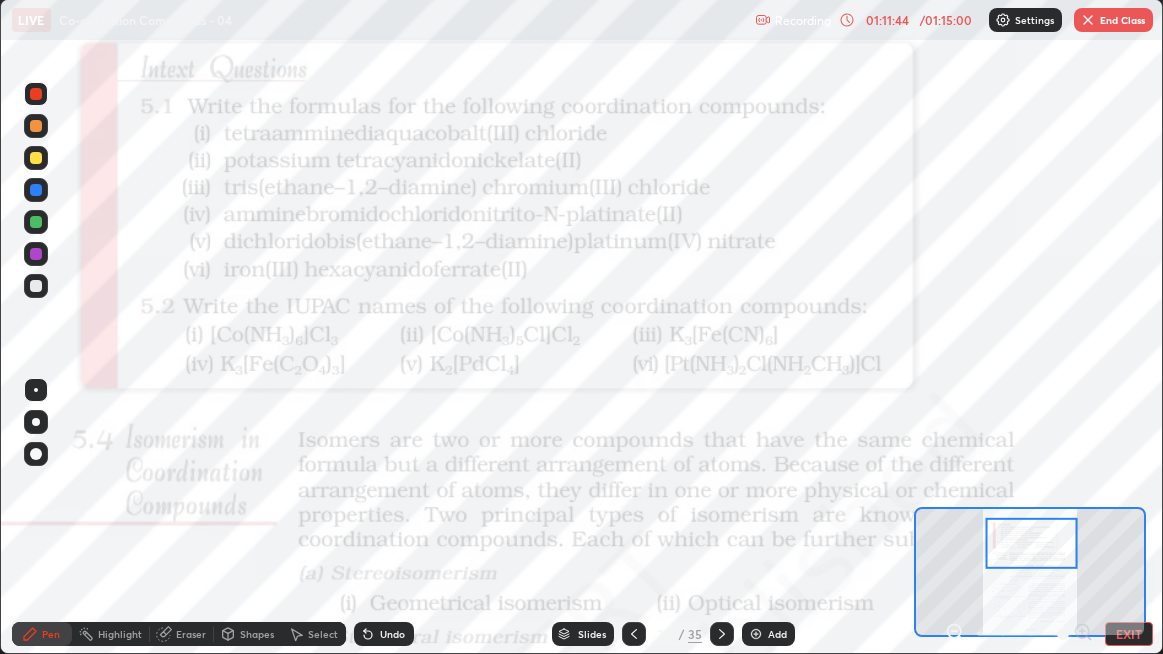click 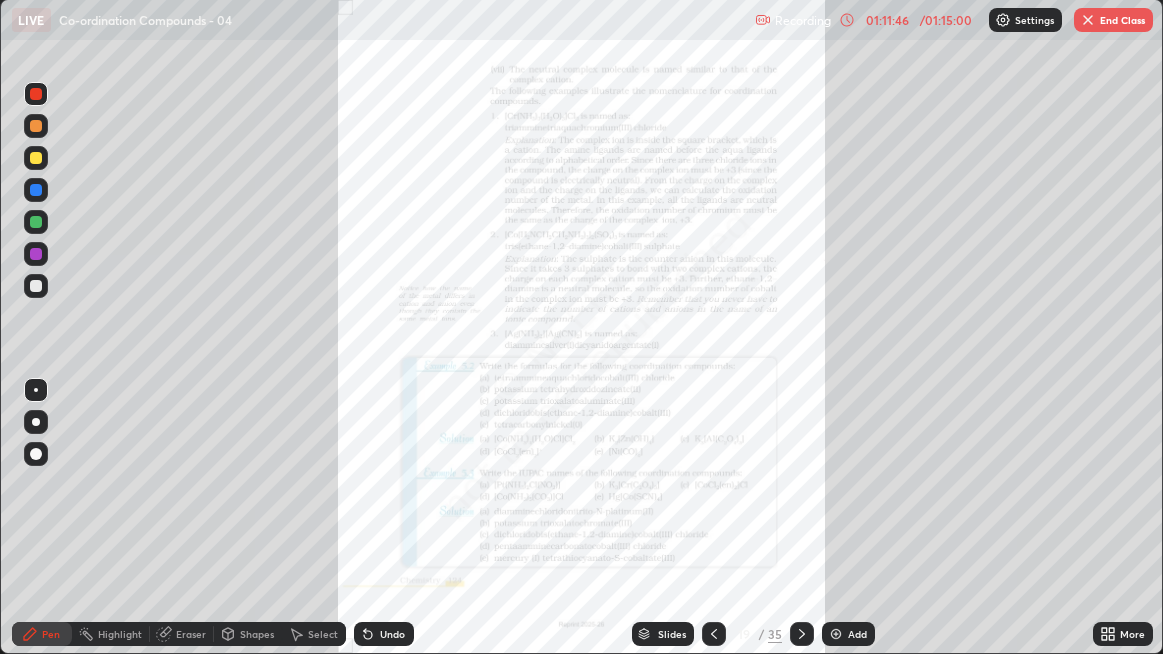 click 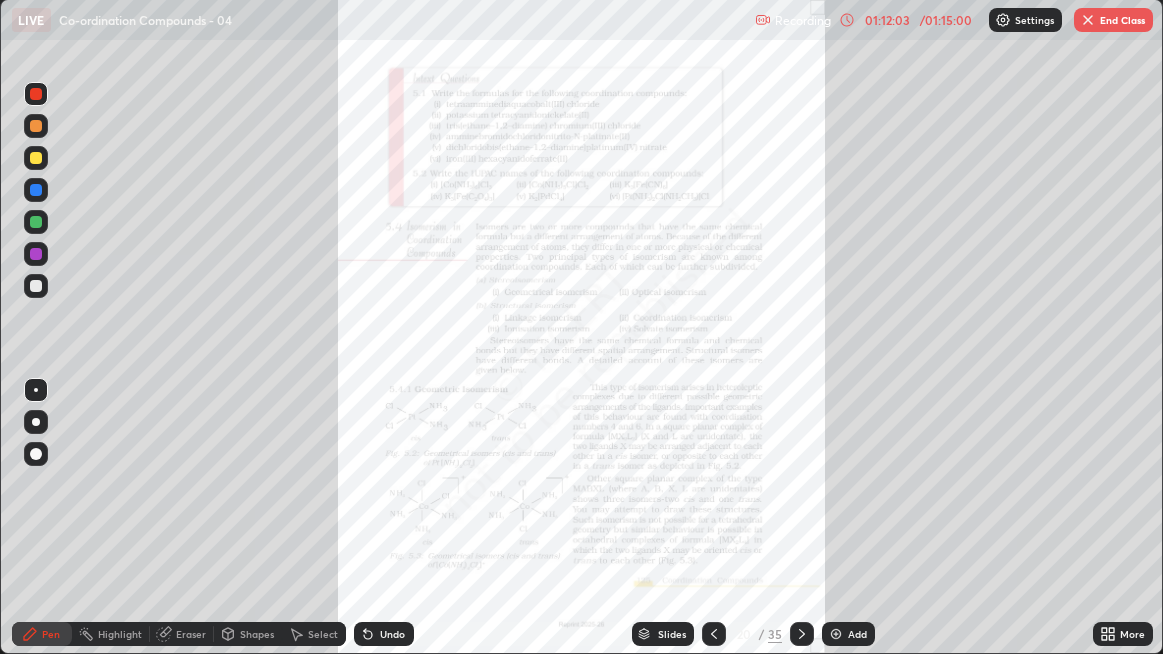 click at bounding box center (36, 454) 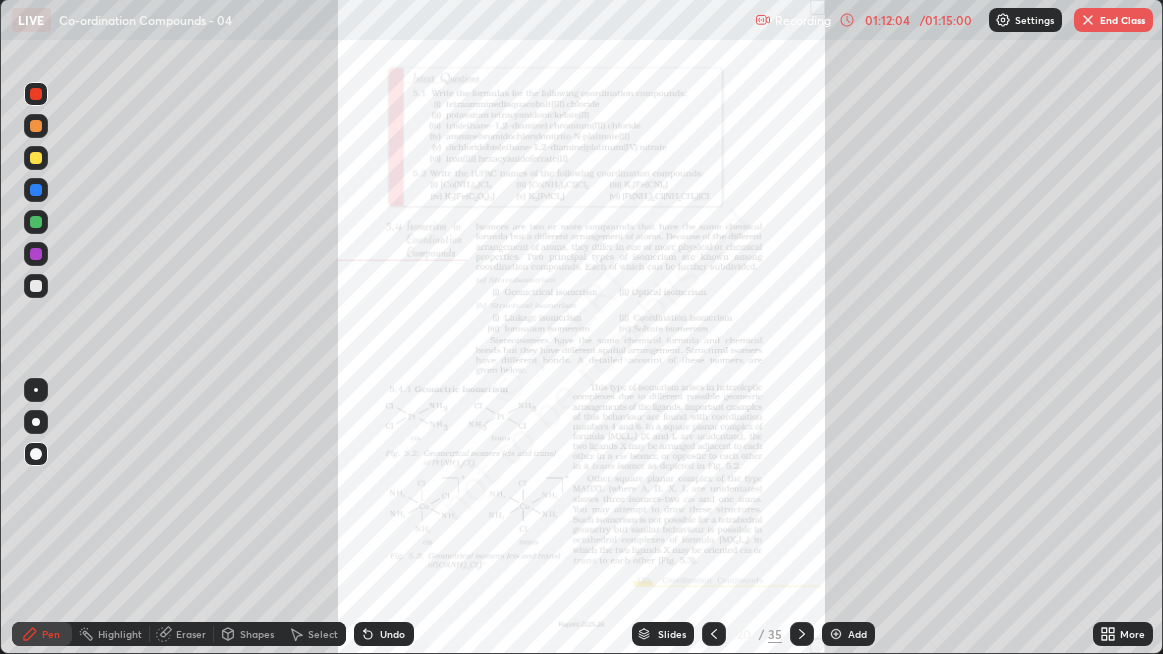 click on "Shapes" at bounding box center (257, 634) 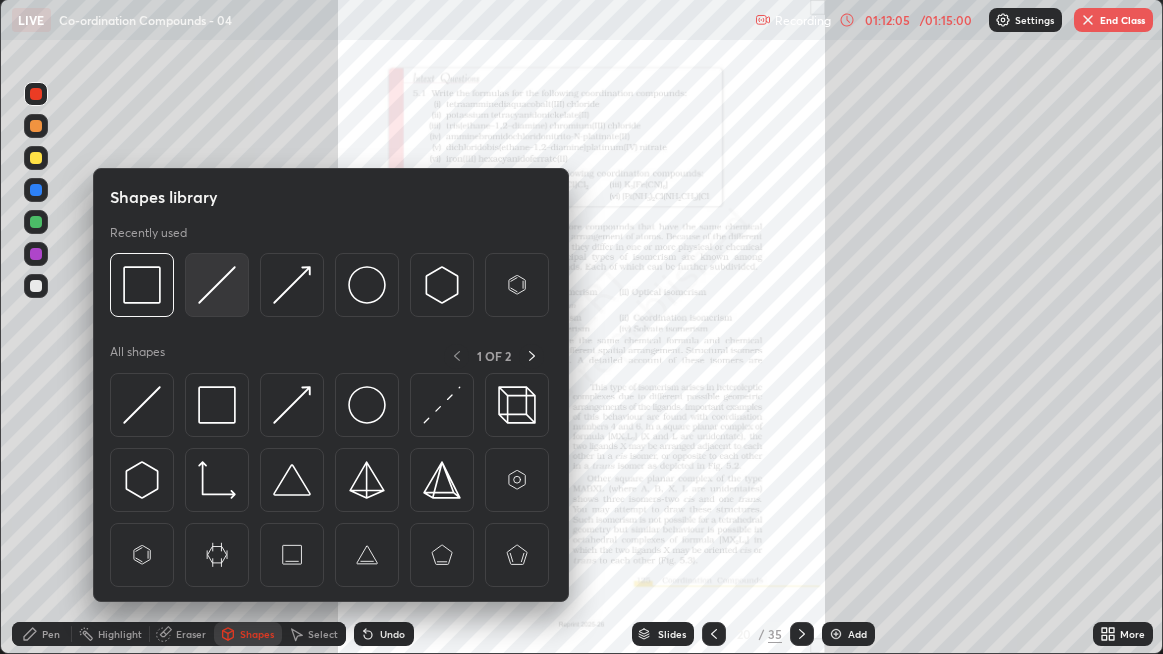 click at bounding box center [217, 285] 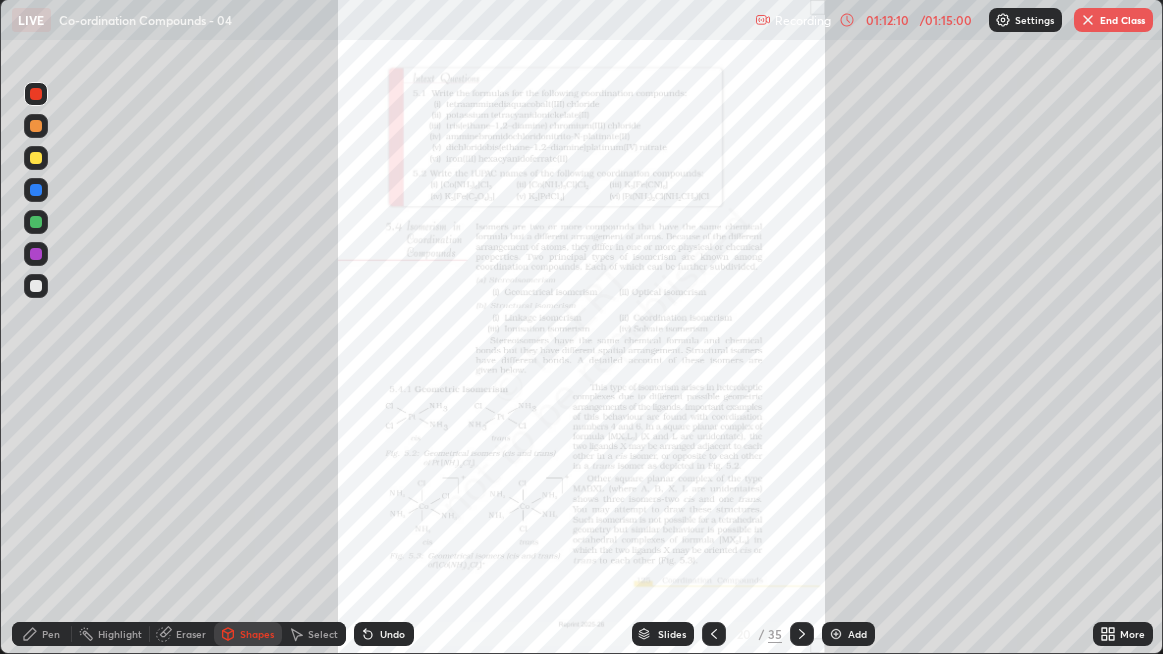 click on "Pen" at bounding box center (42, 634) 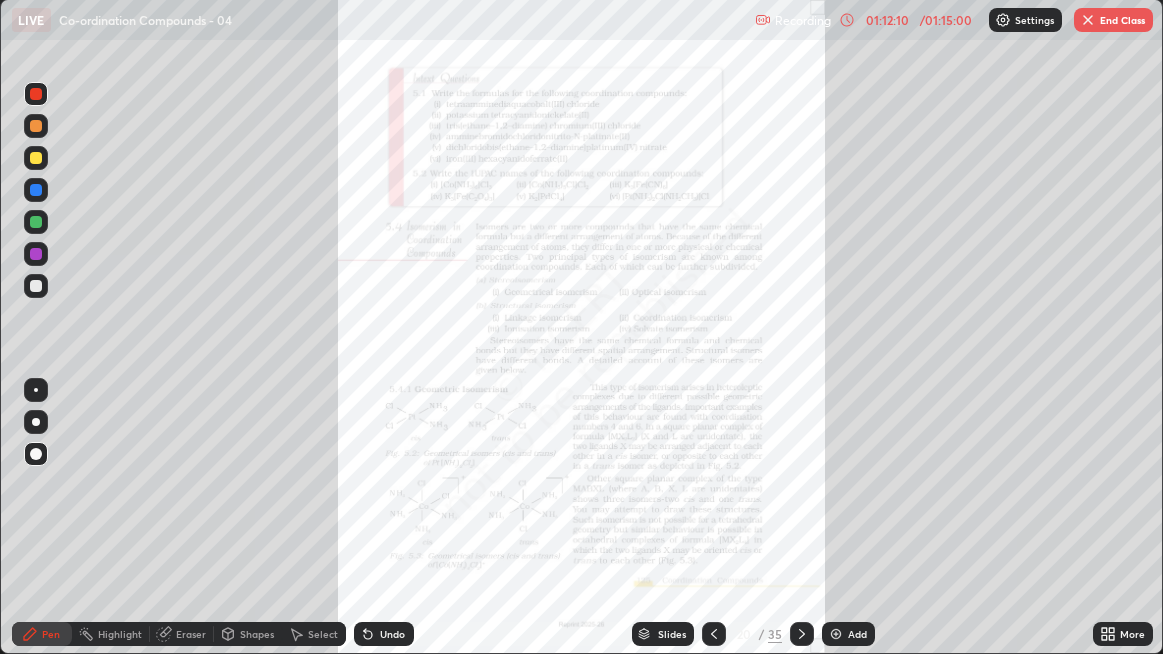 click at bounding box center [36, 390] 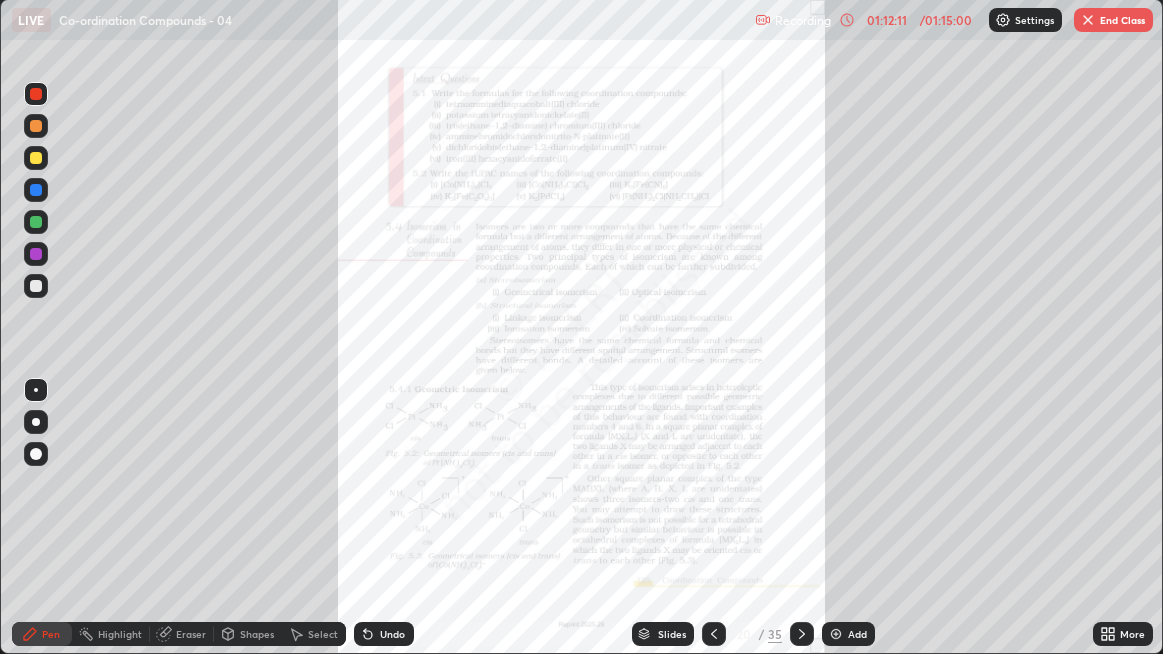 click at bounding box center [36, 286] 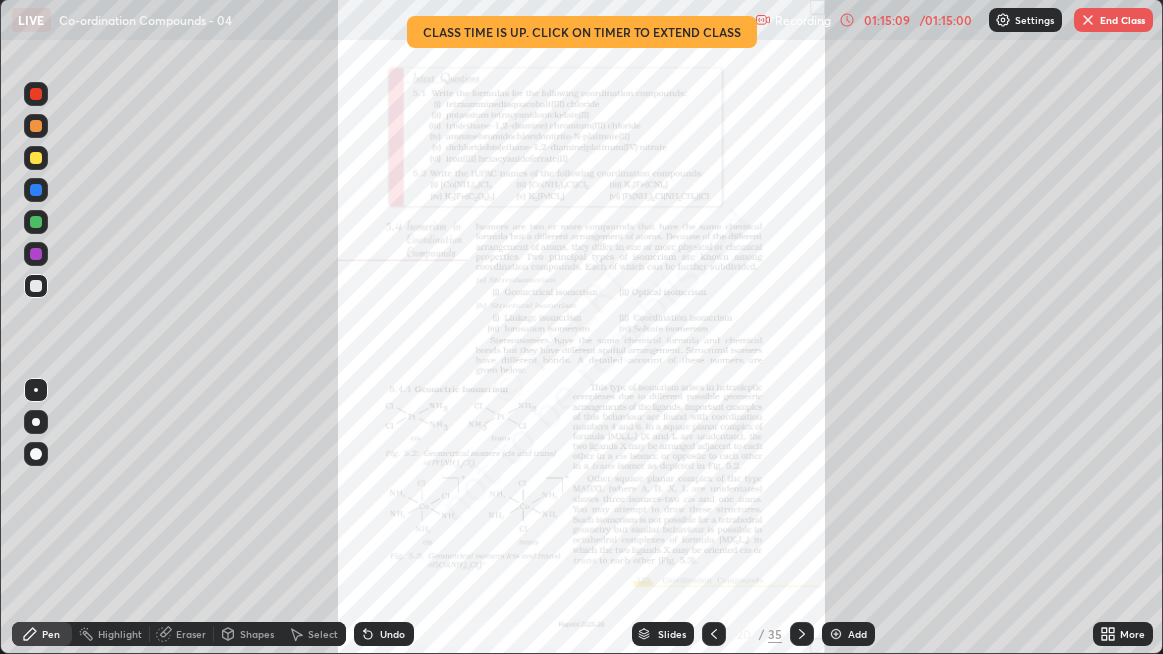 click on "End Class" at bounding box center (1113, 20) 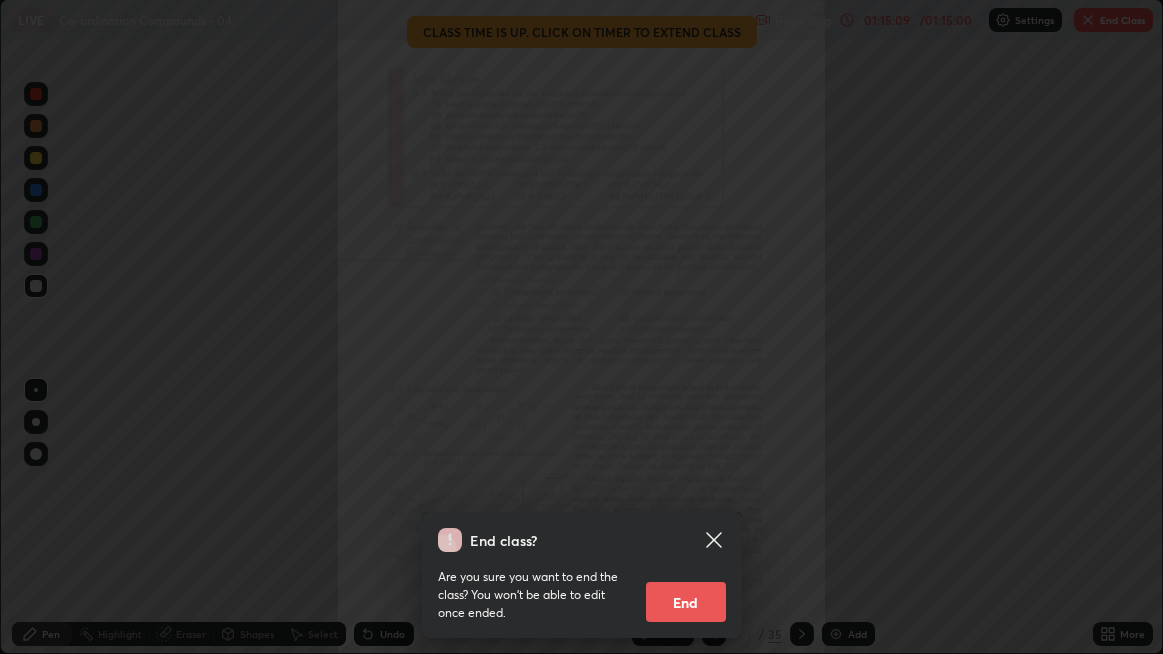 click on "End" at bounding box center [686, 602] 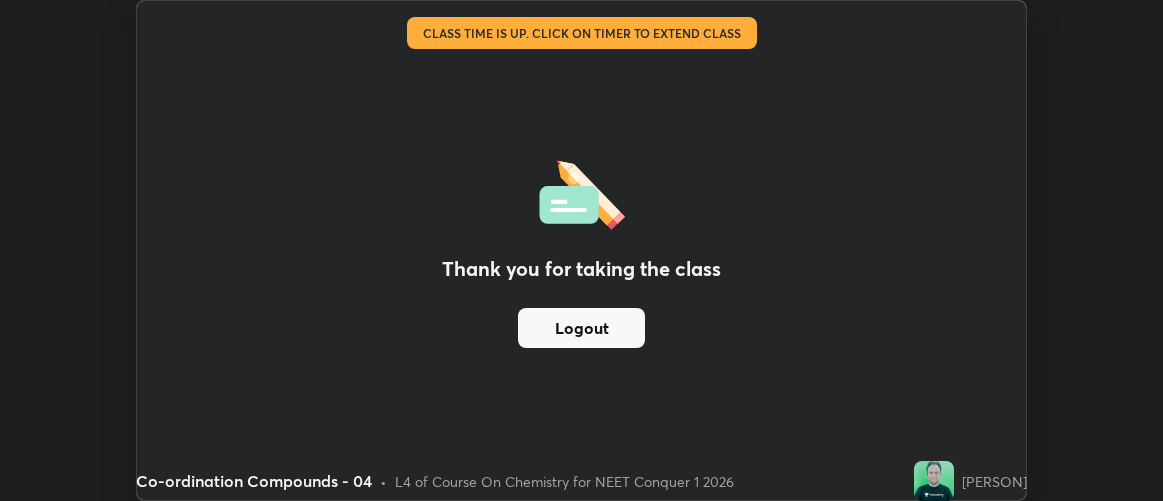 scroll, scrollTop: 500, scrollLeft: 1163, axis: both 